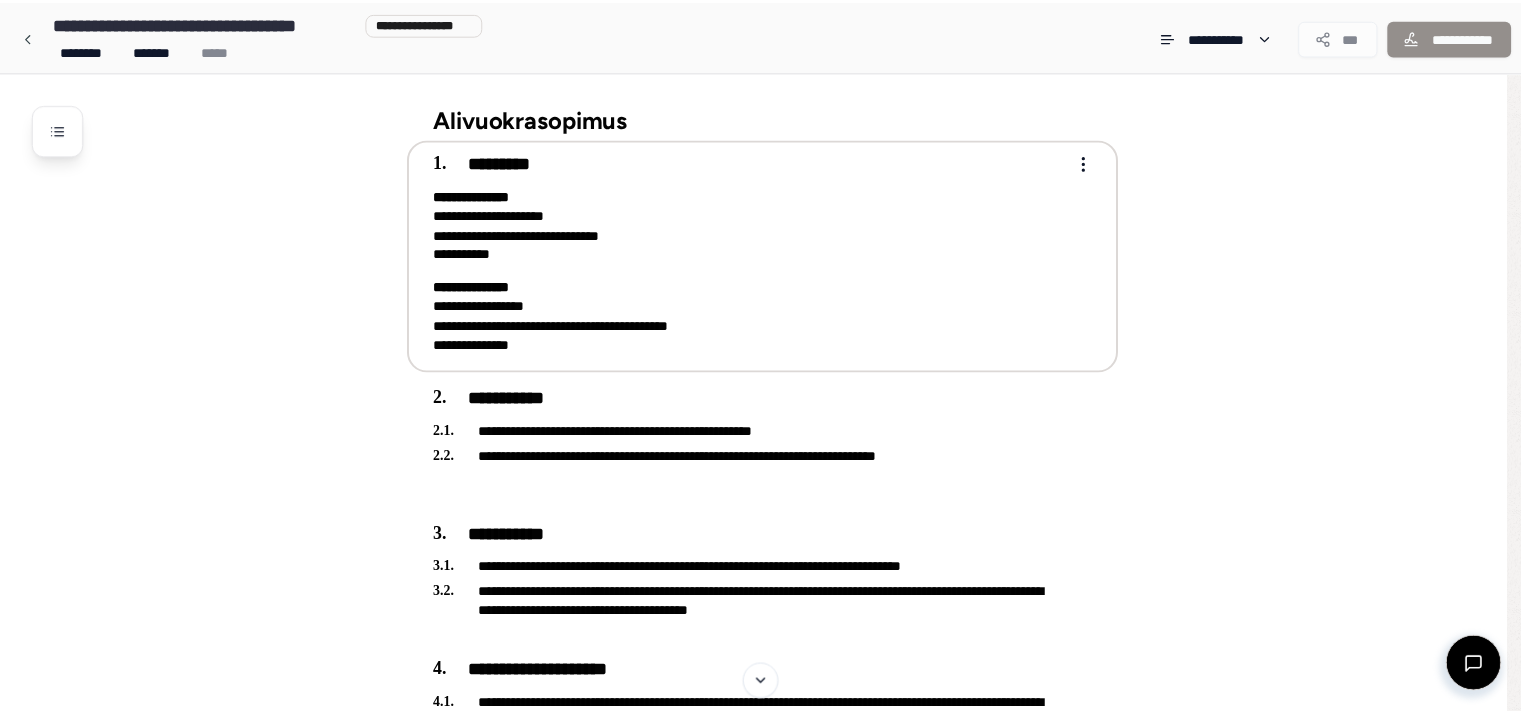 scroll, scrollTop: 0, scrollLeft: 0, axis: both 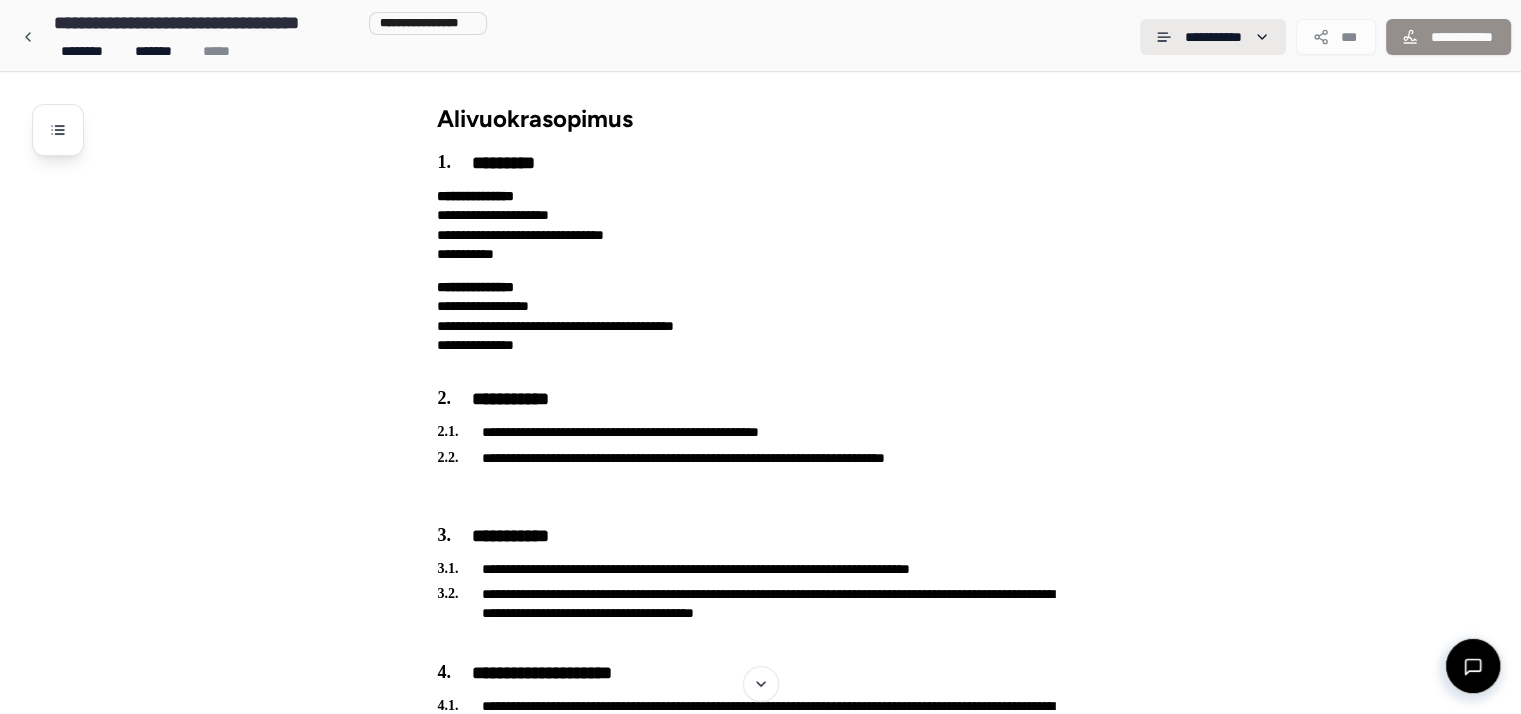click on "**********" at bounding box center (760, 467) 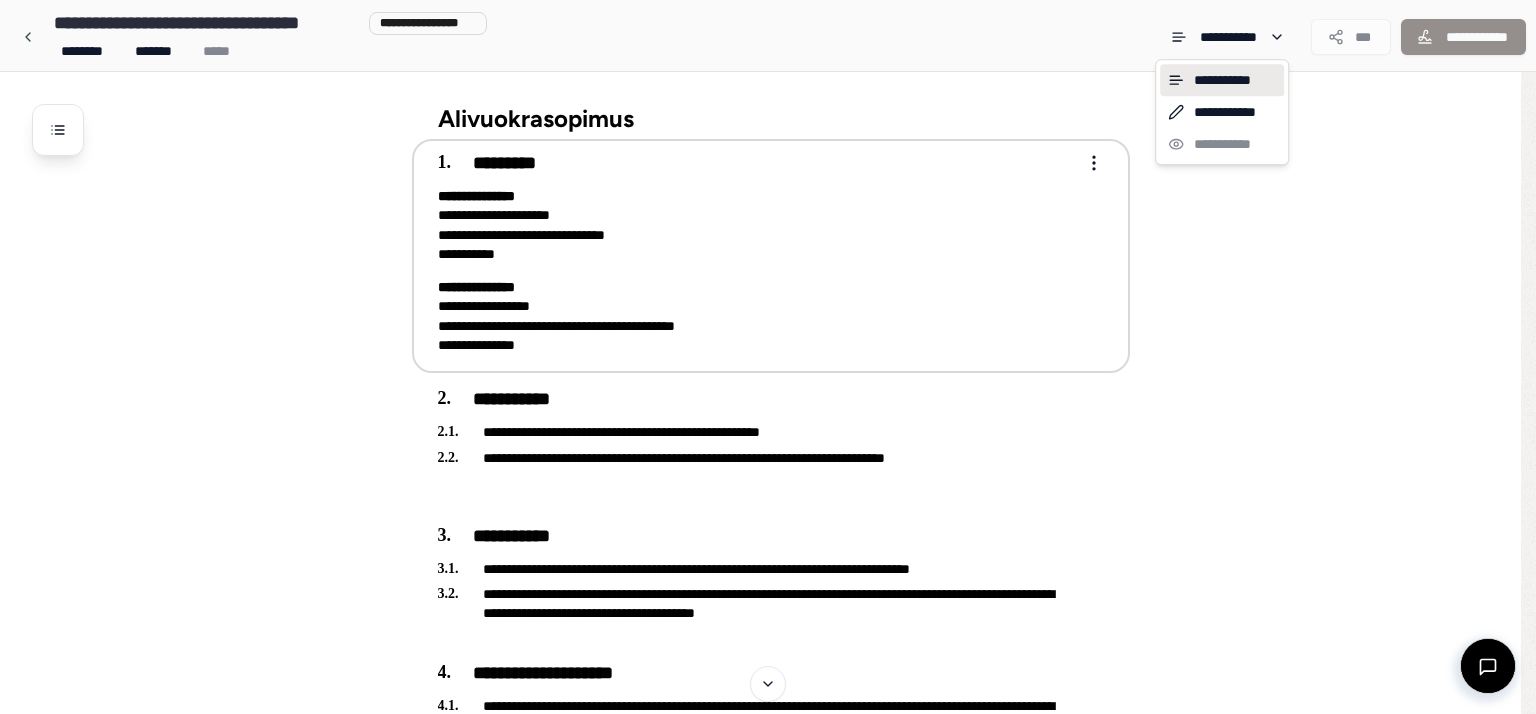 click on "**********" at bounding box center [768, 467] 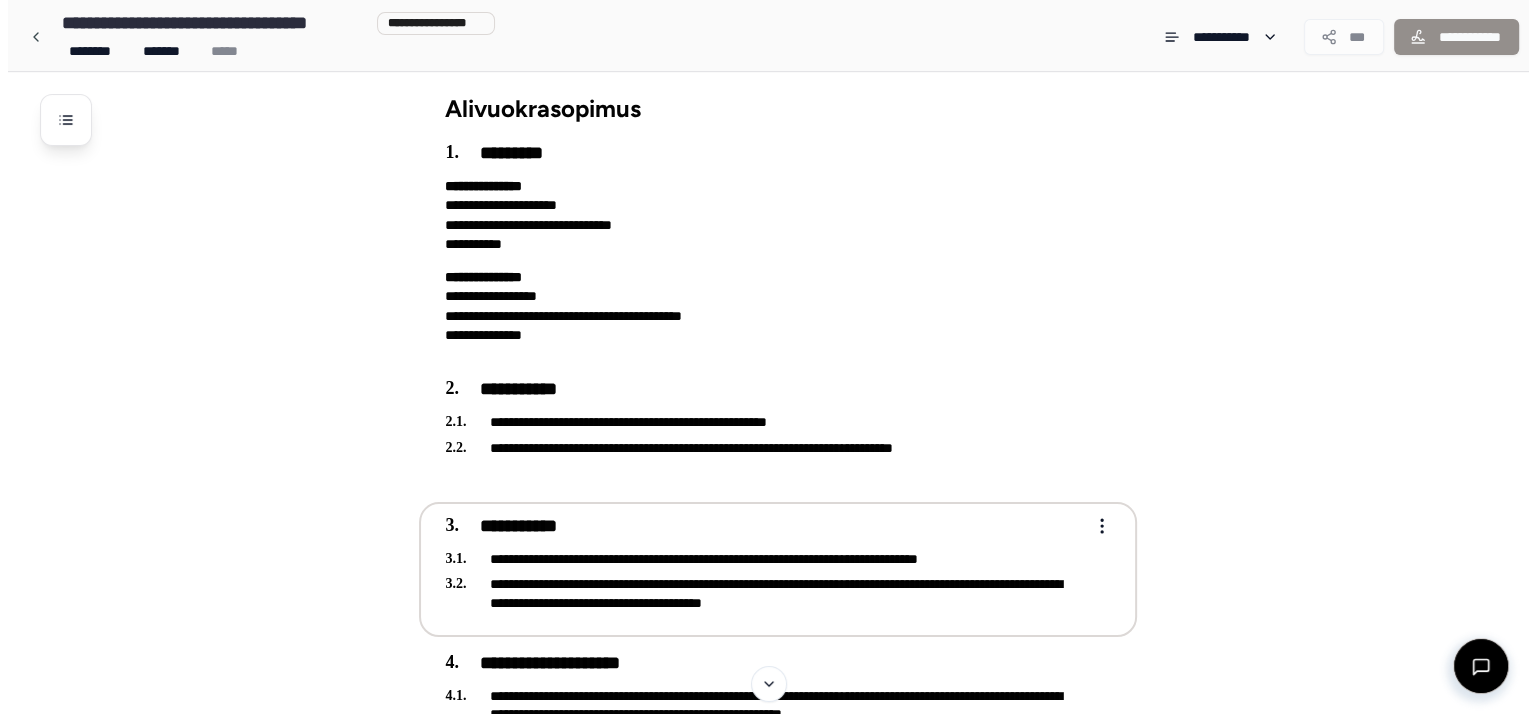 scroll, scrollTop: 0, scrollLeft: 0, axis: both 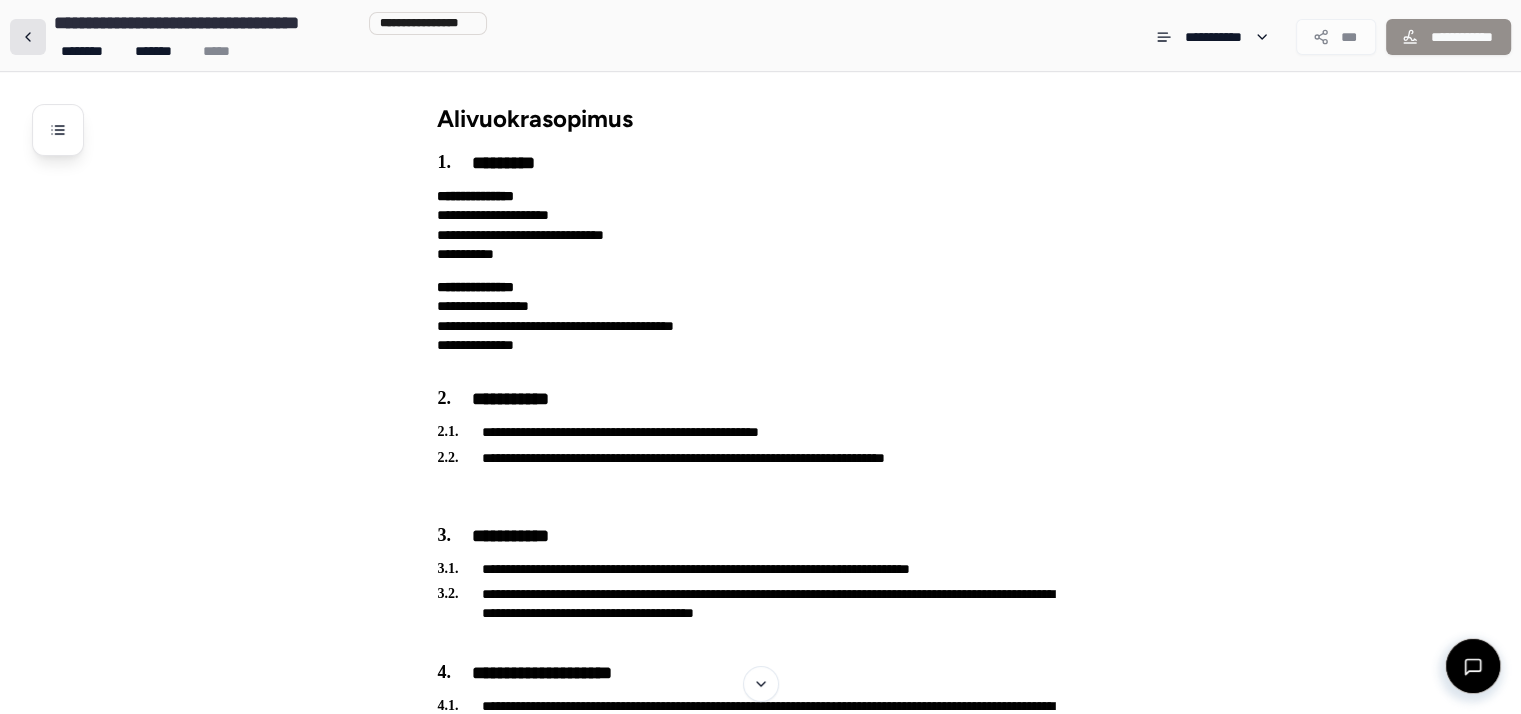 click at bounding box center [28, 37] 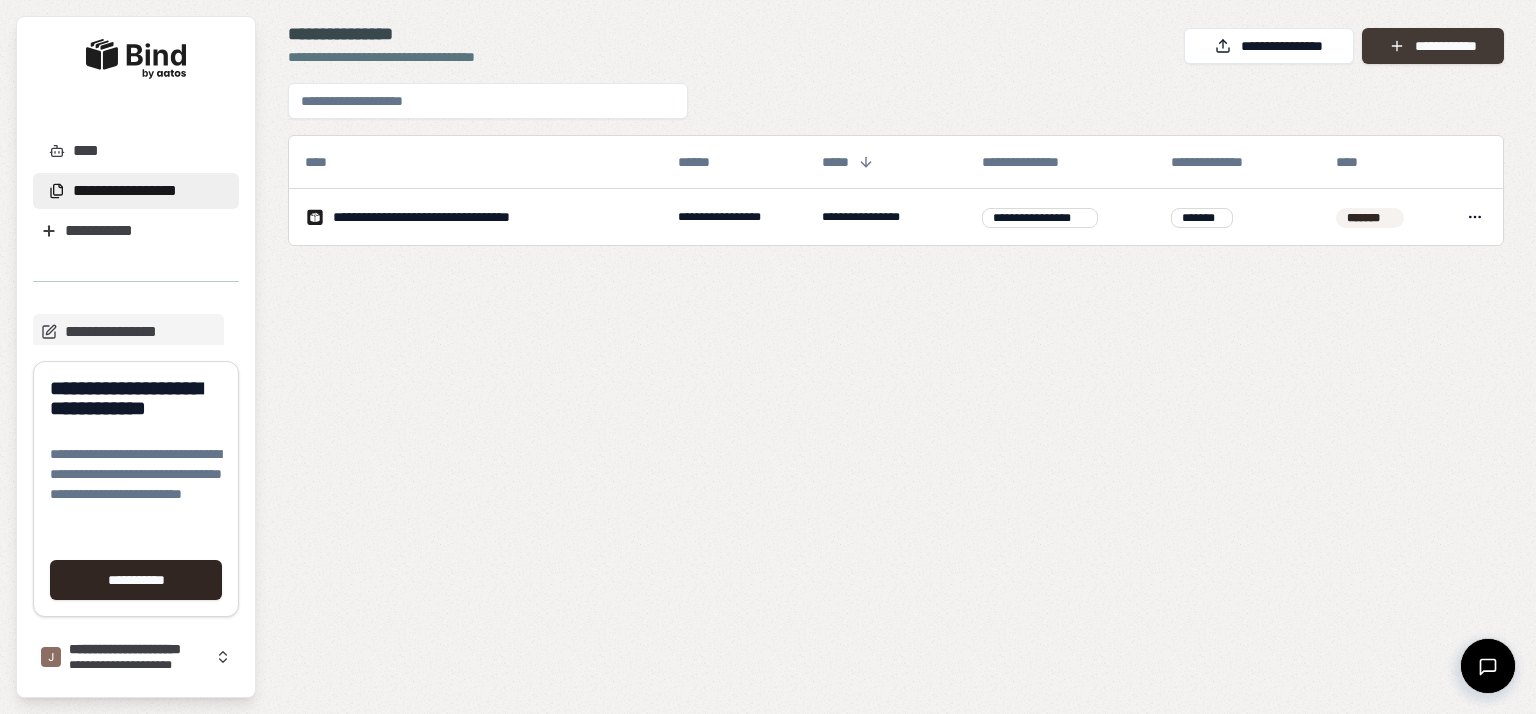 click on "**********" at bounding box center [1433, 46] 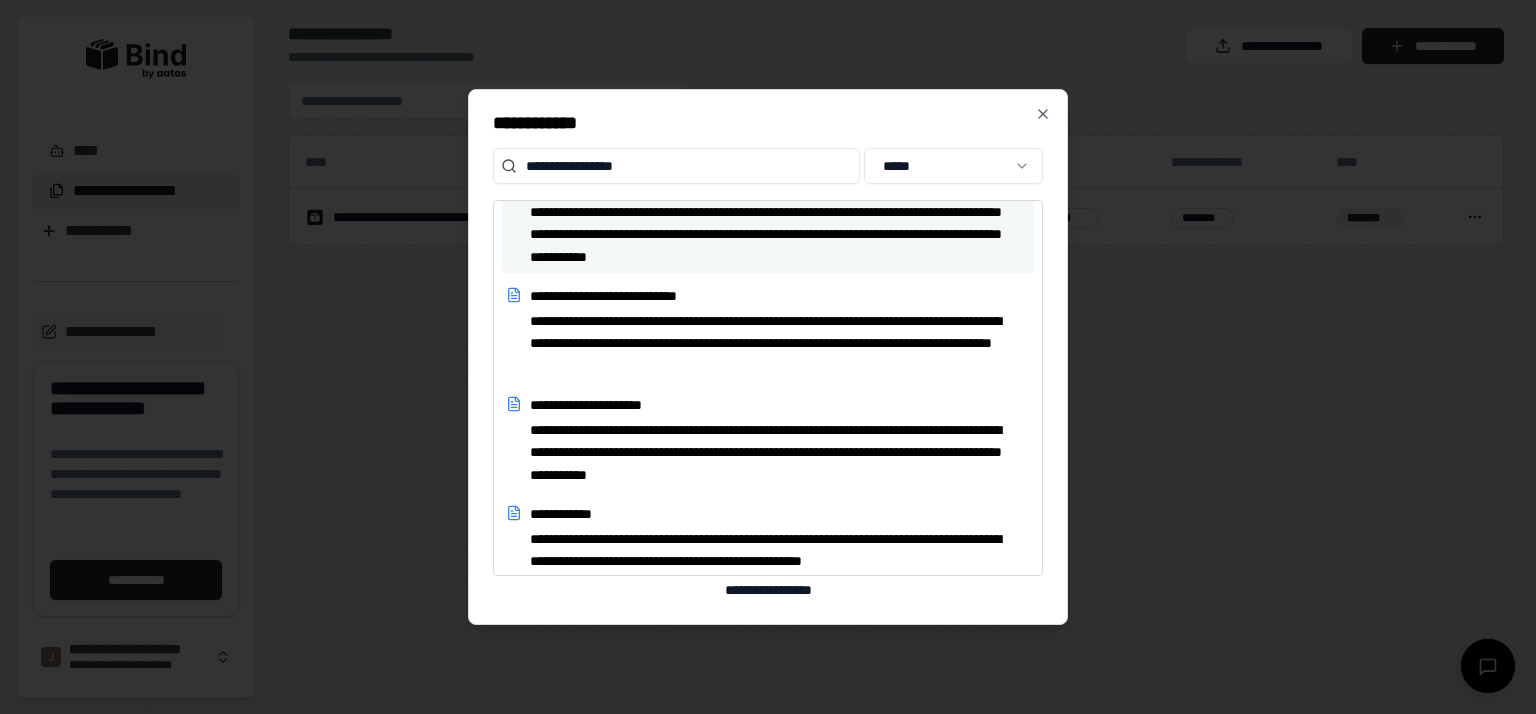 scroll, scrollTop: 62, scrollLeft: 0, axis: vertical 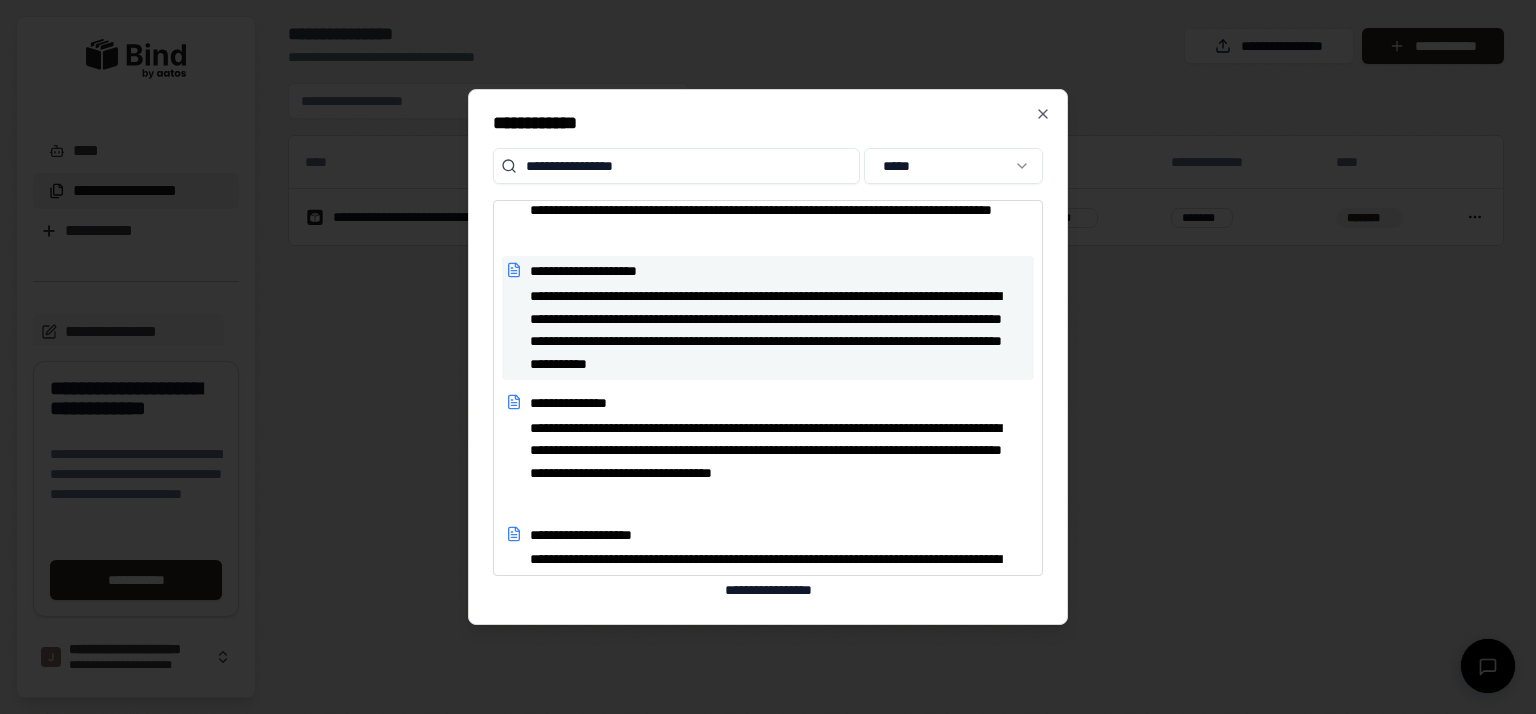 type on "**********" 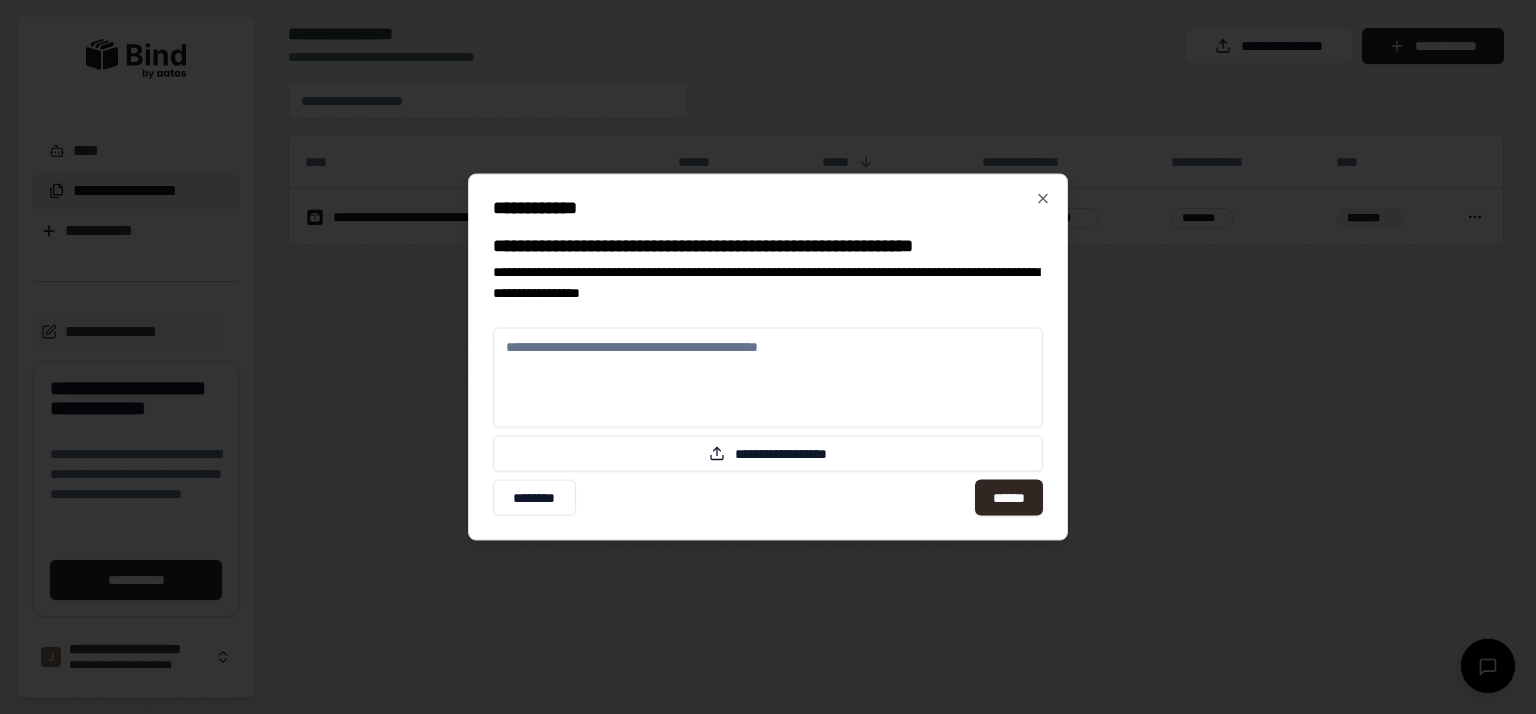 click at bounding box center [768, 378] 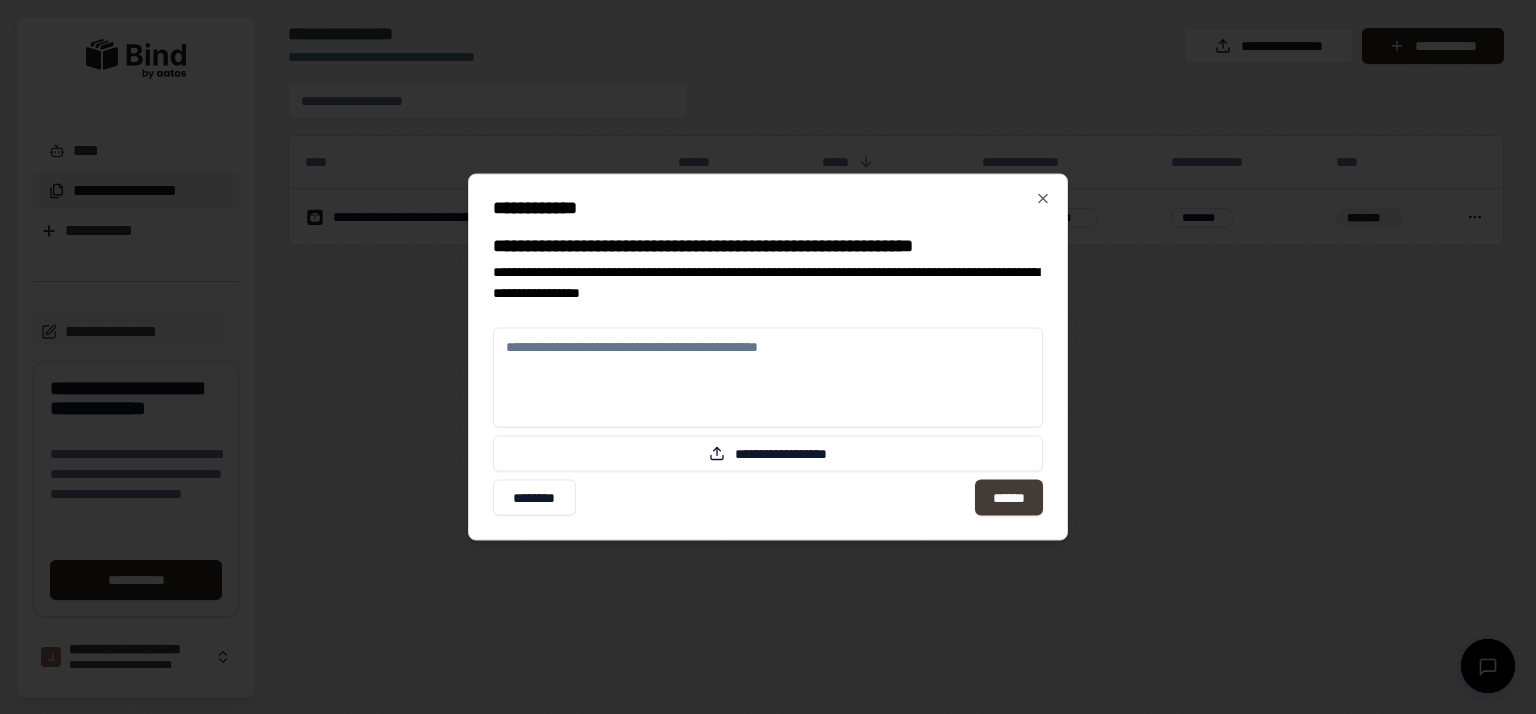 click on "******" at bounding box center (1009, 498) 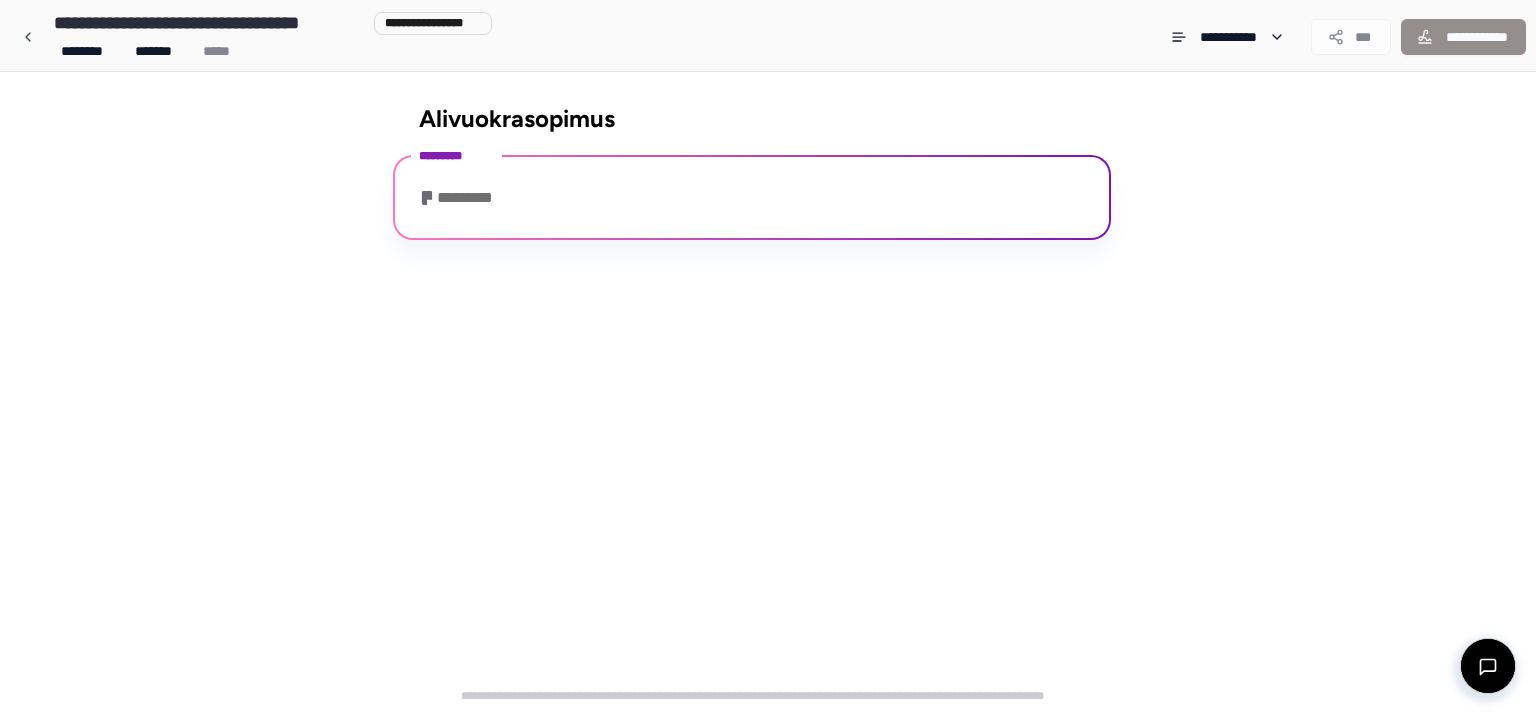 click on "*********" at bounding box center [460, 198] 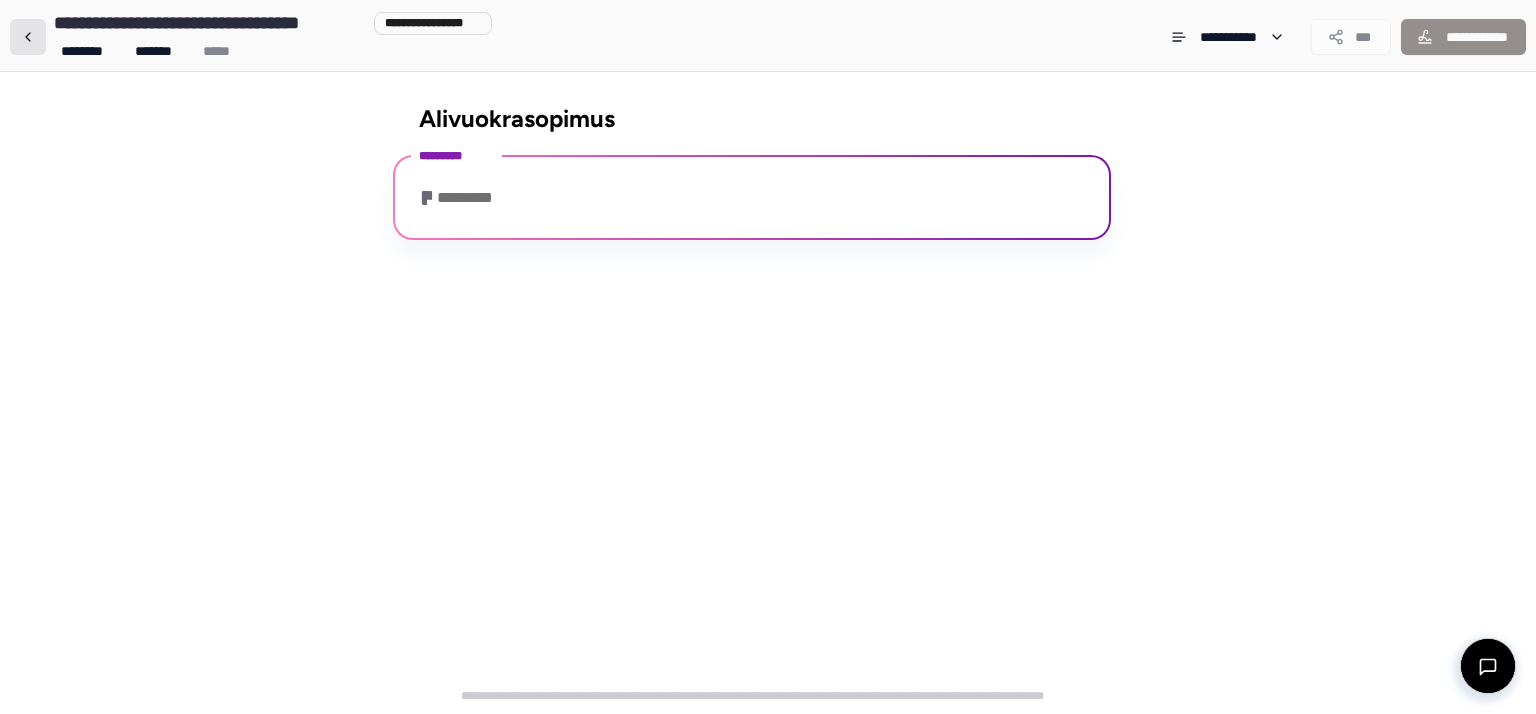 click at bounding box center (28, 37) 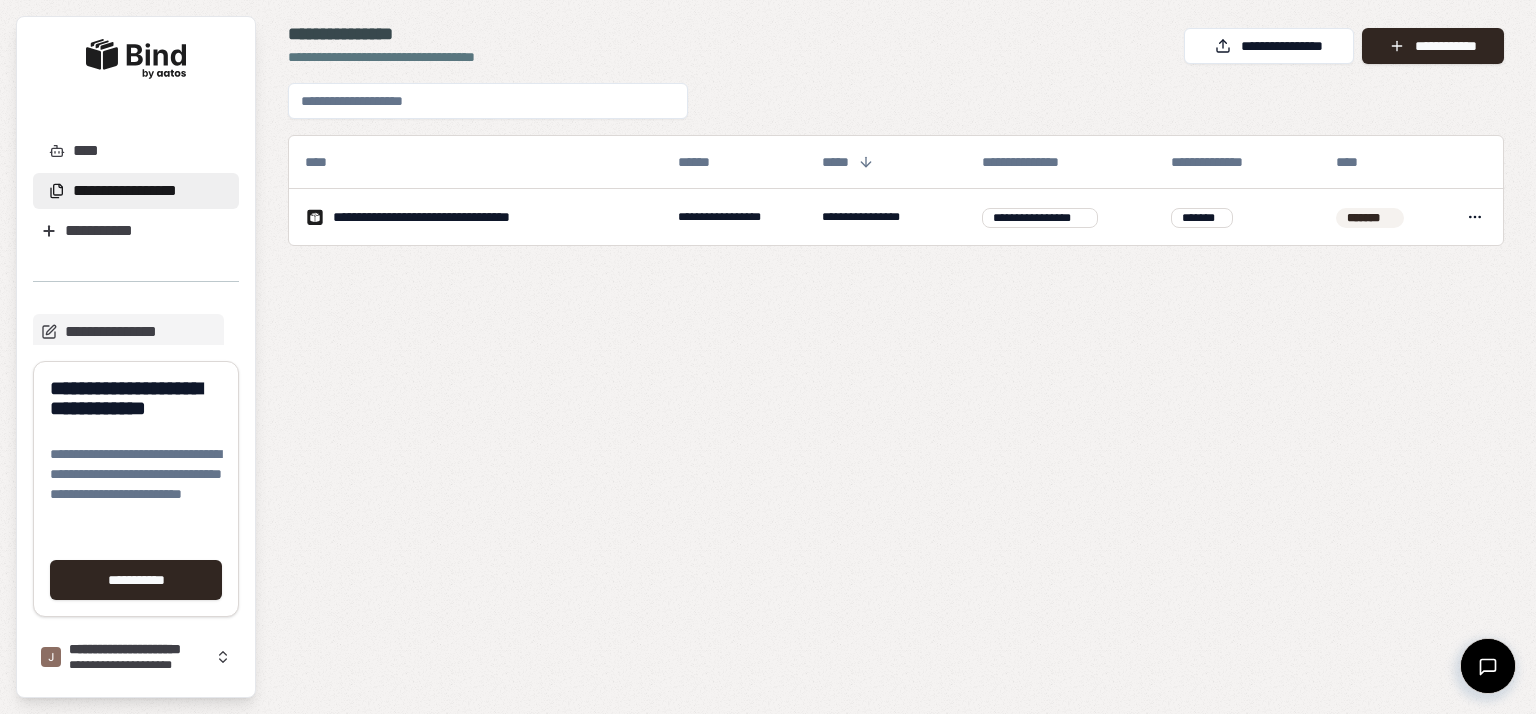 click on "**********" at bounding box center [896, 164] 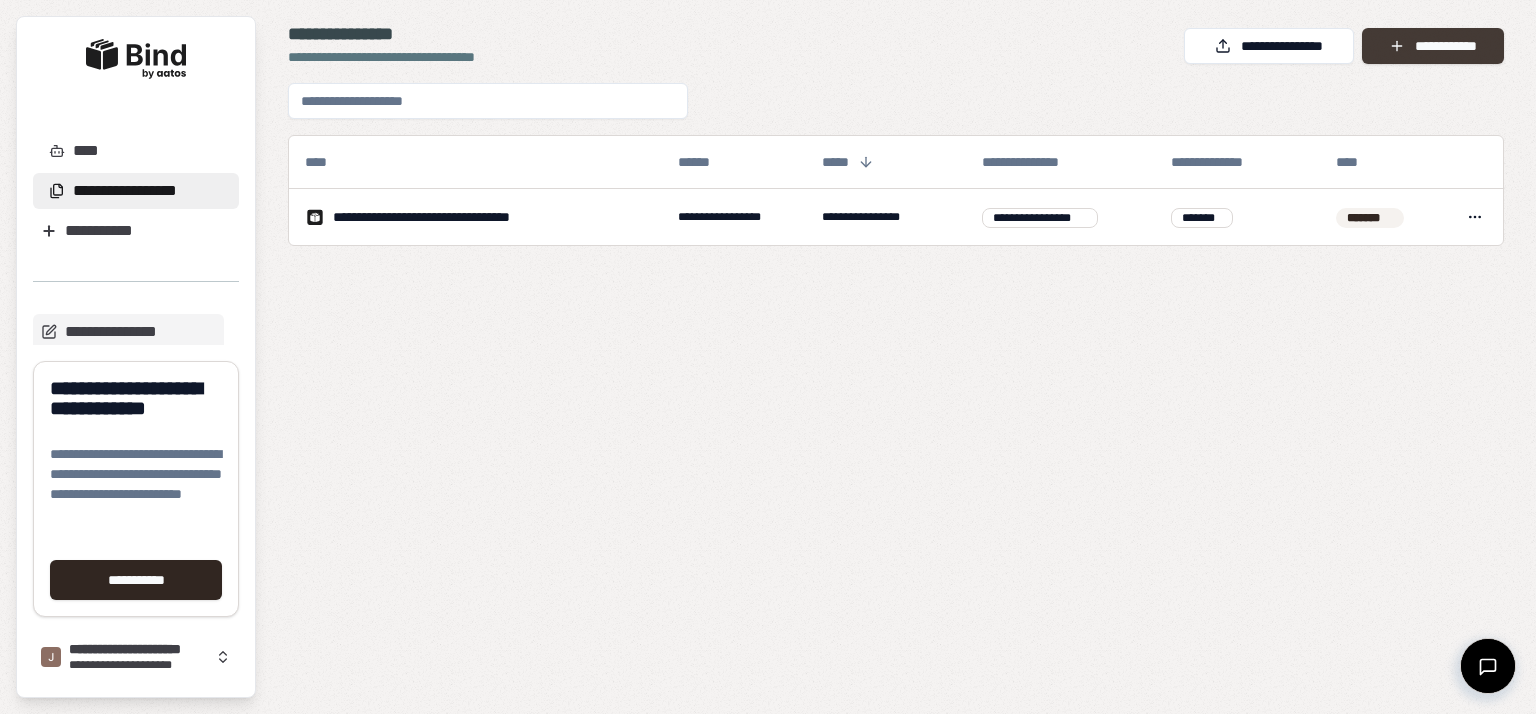 click on "**********" at bounding box center [1433, 46] 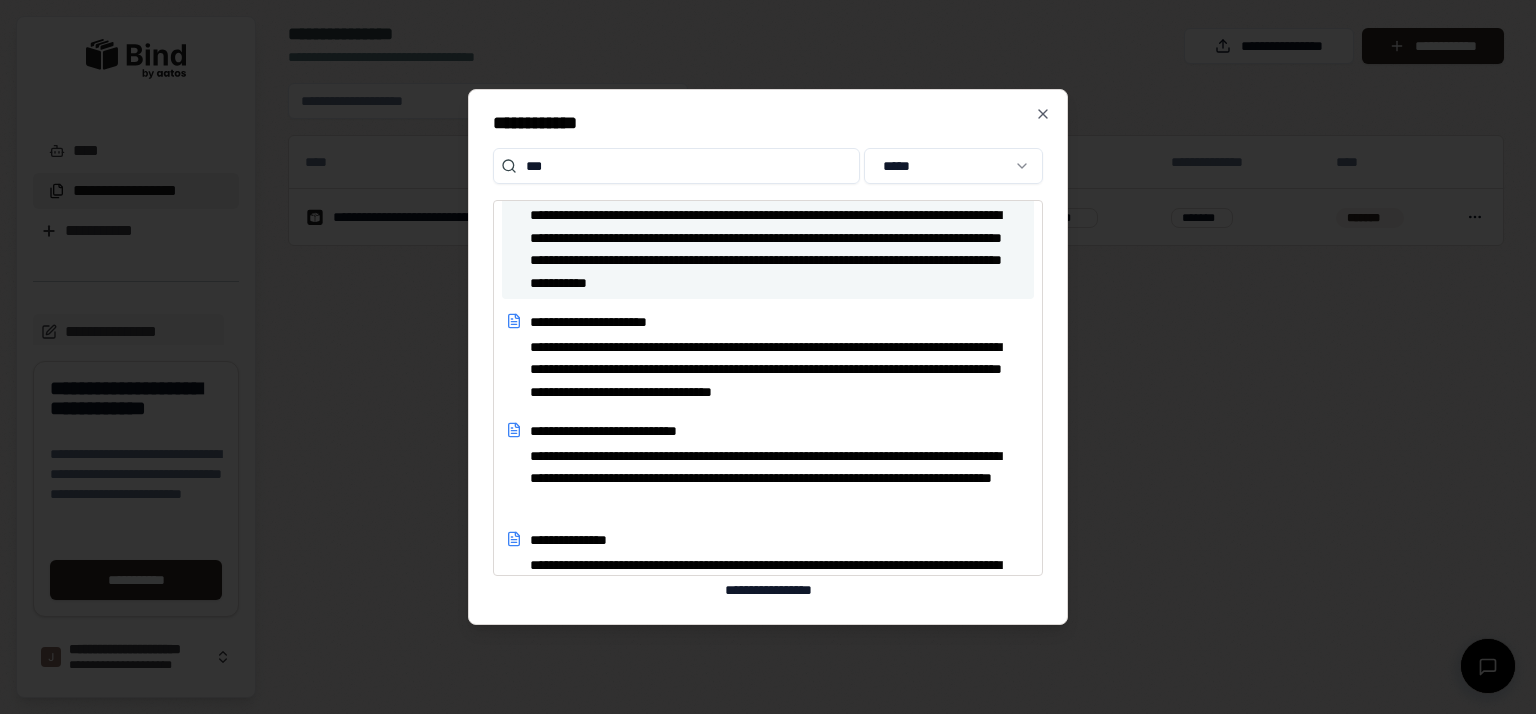 scroll, scrollTop: 16, scrollLeft: 0, axis: vertical 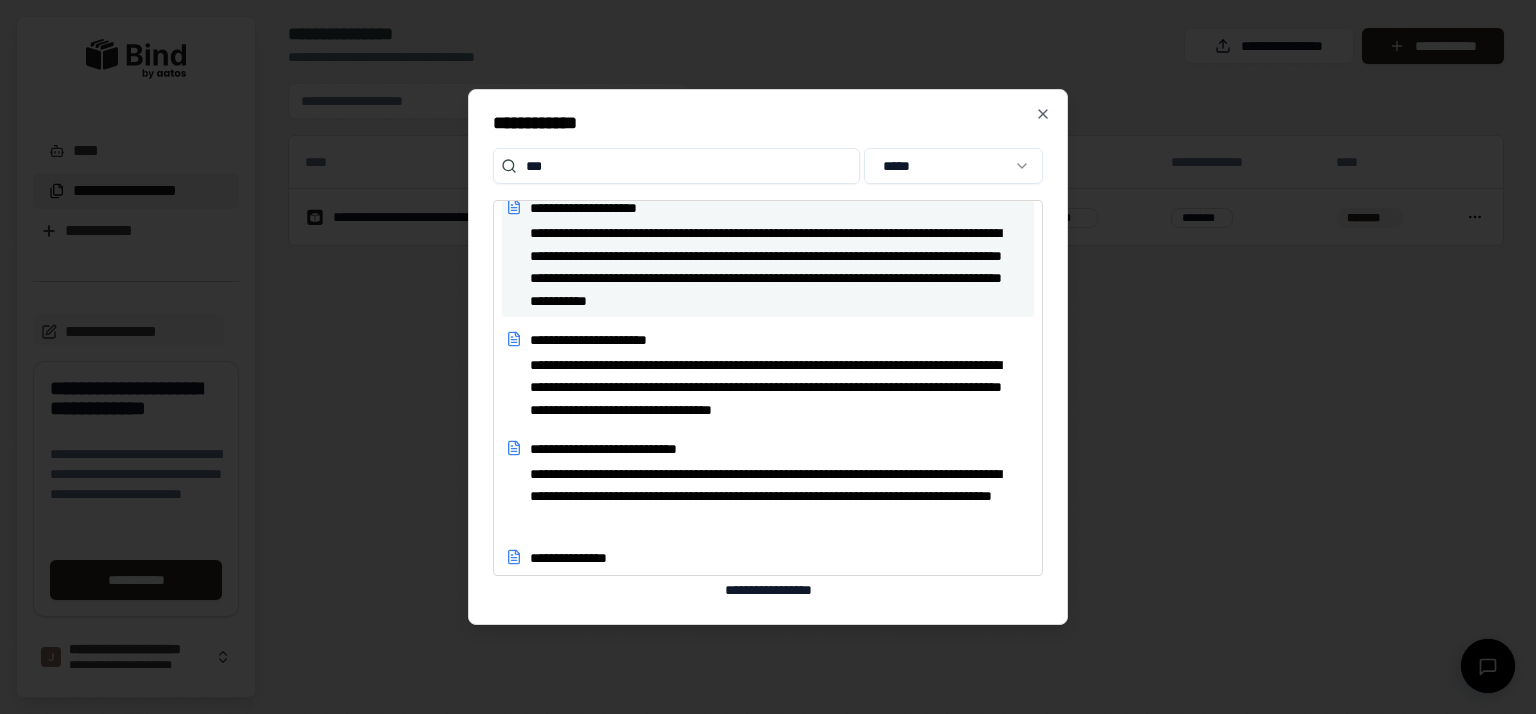 type on "***" 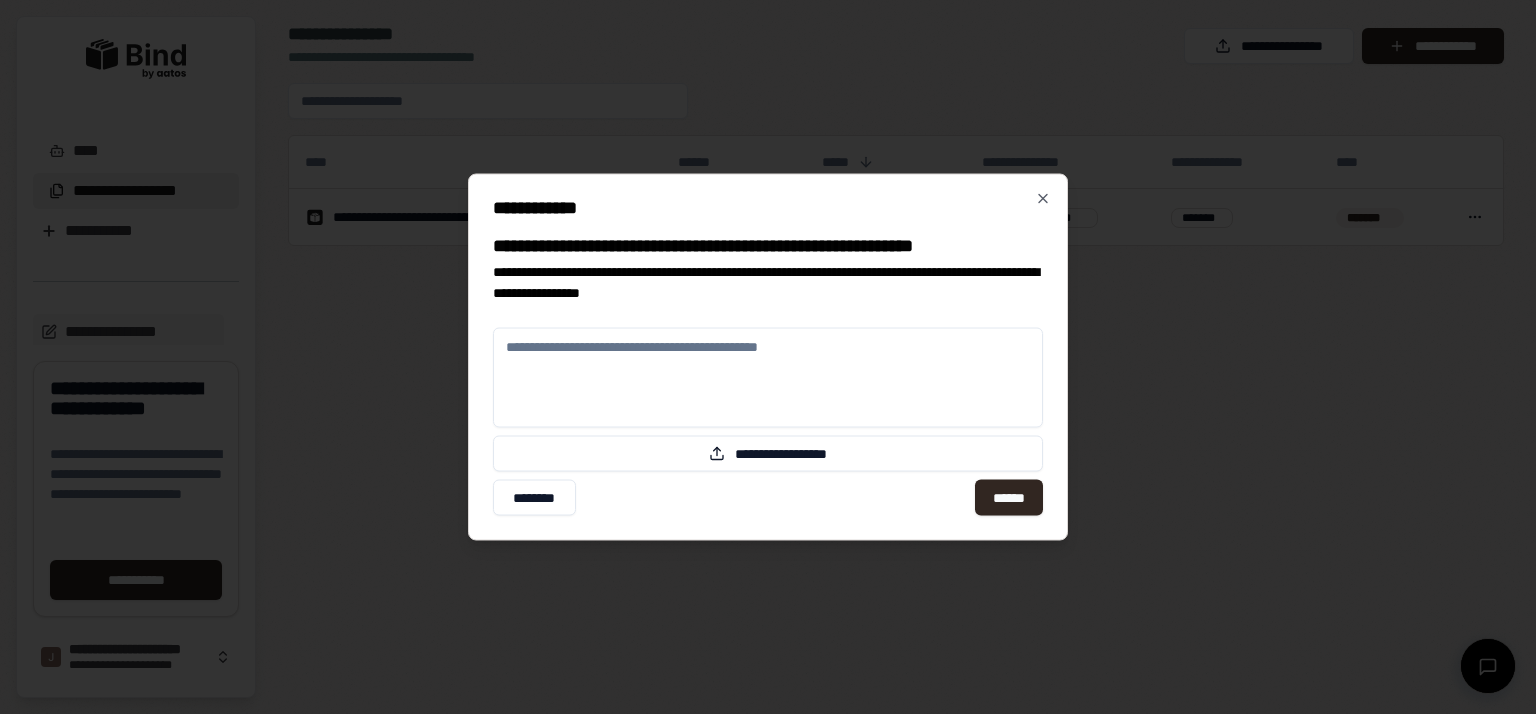 click at bounding box center (768, 378) 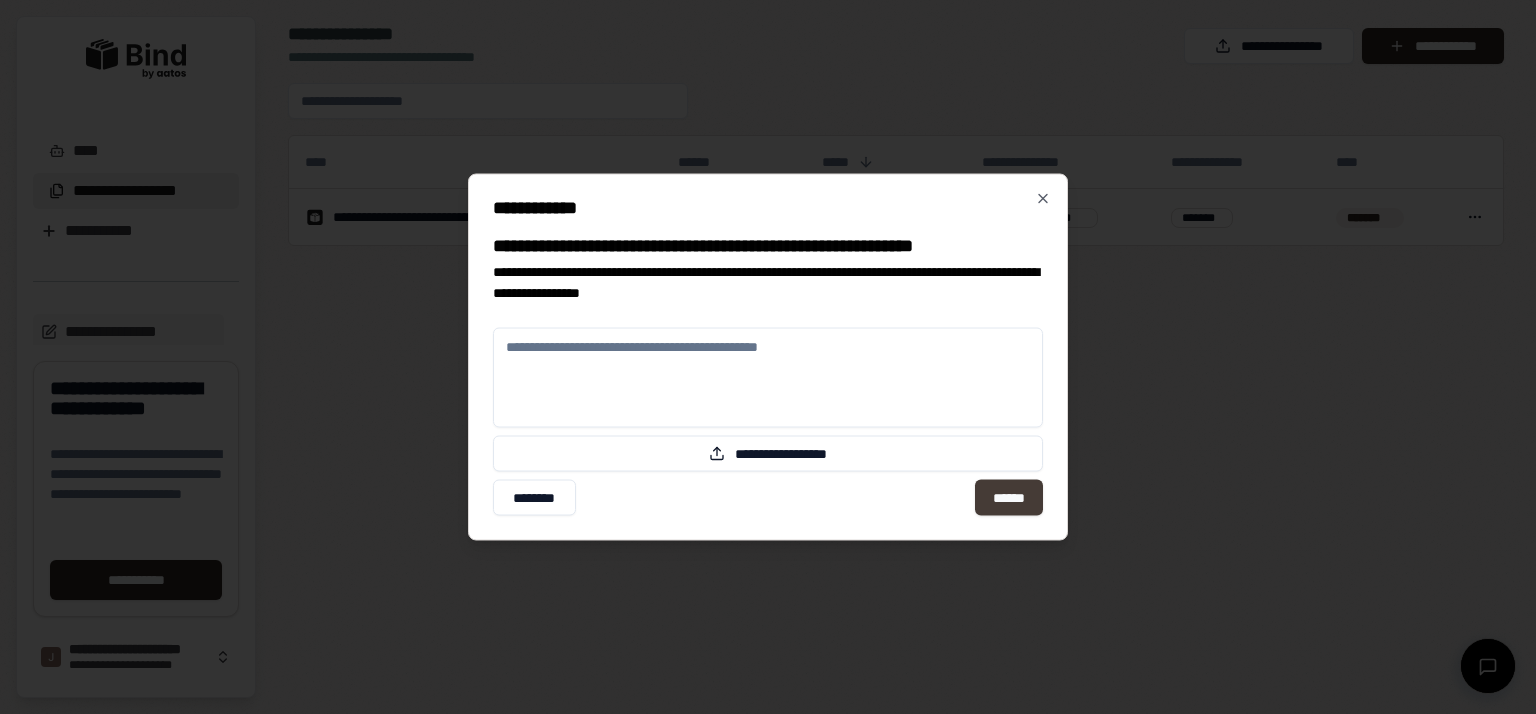 click on "******" at bounding box center [1009, 498] 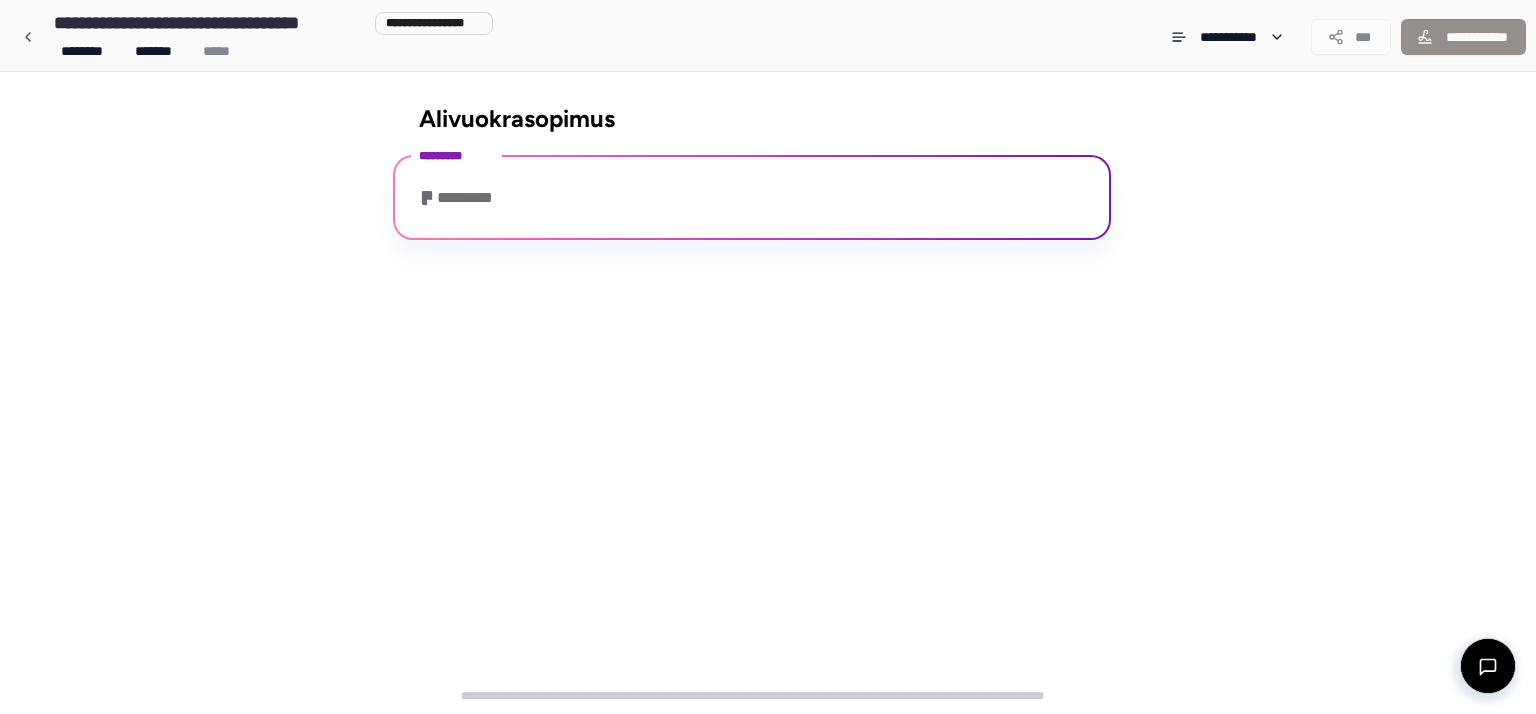 click on "**********" at bounding box center (768, 393) 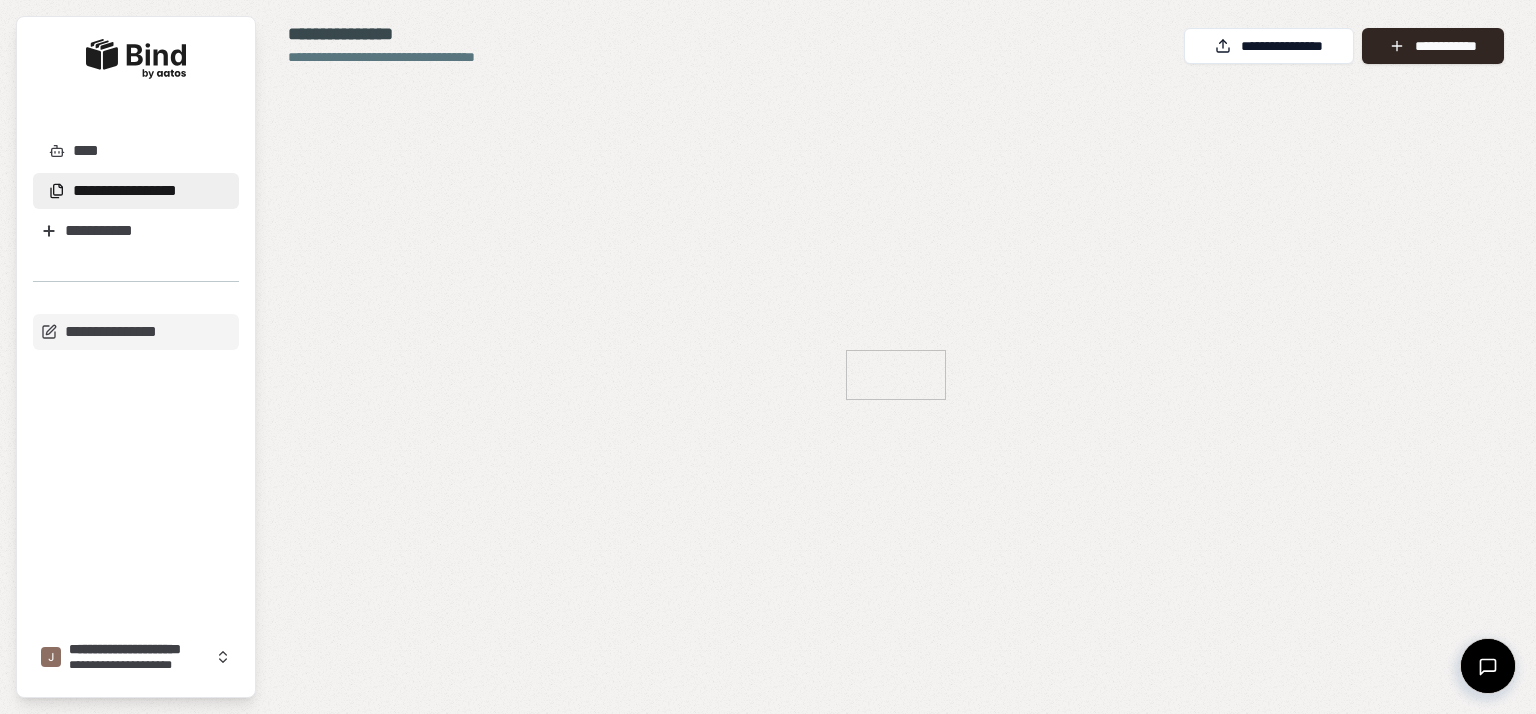 scroll, scrollTop: 0, scrollLeft: 0, axis: both 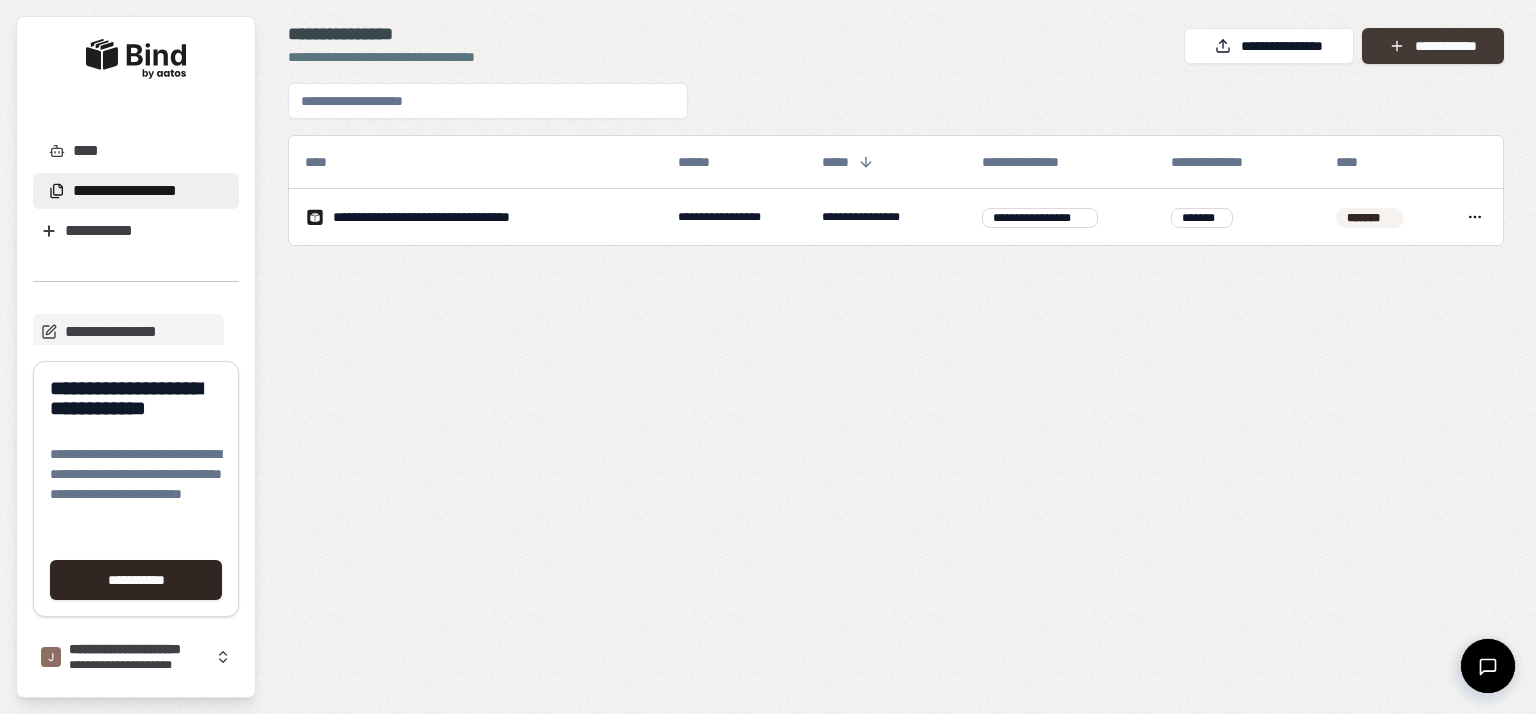 click on "**********" at bounding box center (1433, 46) 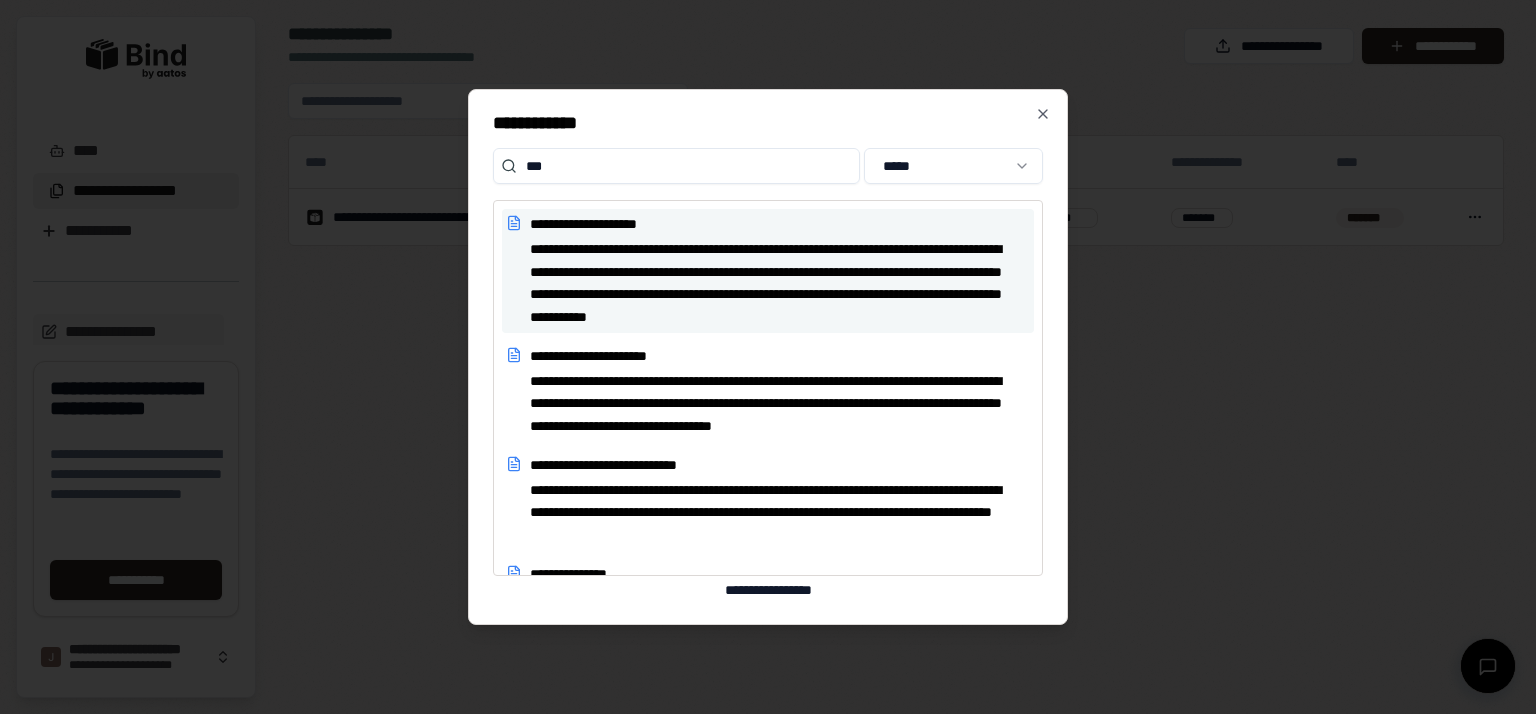 type on "***" 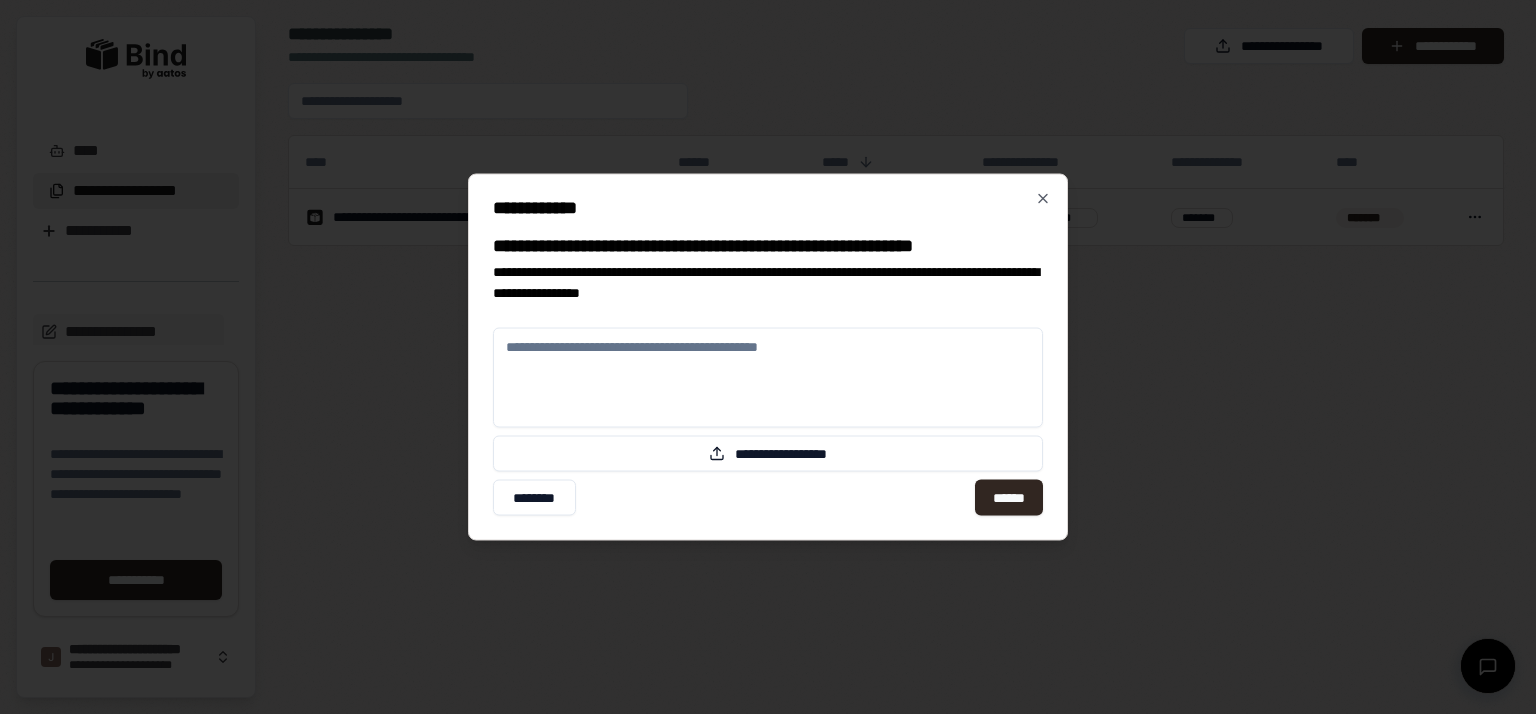 click at bounding box center (768, 378) 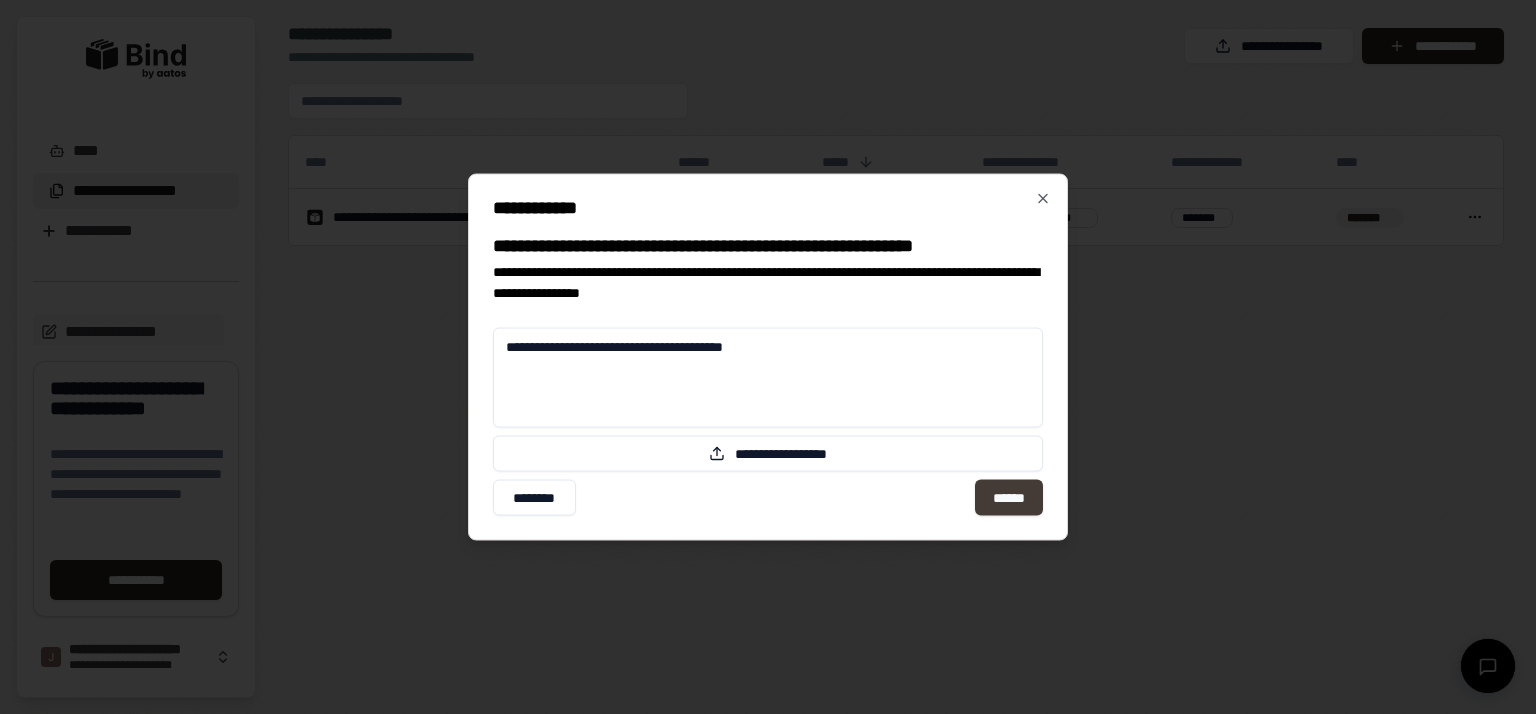 type on "**********" 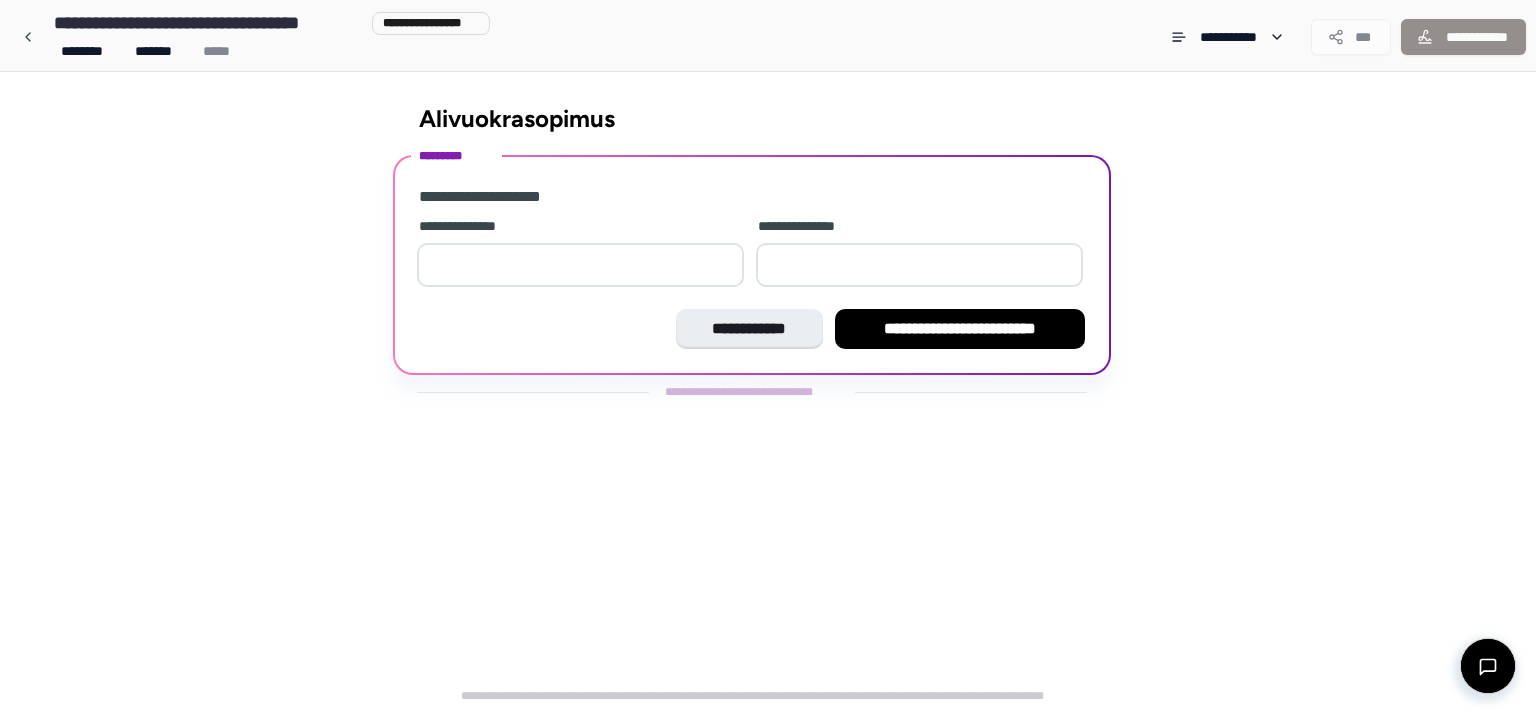 click at bounding box center [580, 265] 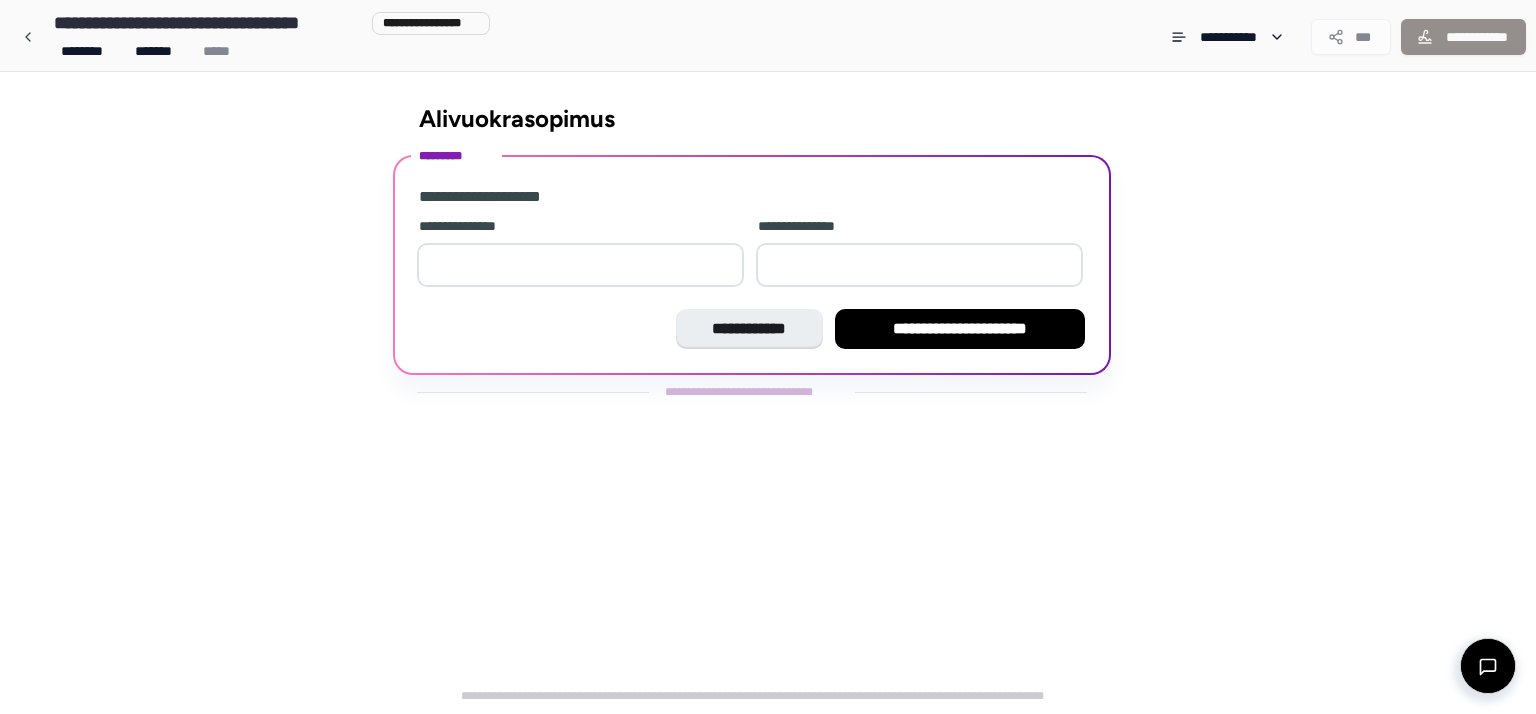 click on "*" at bounding box center [580, 265] 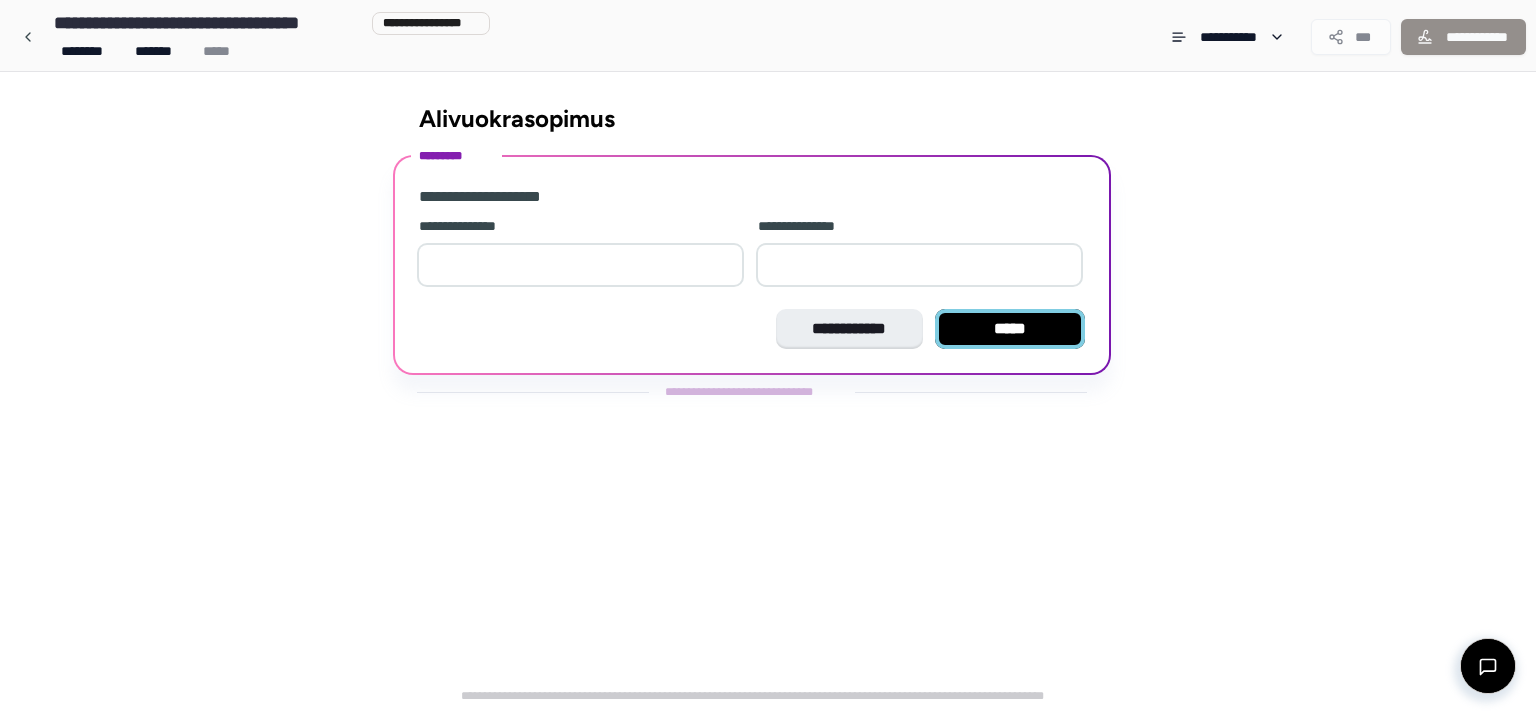 click on "*****" at bounding box center (1010, 329) 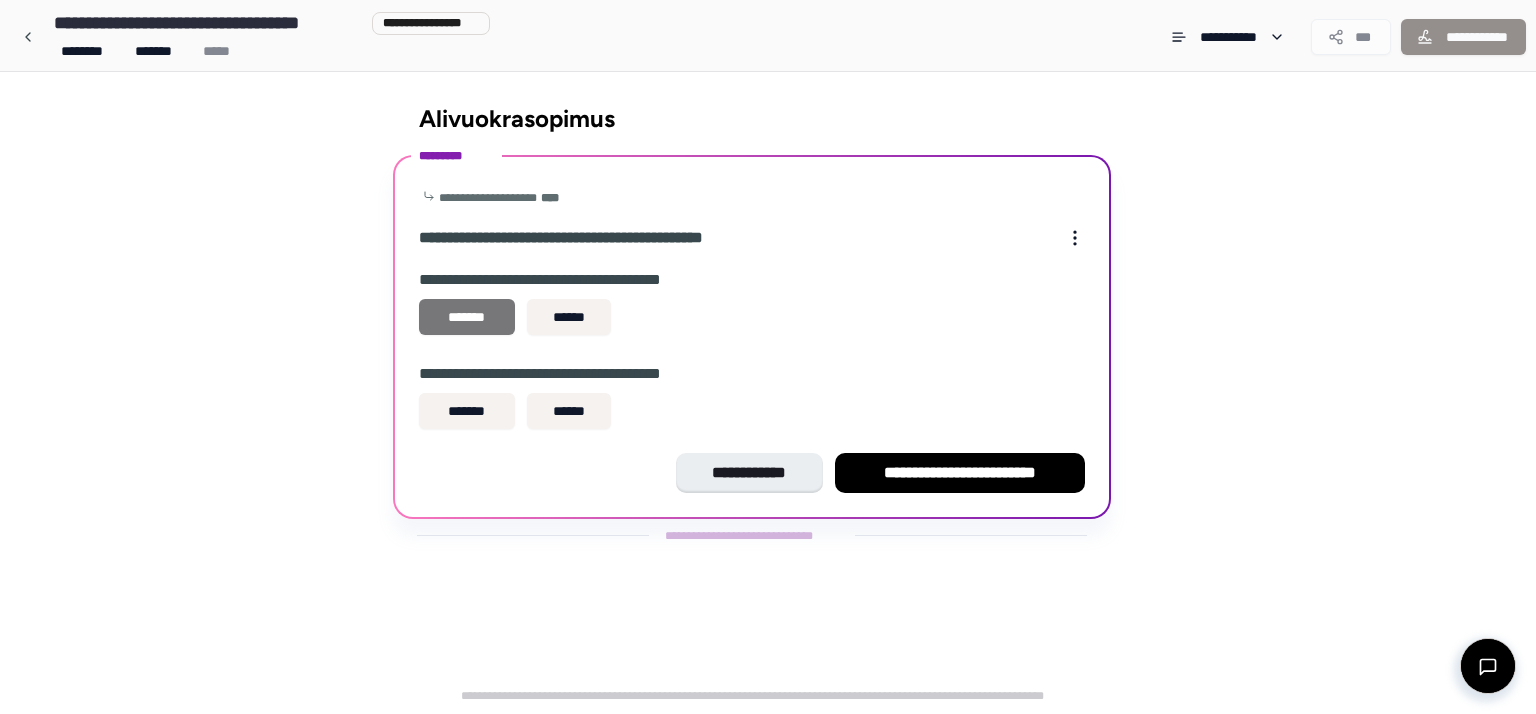 click on "*******" at bounding box center [467, 317] 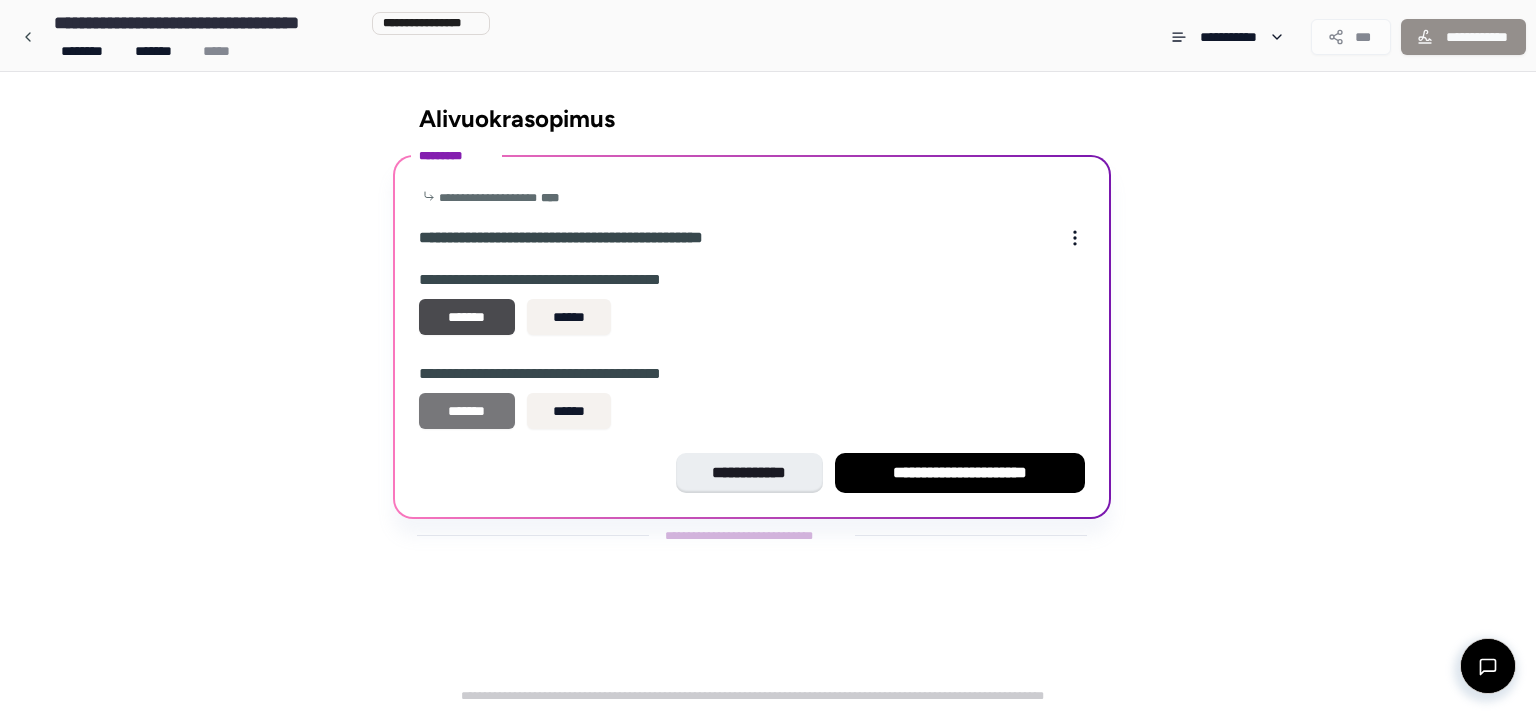click on "*******" at bounding box center [467, 411] 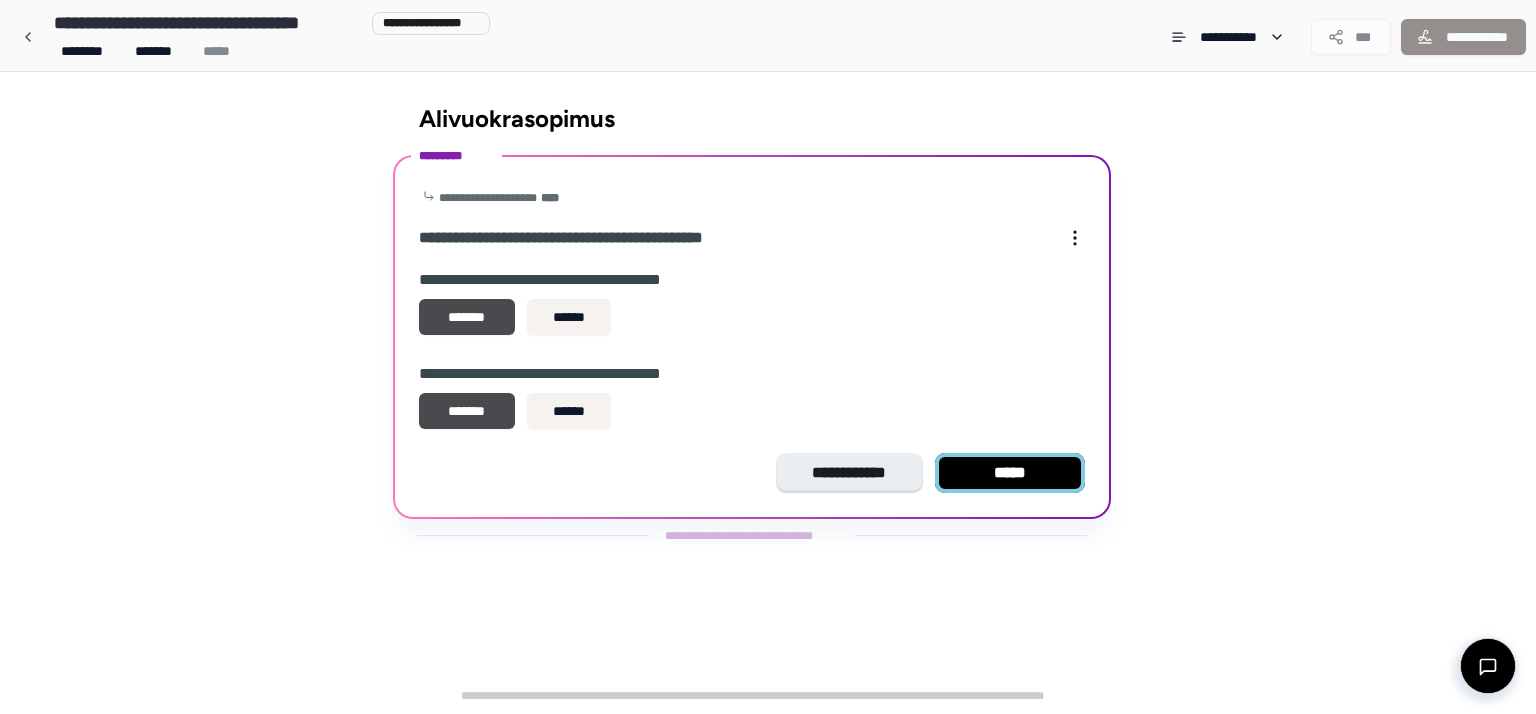 click on "*****" at bounding box center (1010, 473) 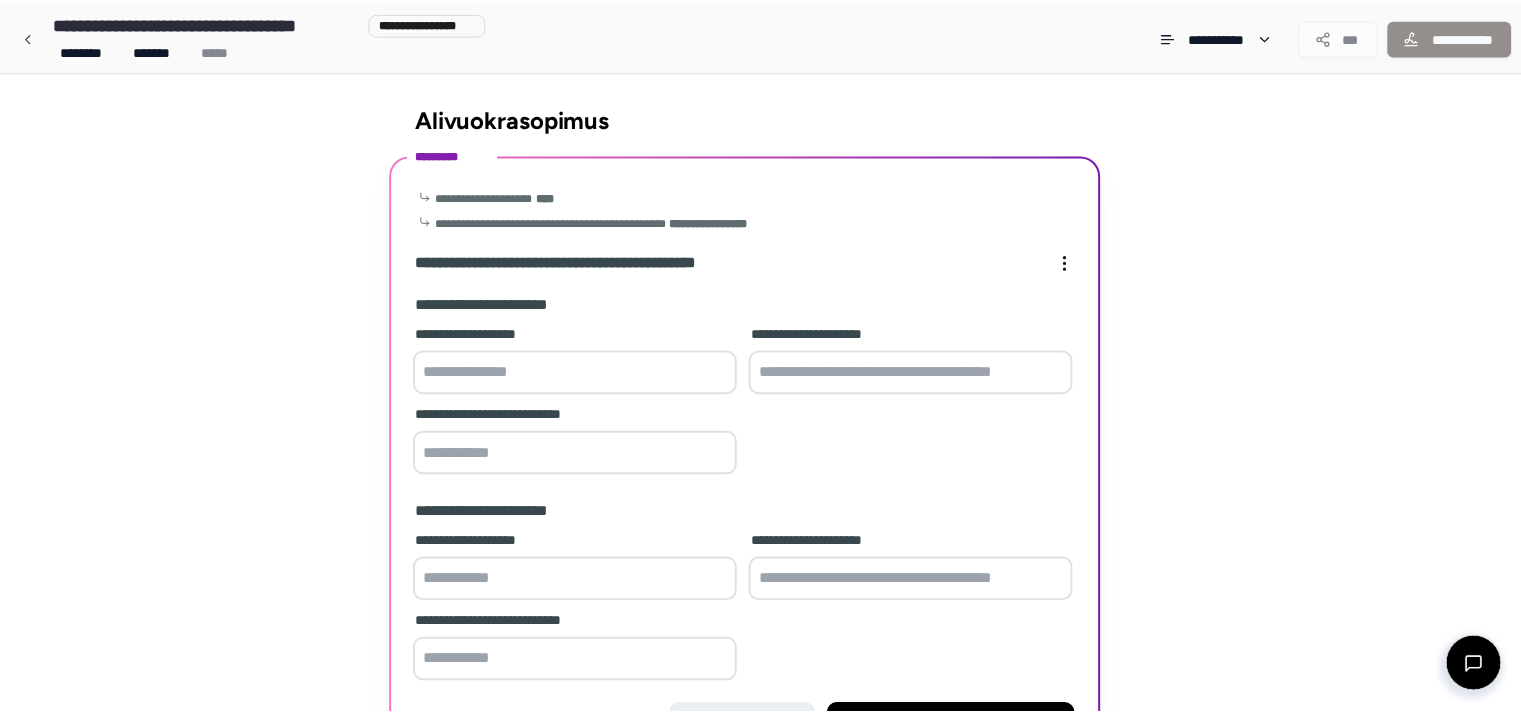 scroll, scrollTop: 136, scrollLeft: 0, axis: vertical 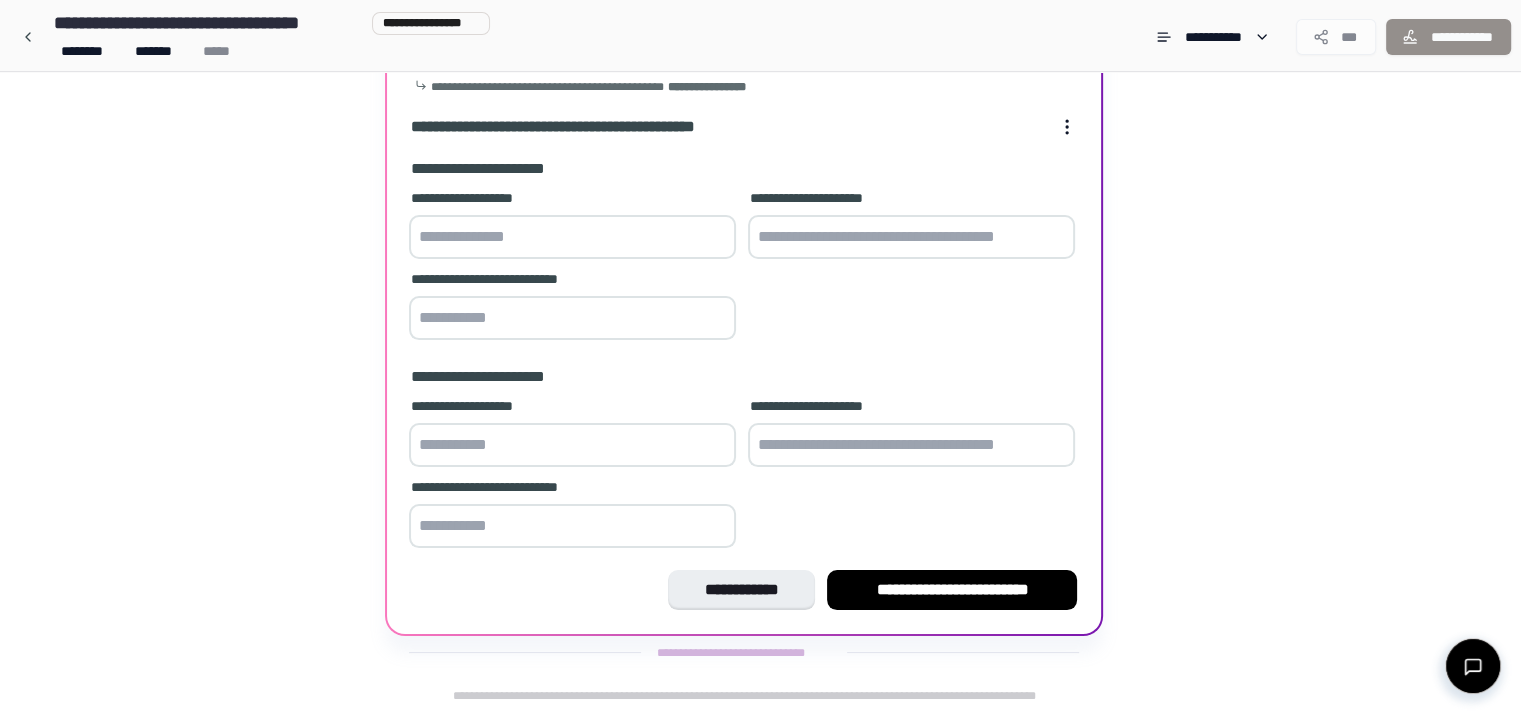 click at bounding box center [572, 237] 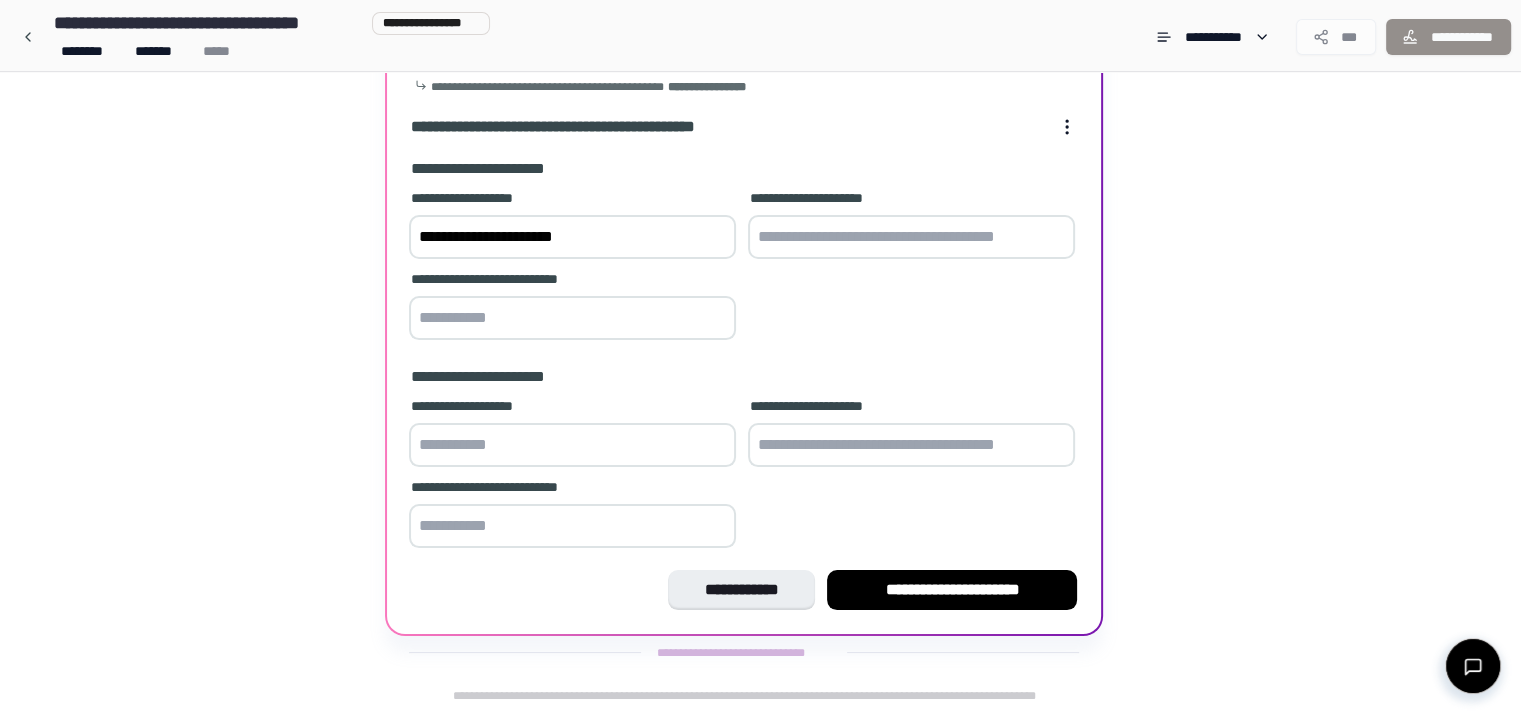 type on "**********" 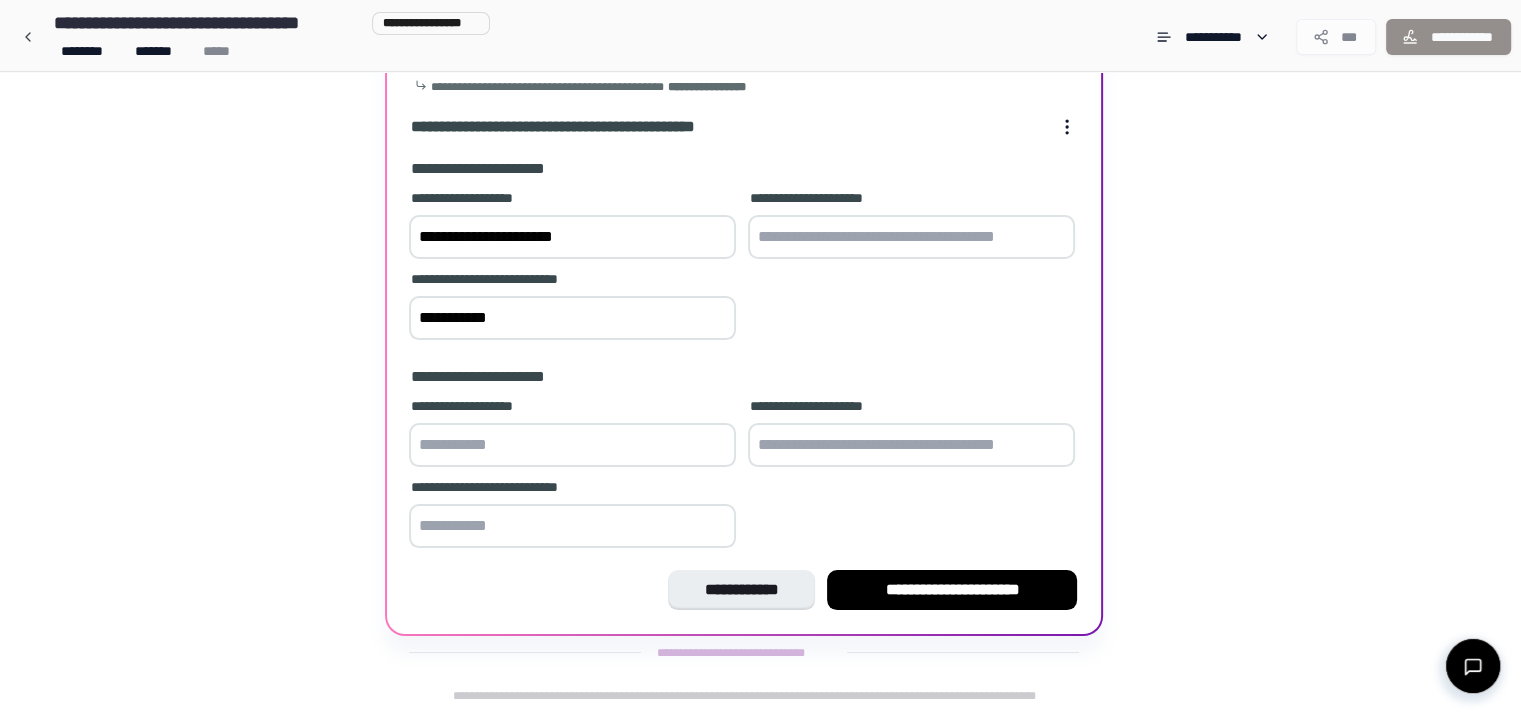 type on "**********" 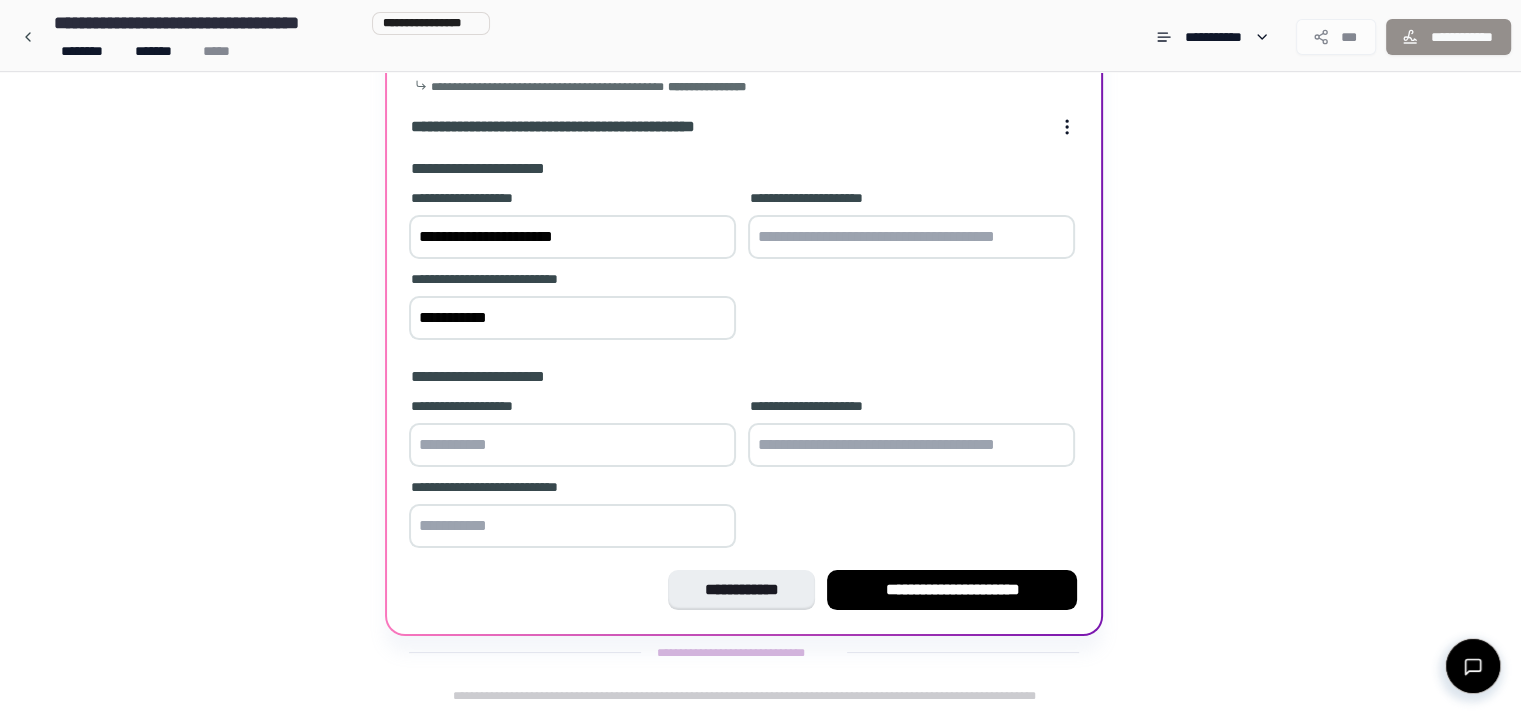 click at bounding box center [911, 237] 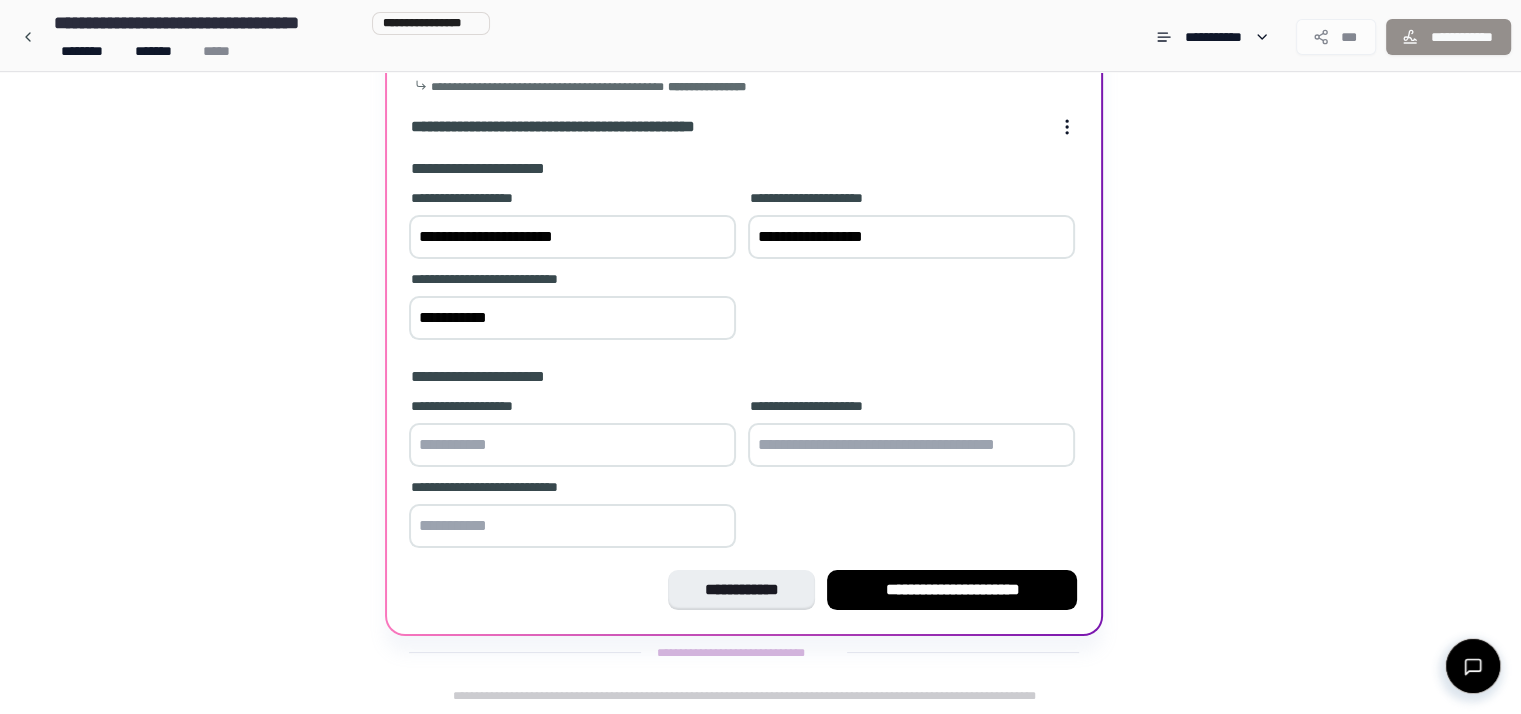 type on "**********" 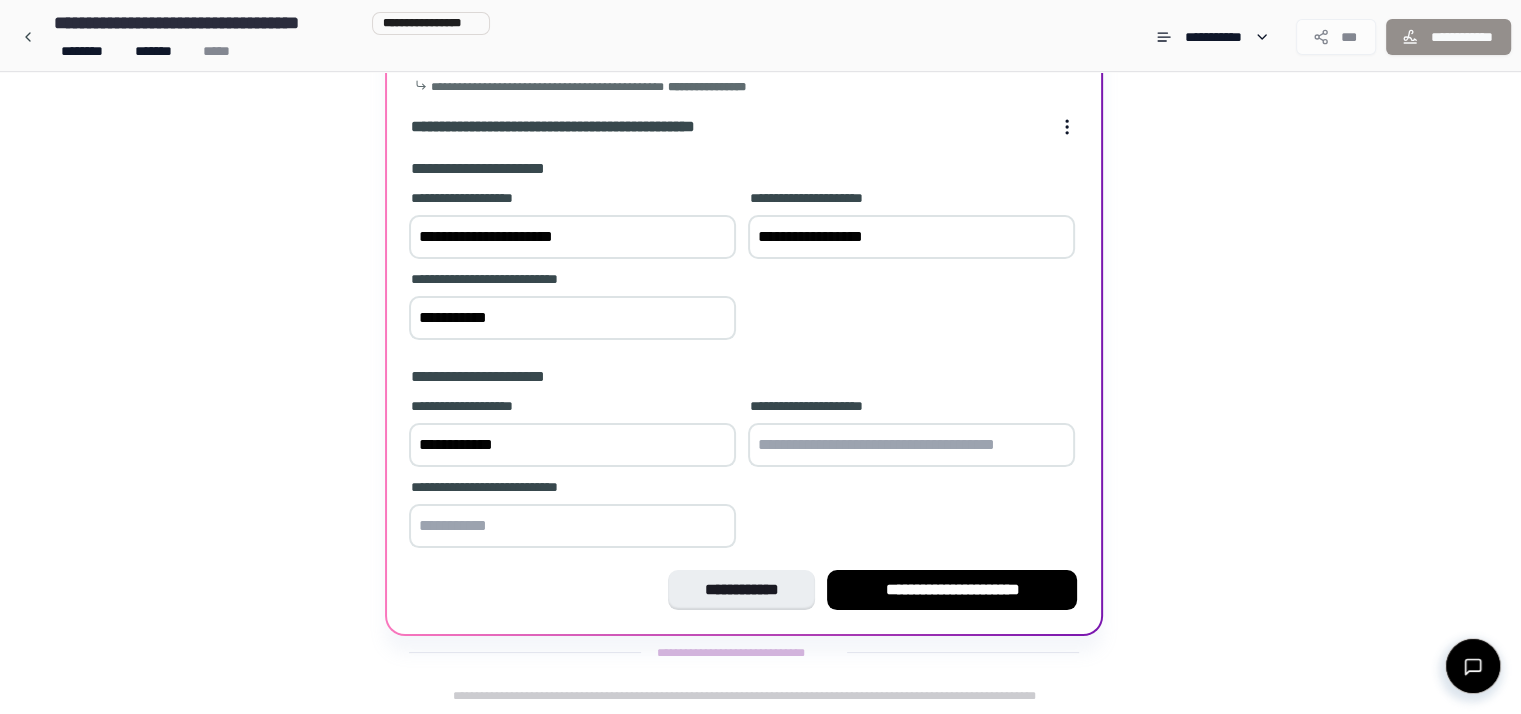 type on "**********" 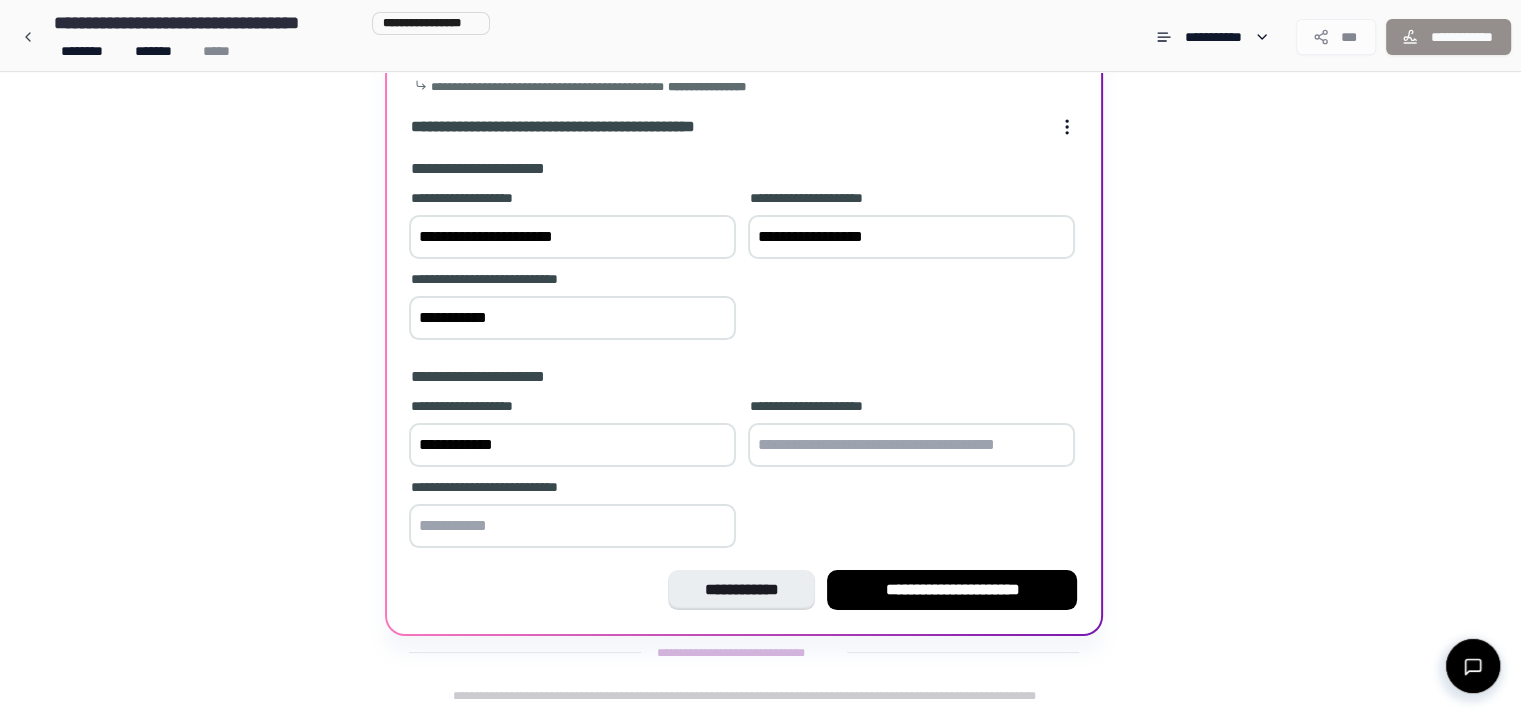 click at bounding box center [572, 526] 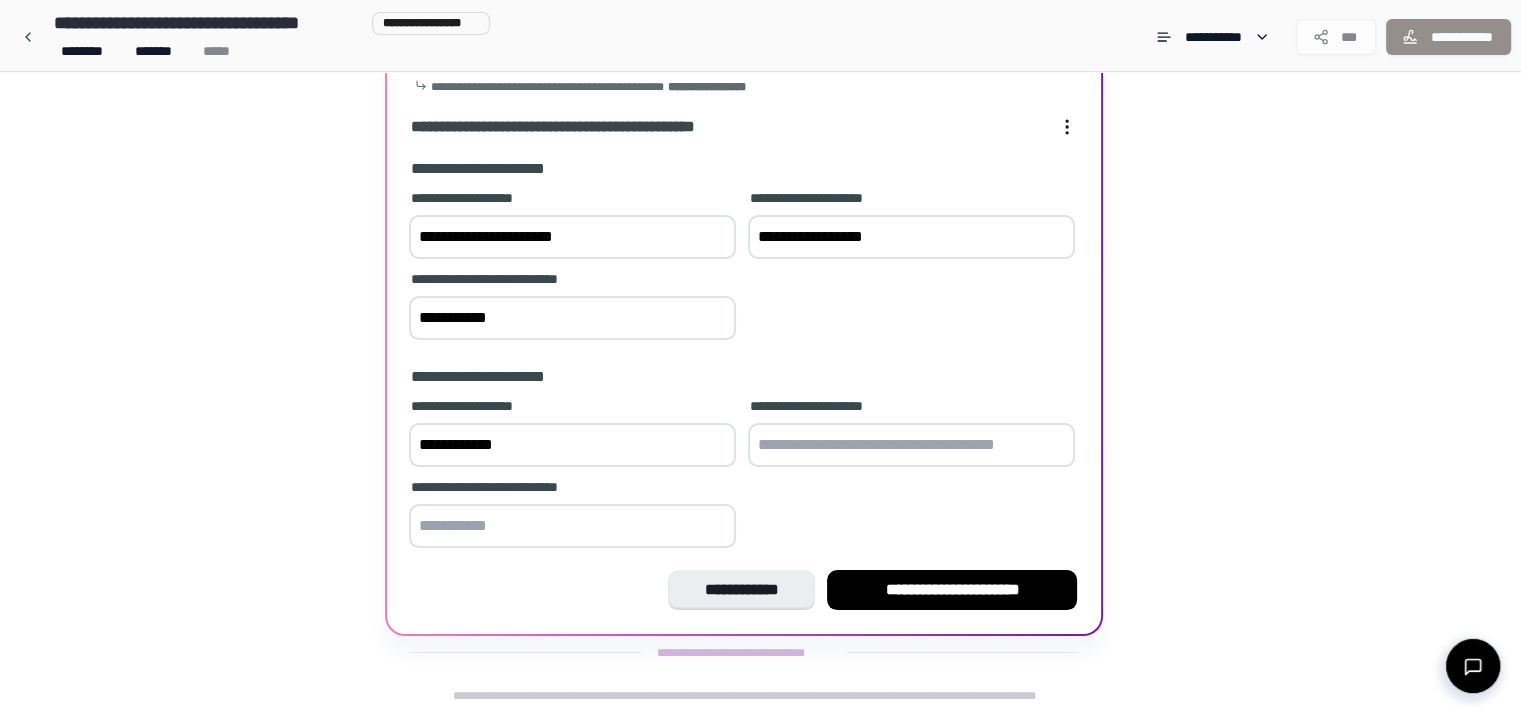 click at bounding box center (911, 445) 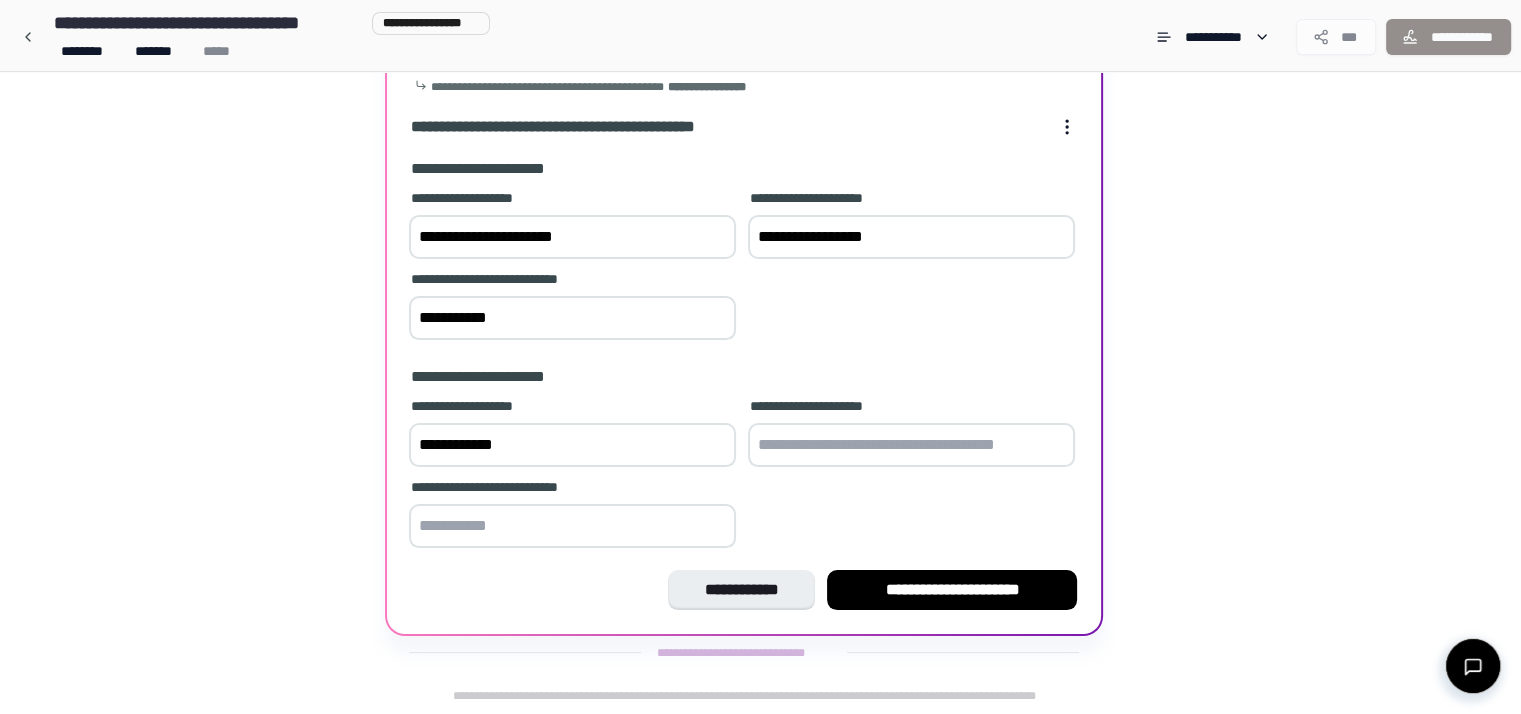 click on "**********" at bounding box center (760, 325) 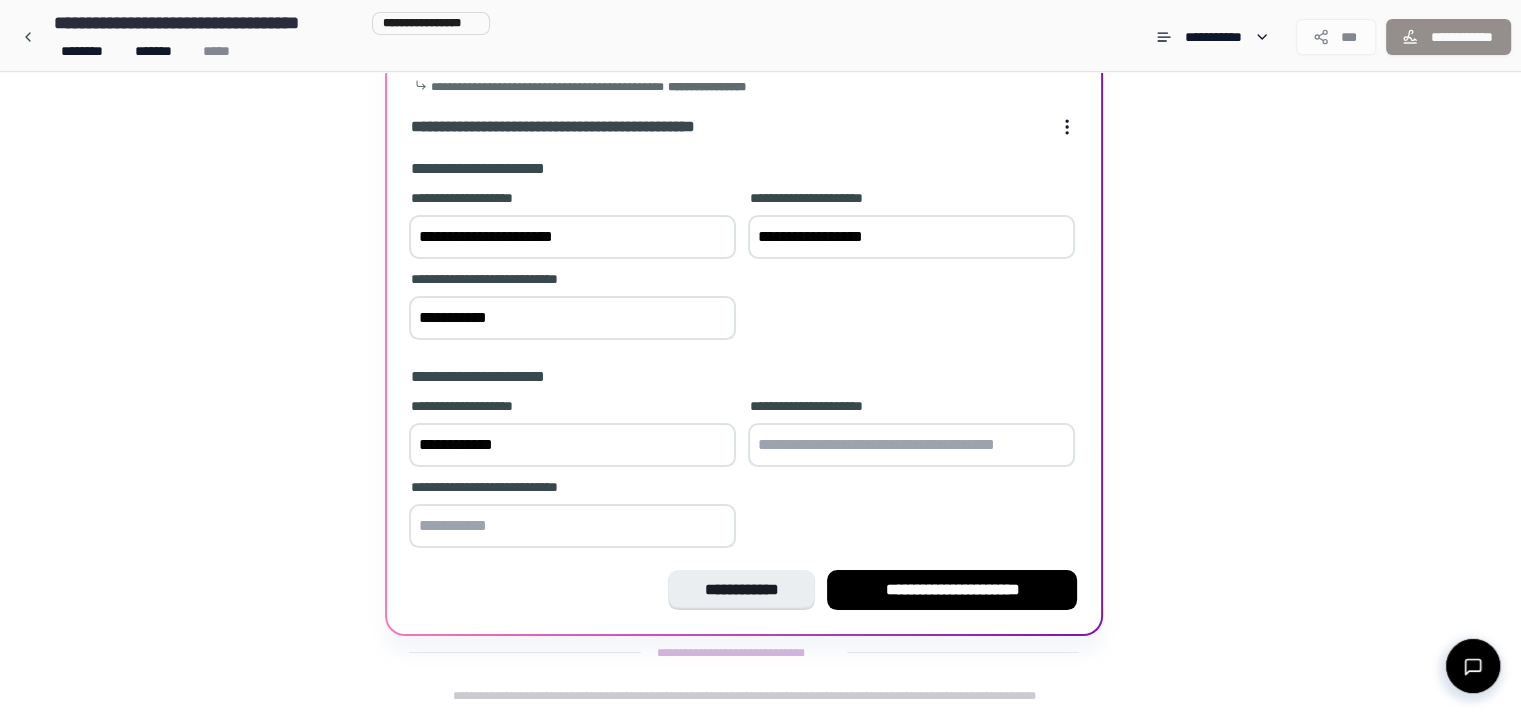click at bounding box center (572, 526) 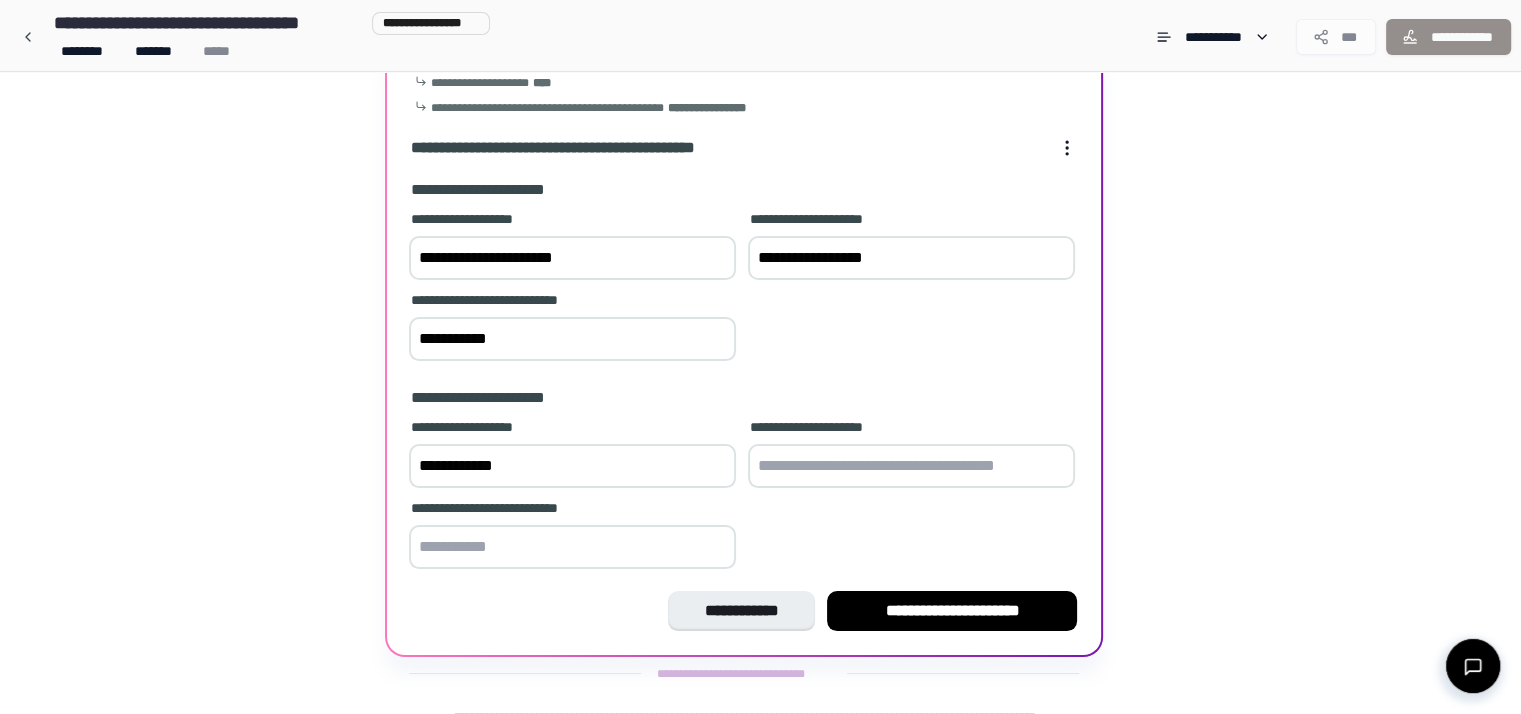 scroll, scrollTop: 136, scrollLeft: 0, axis: vertical 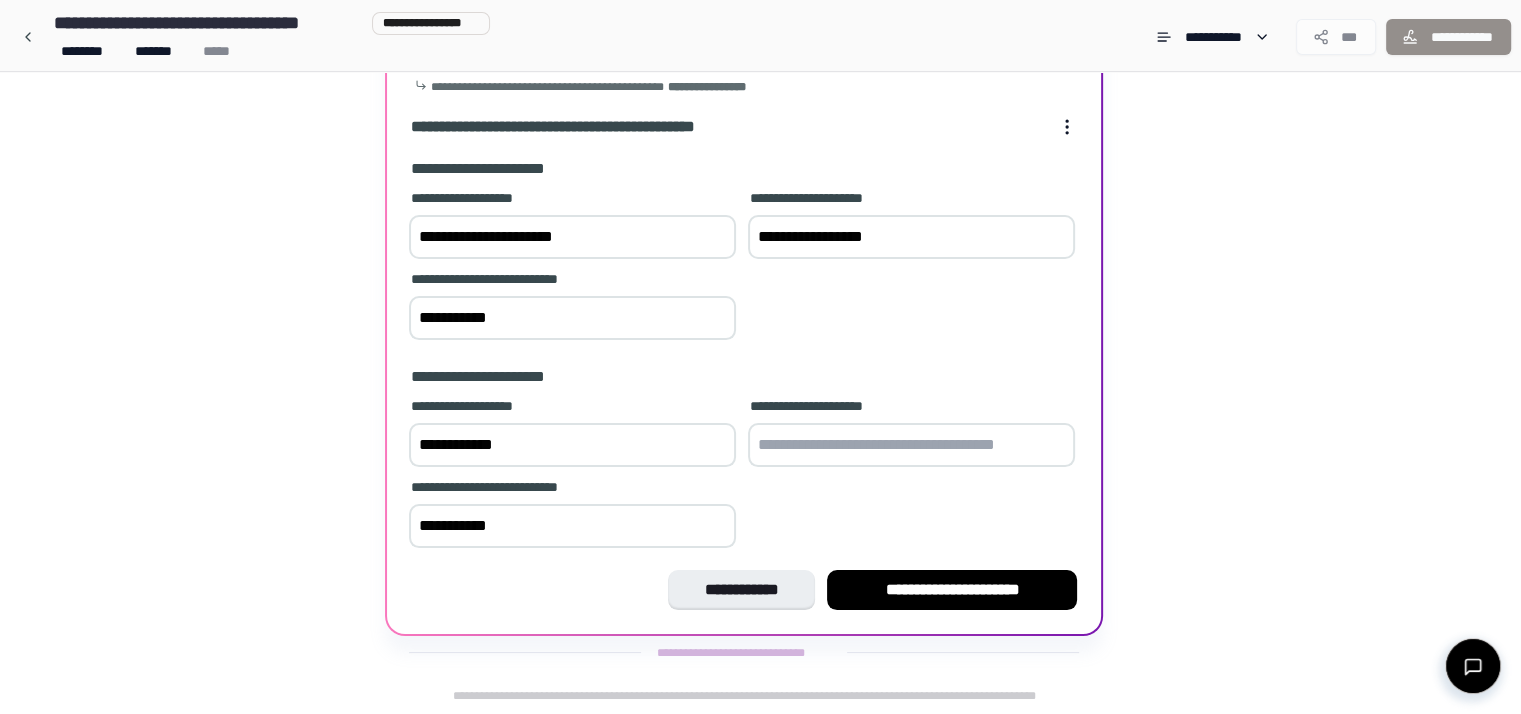 type on "**********" 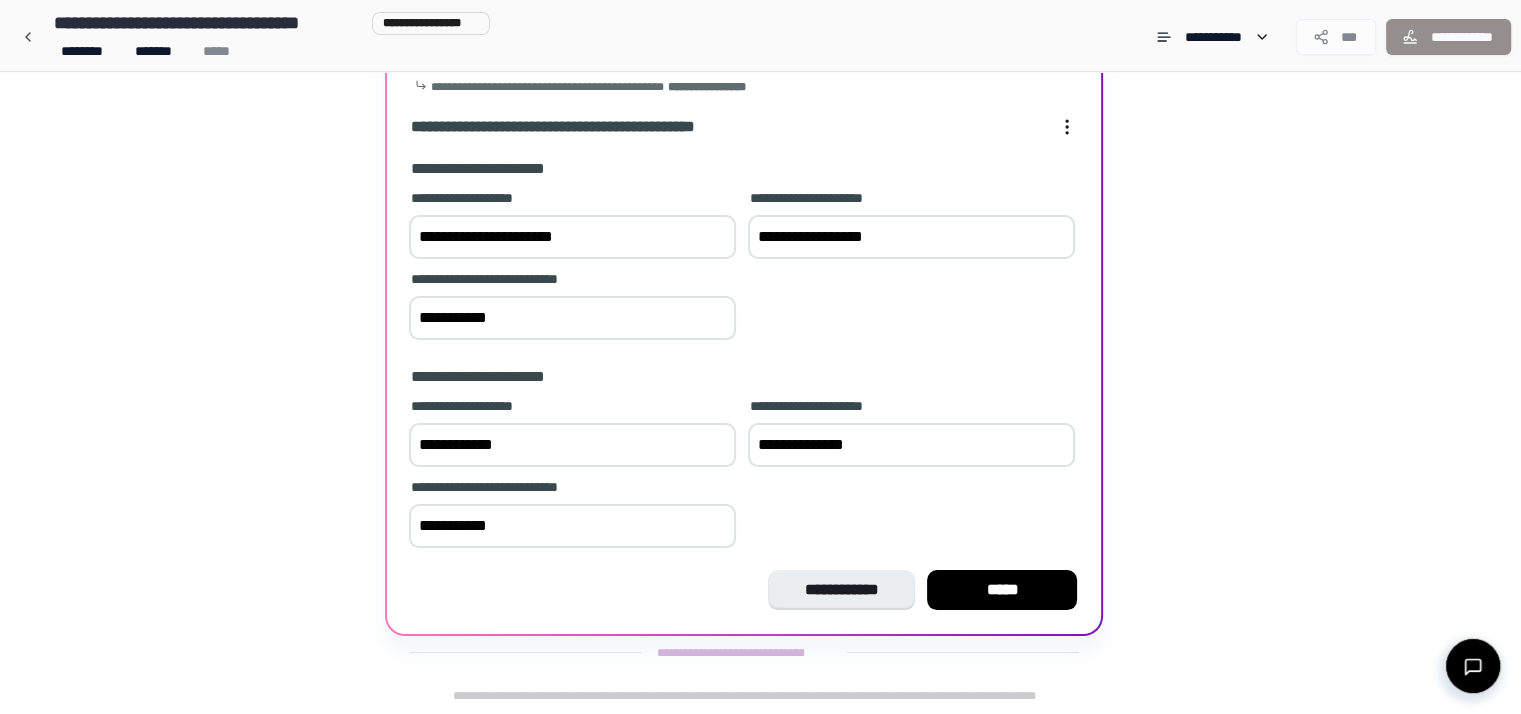 click on "**********" at bounding box center [911, 445] 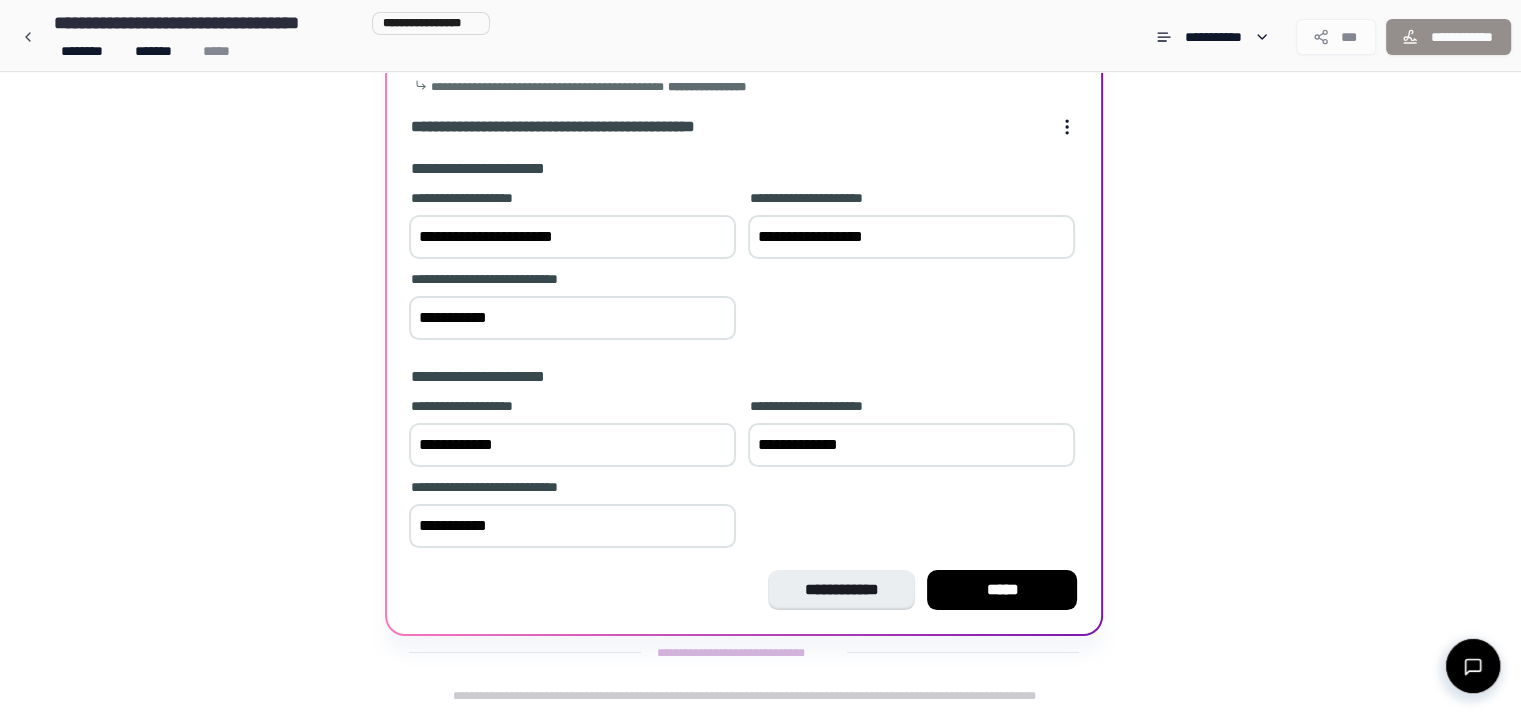 click on "**********" at bounding box center [911, 445] 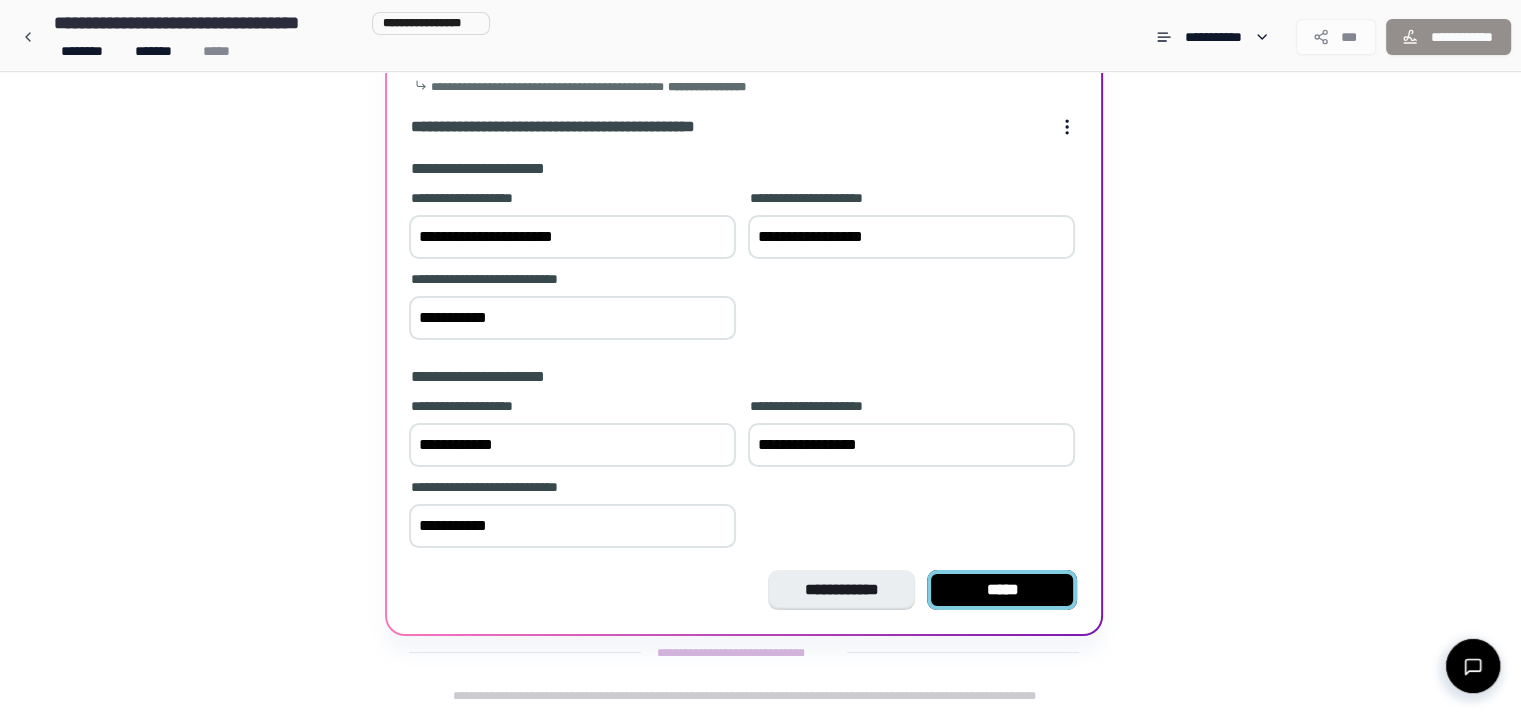 type on "**********" 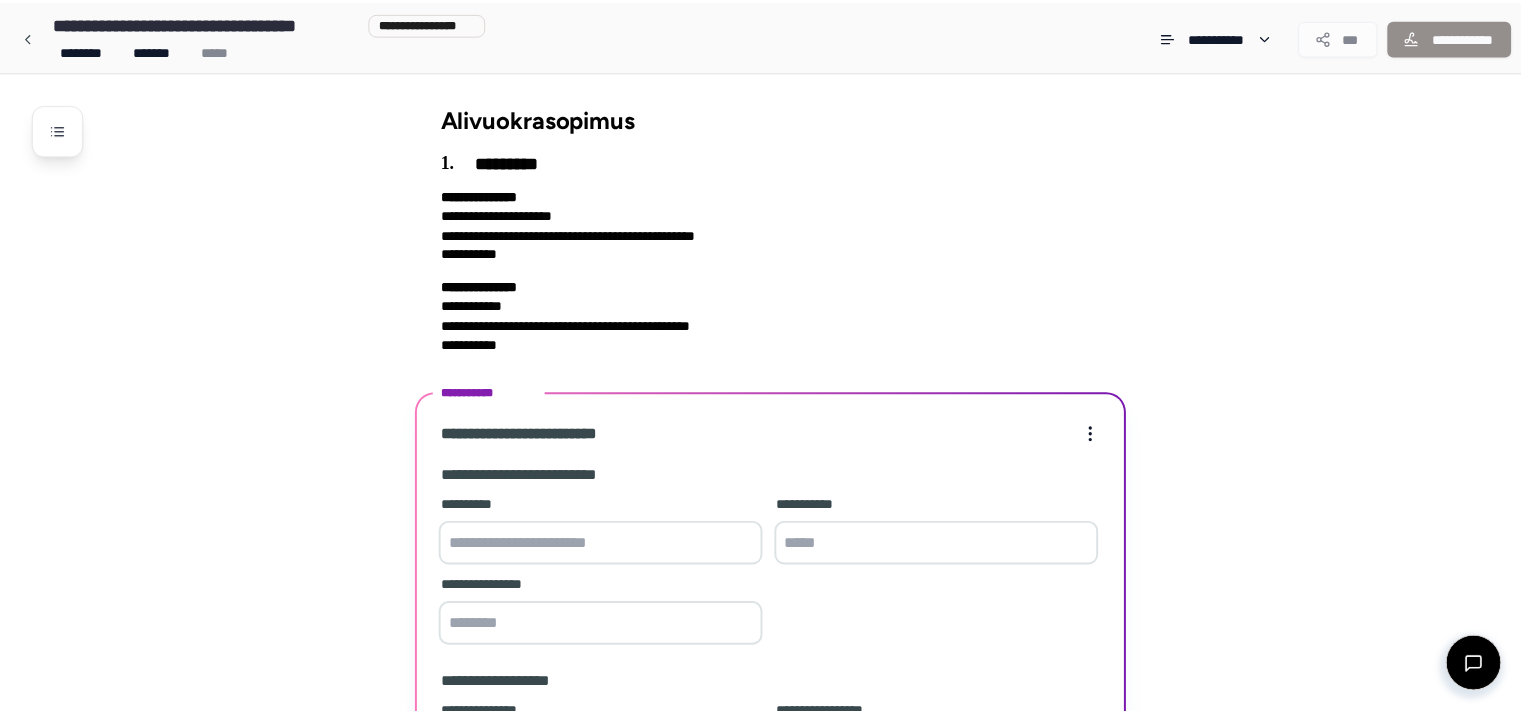 scroll, scrollTop: 226, scrollLeft: 0, axis: vertical 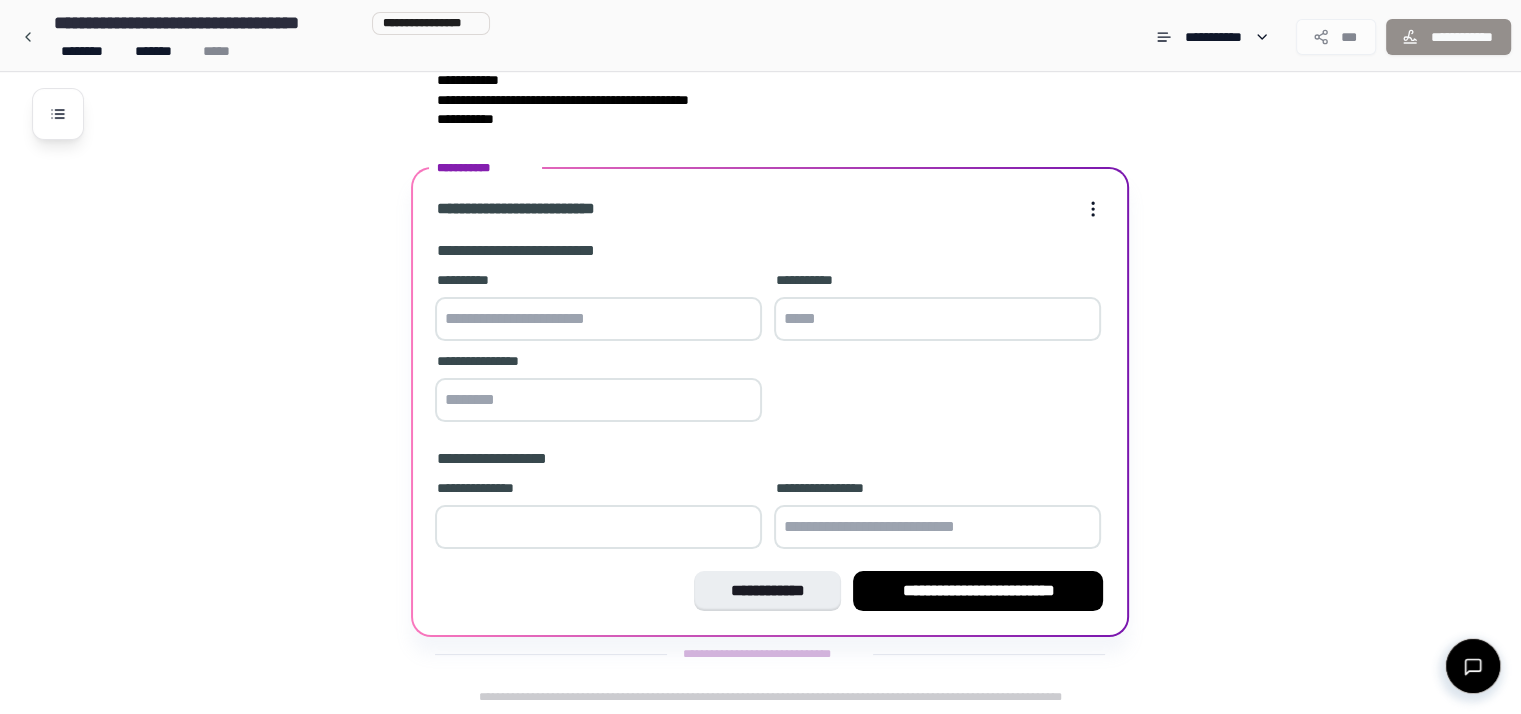 click at bounding box center (598, 319) 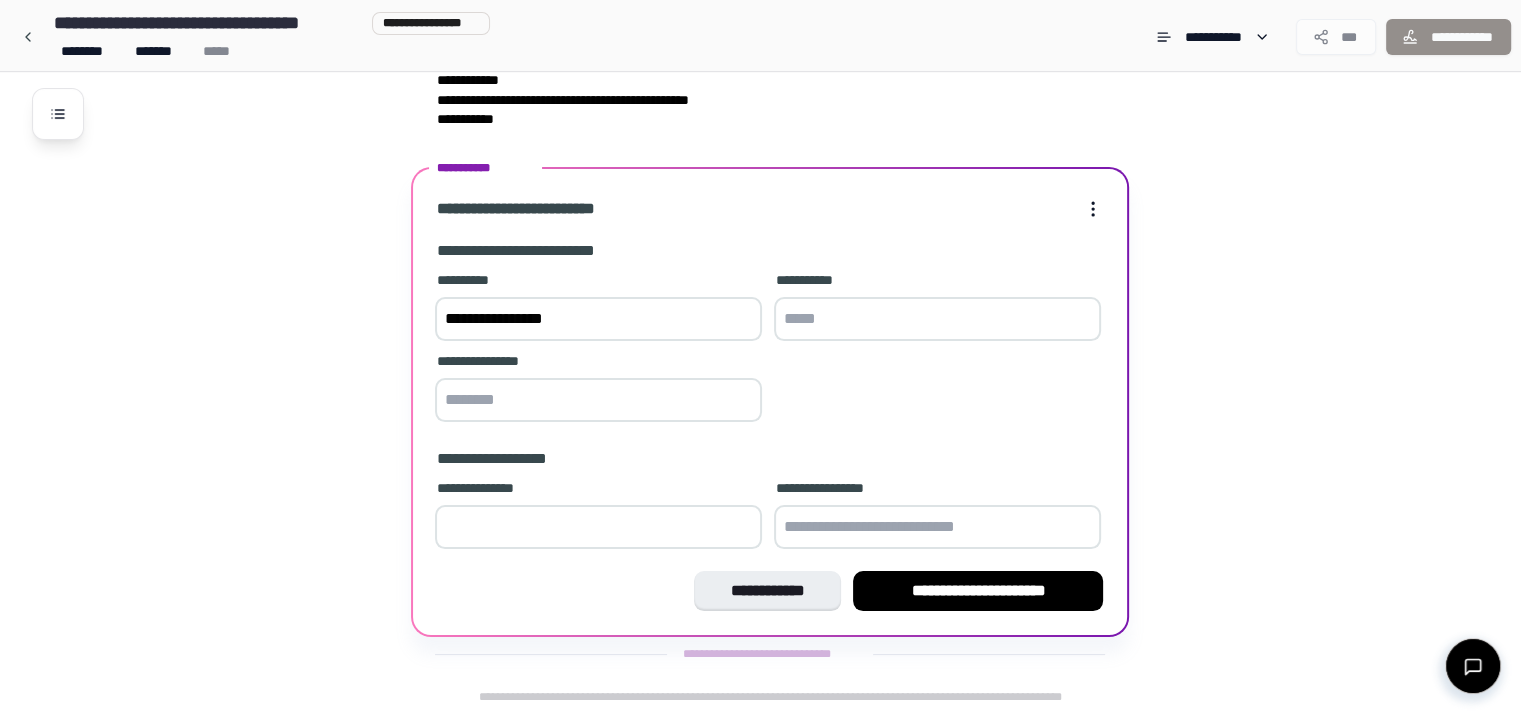 type on "**********" 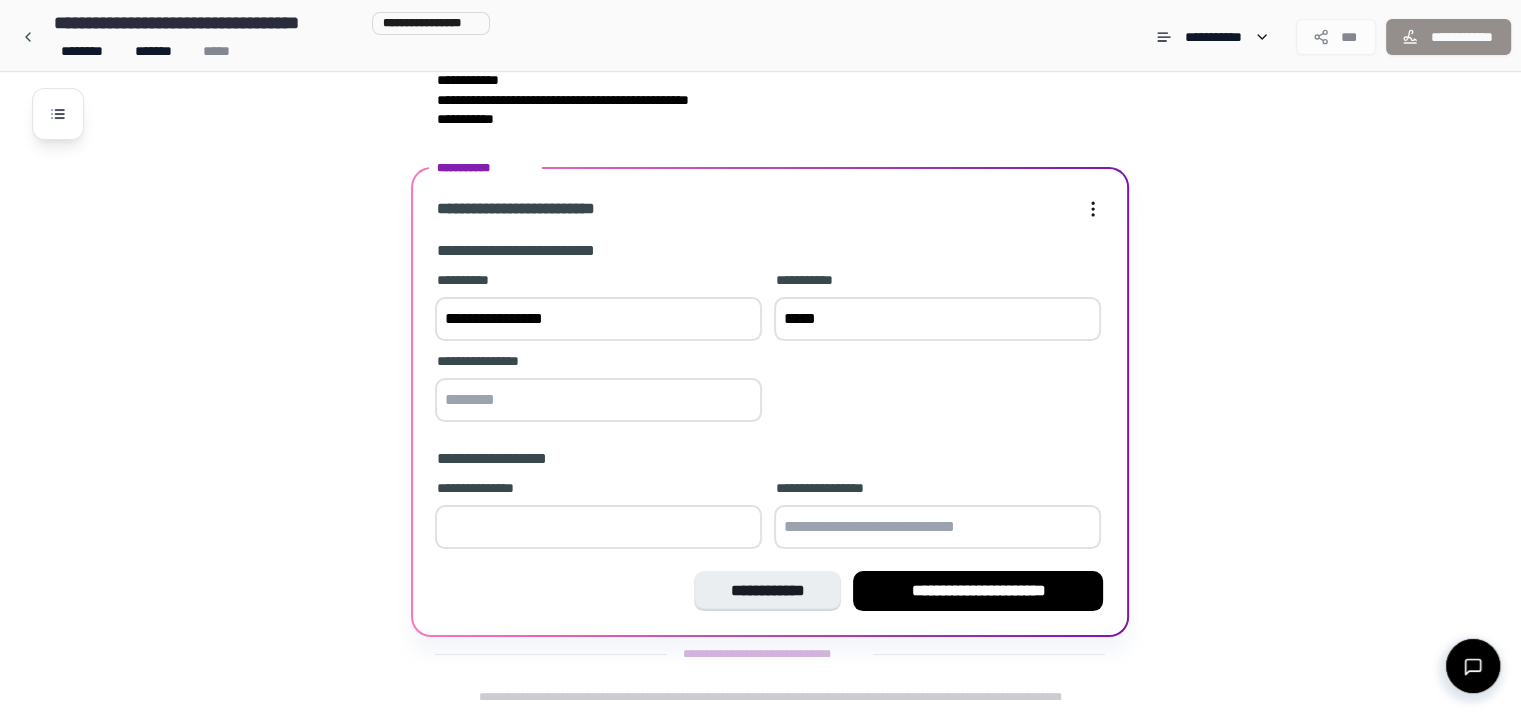 type on "*****" 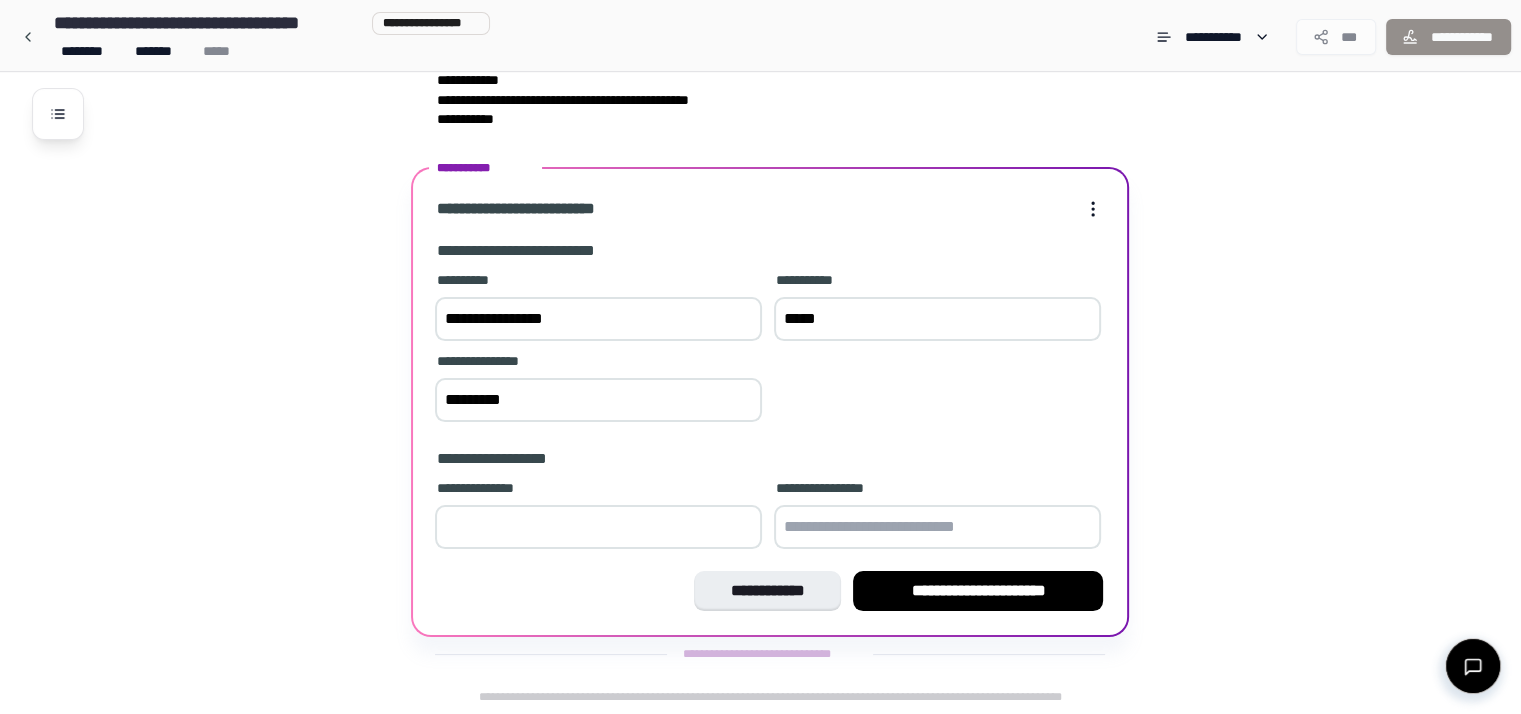 type on "*********" 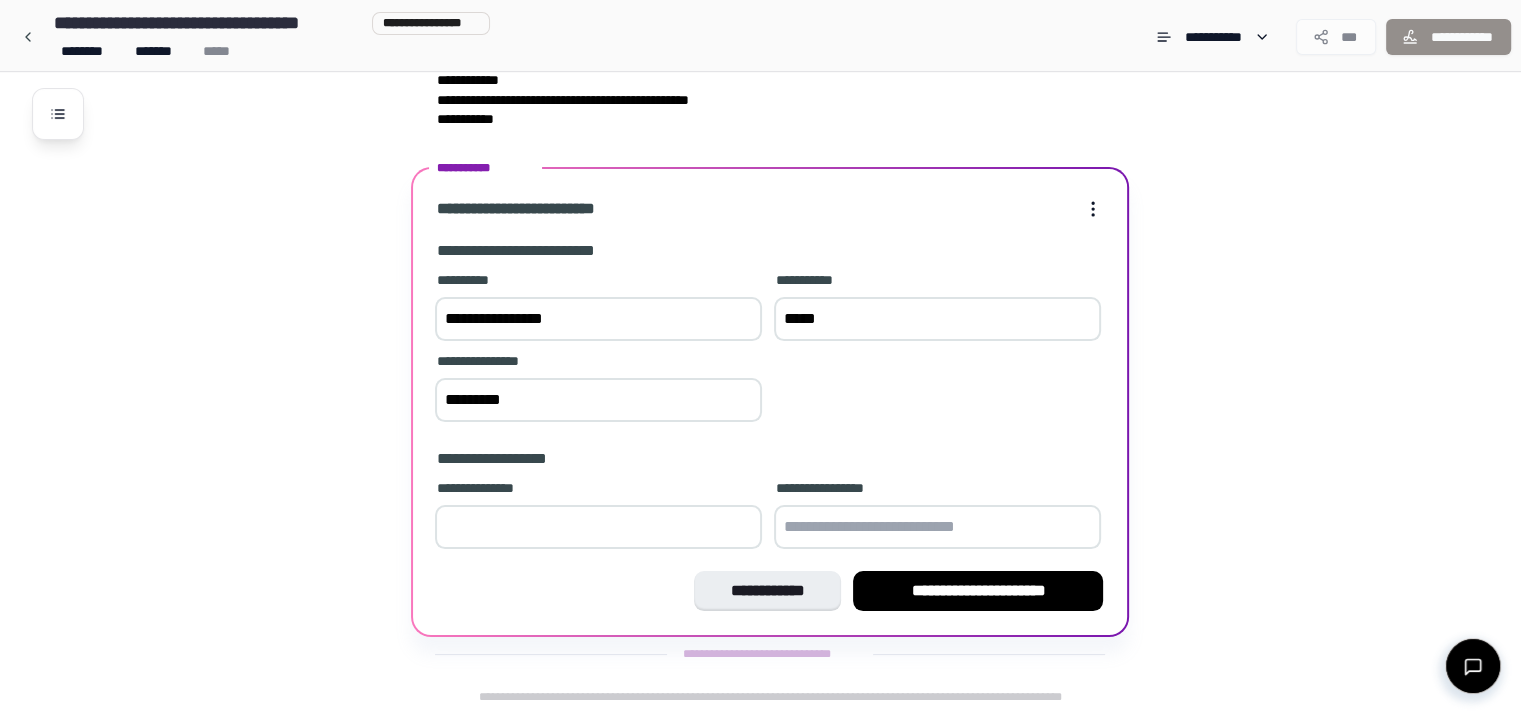 type on "*" 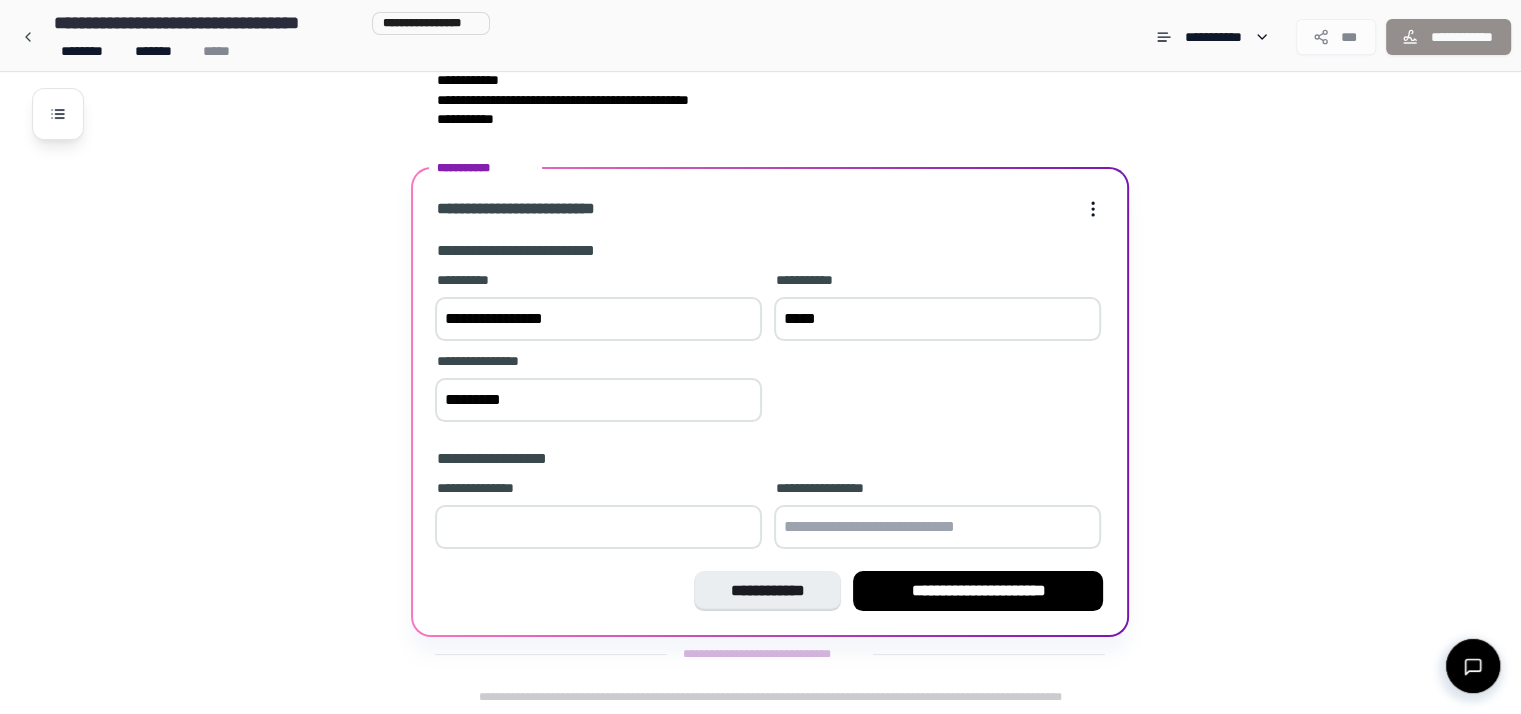 click at bounding box center (937, 527) 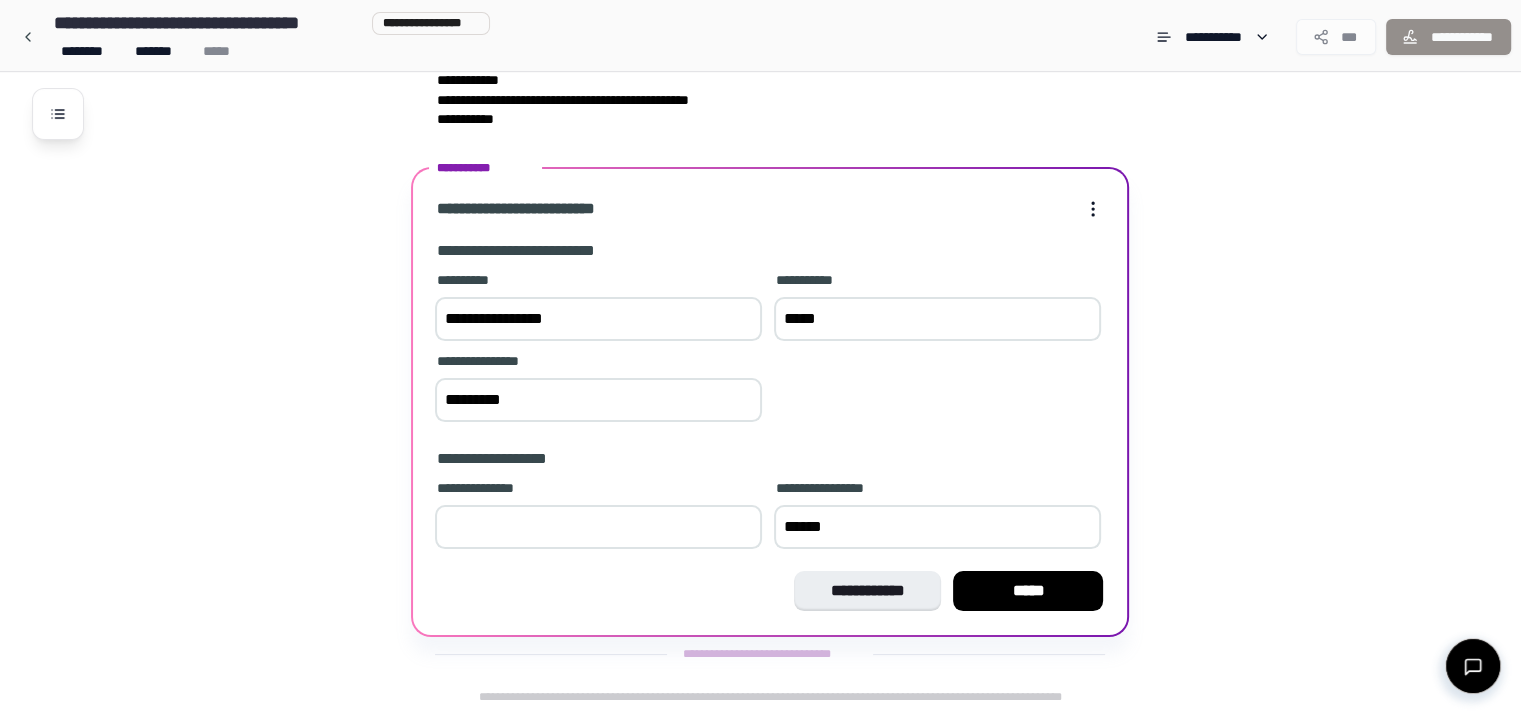 type on "******" 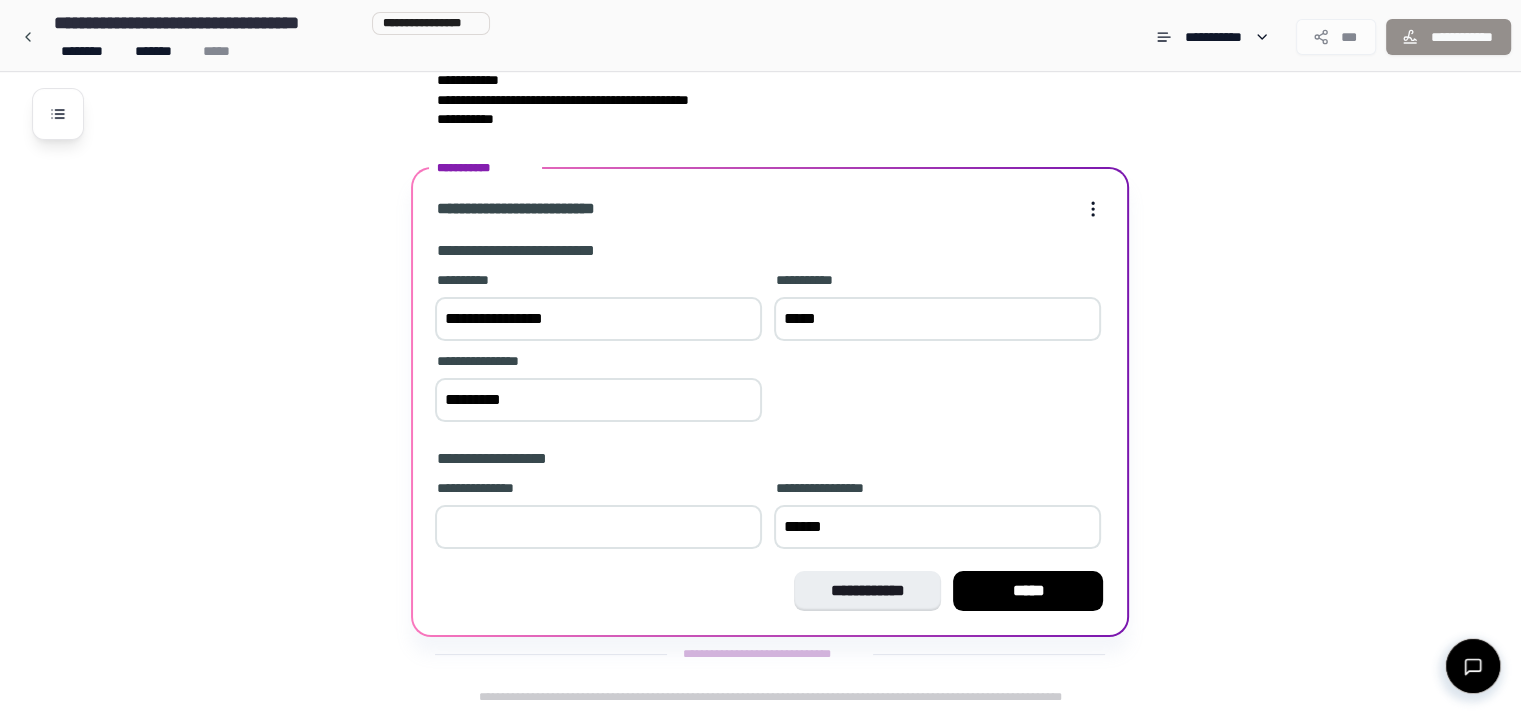 click on "*" at bounding box center [598, 527] 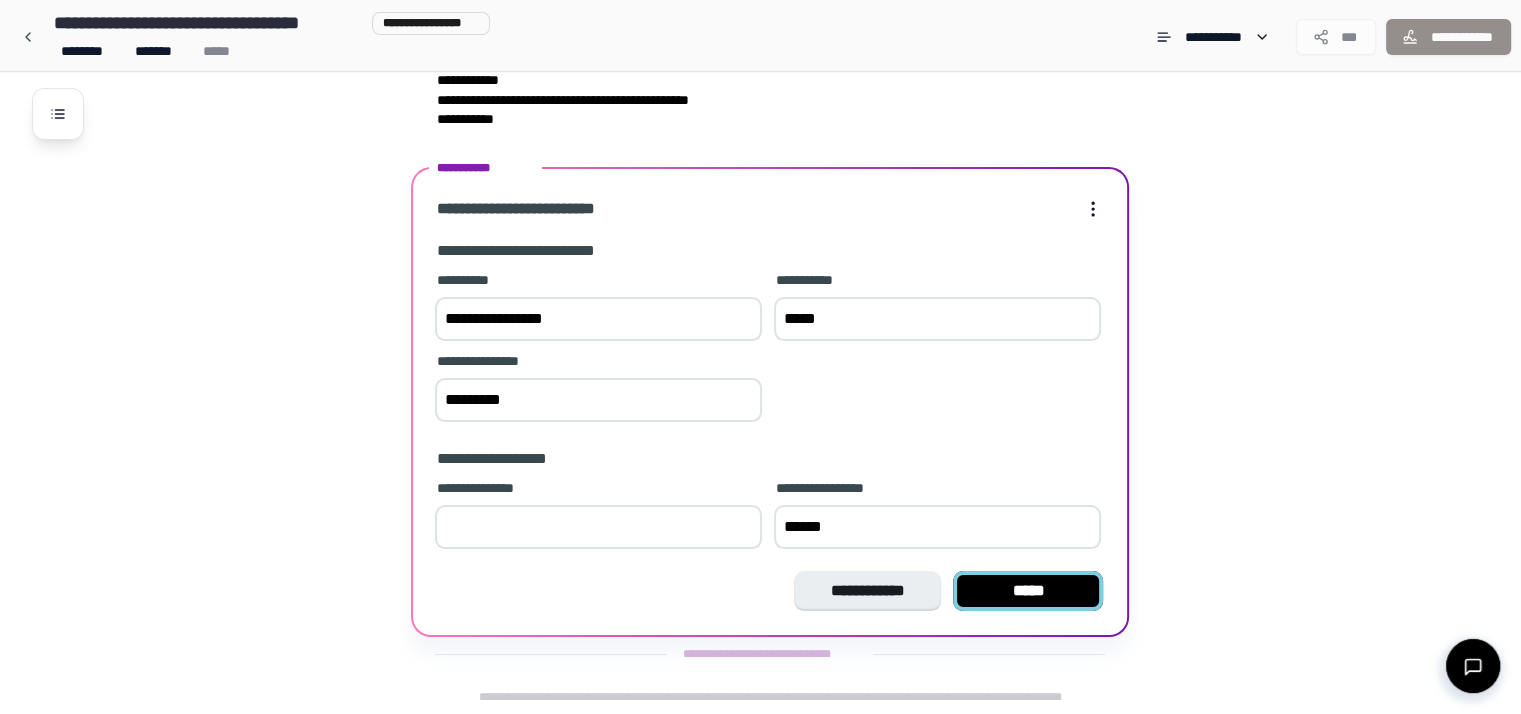 click on "*****" at bounding box center [1028, 591] 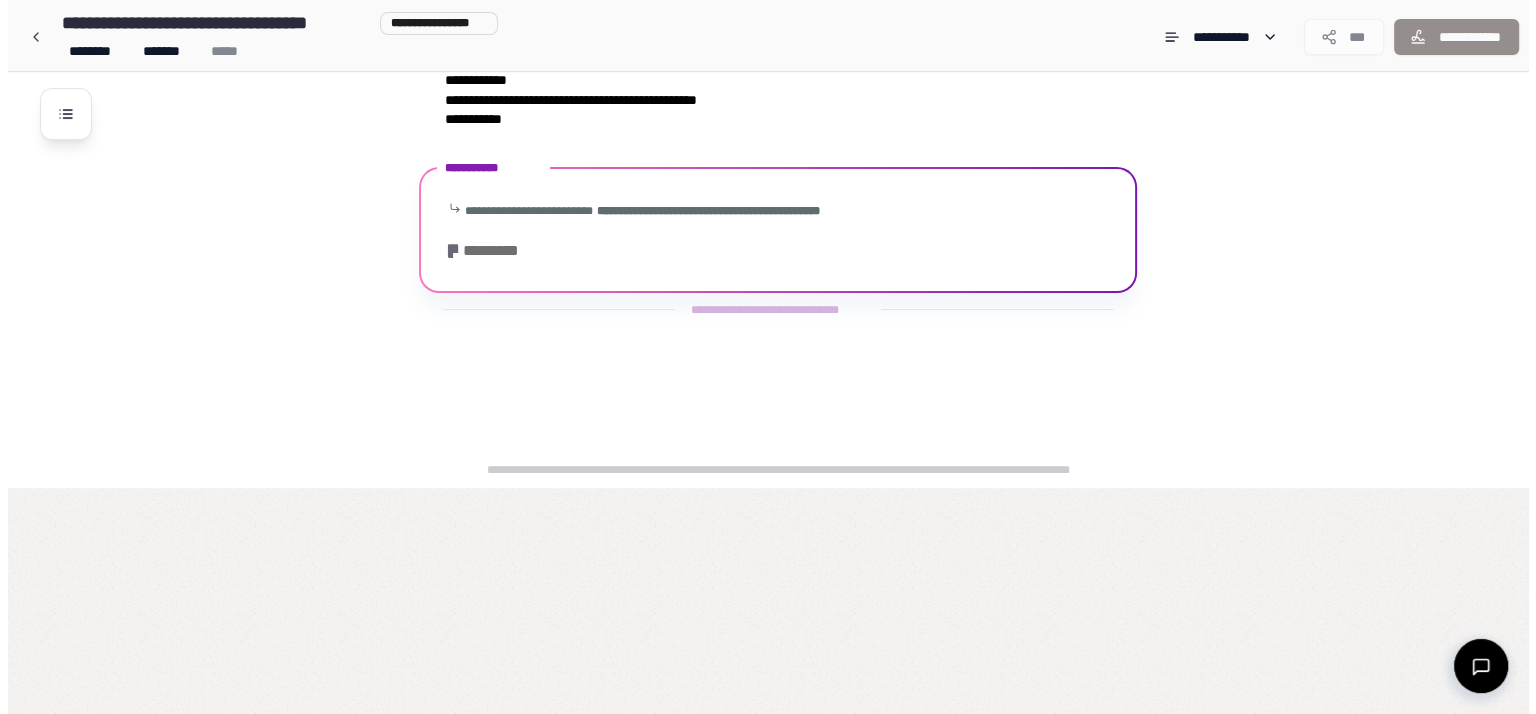 scroll, scrollTop: 0, scrollLeft: 0, axis: both 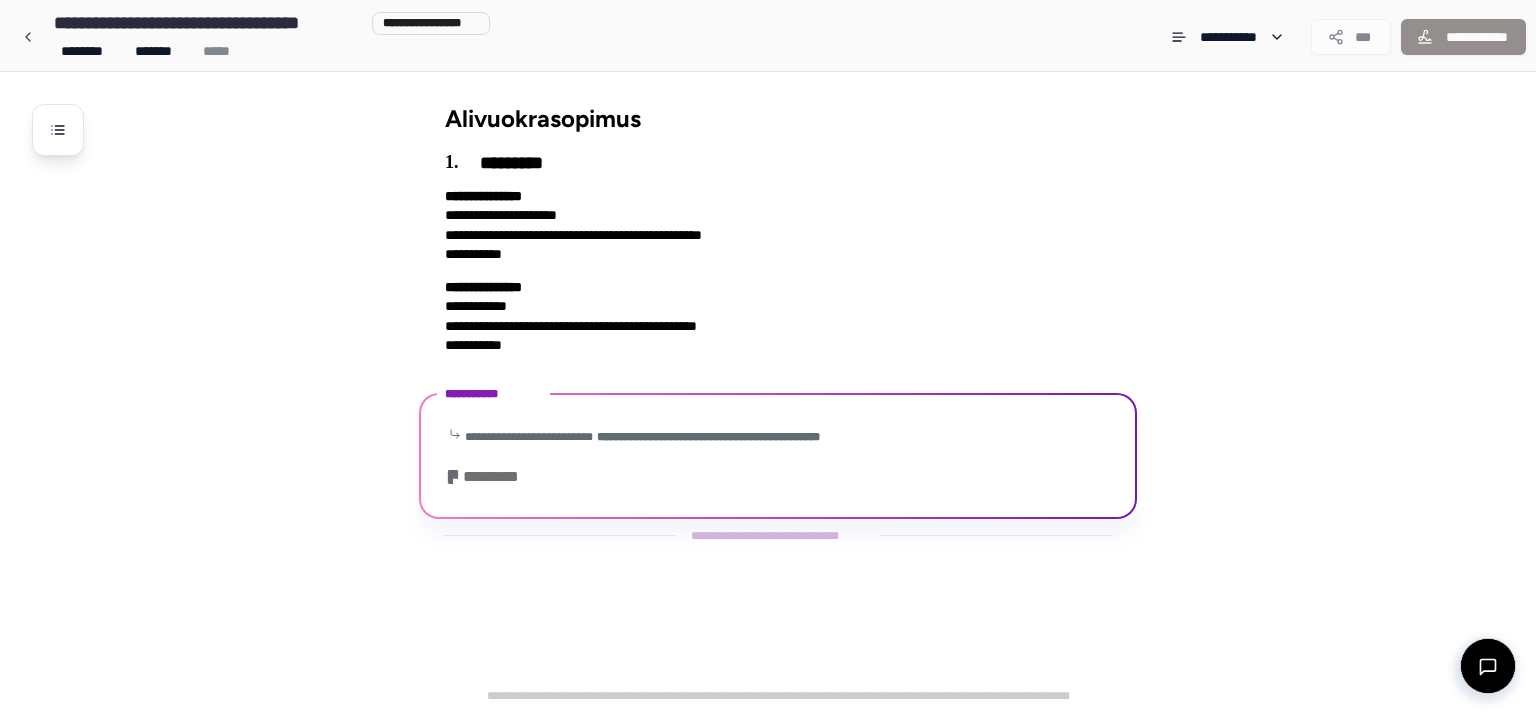 click on "**********" at bounding box center (768, 393) 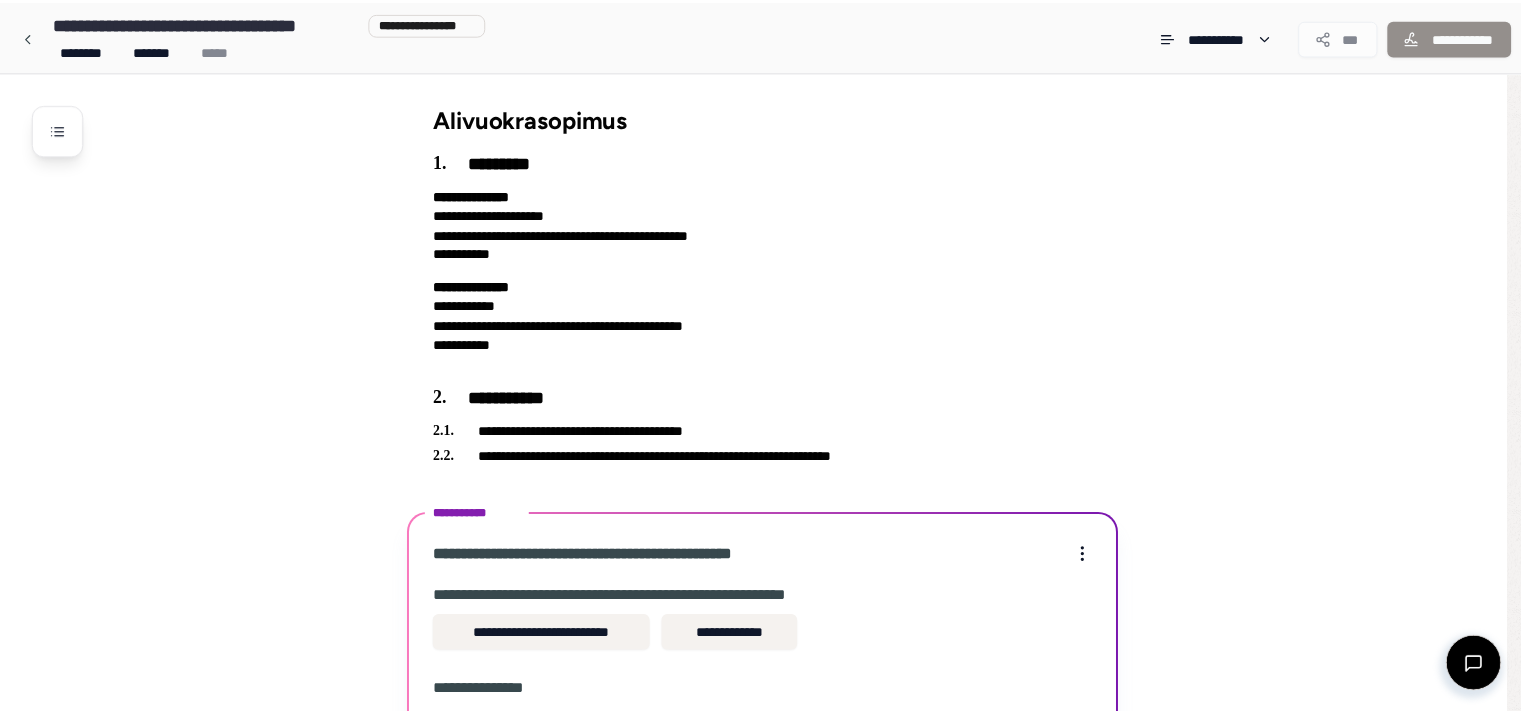 scroll, scrollTop: 232, scrollLeft: 0, axis: vertical 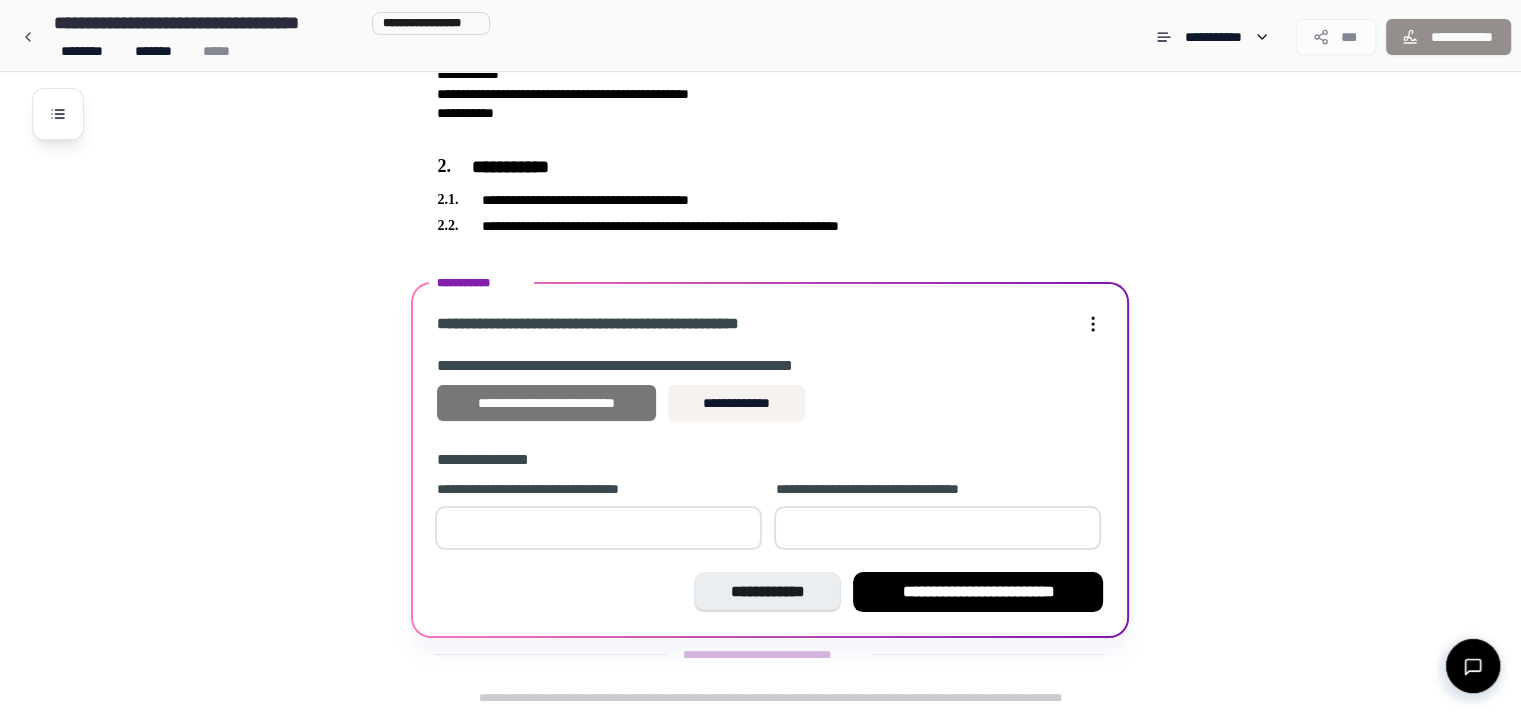 click on "**********" at bounding box center (546, 403) 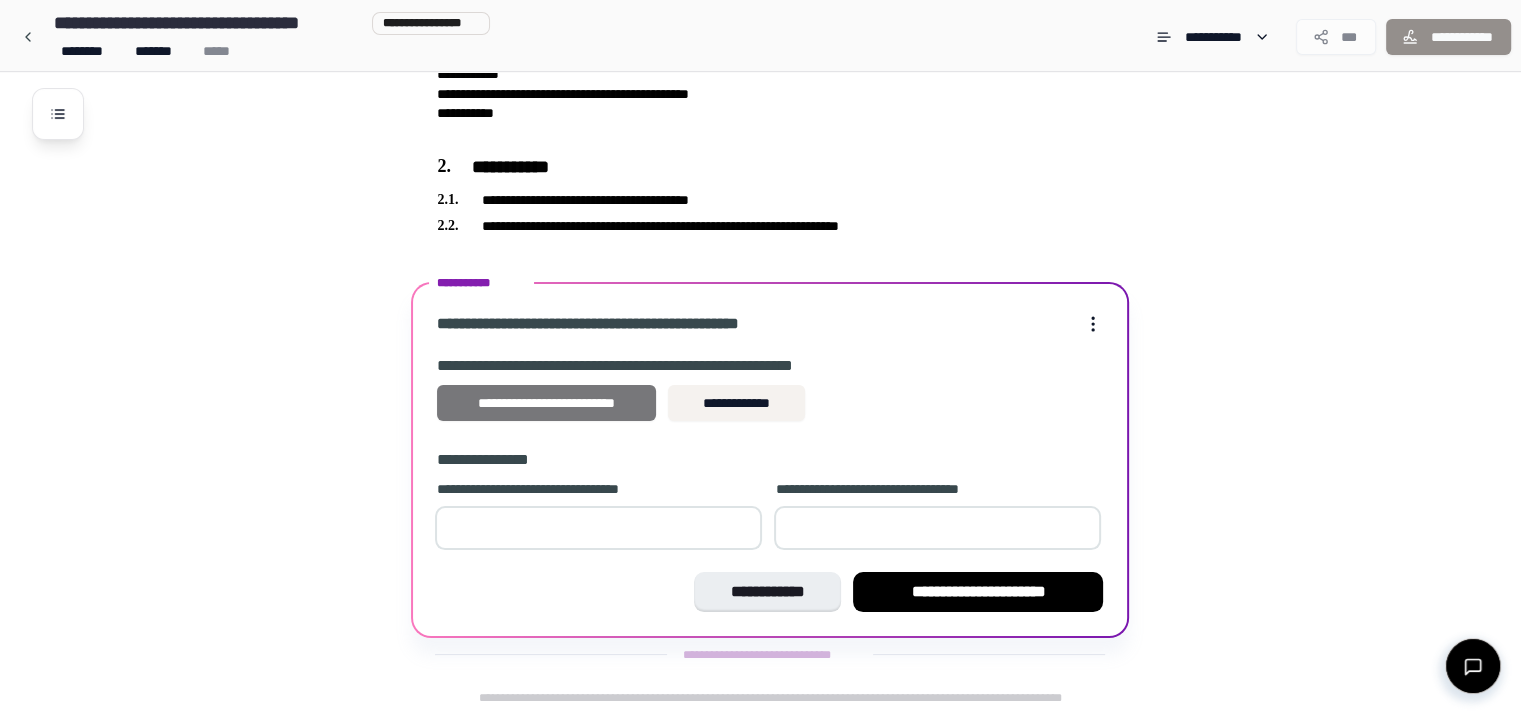 click on "**********" at bounding box center [546, 403] 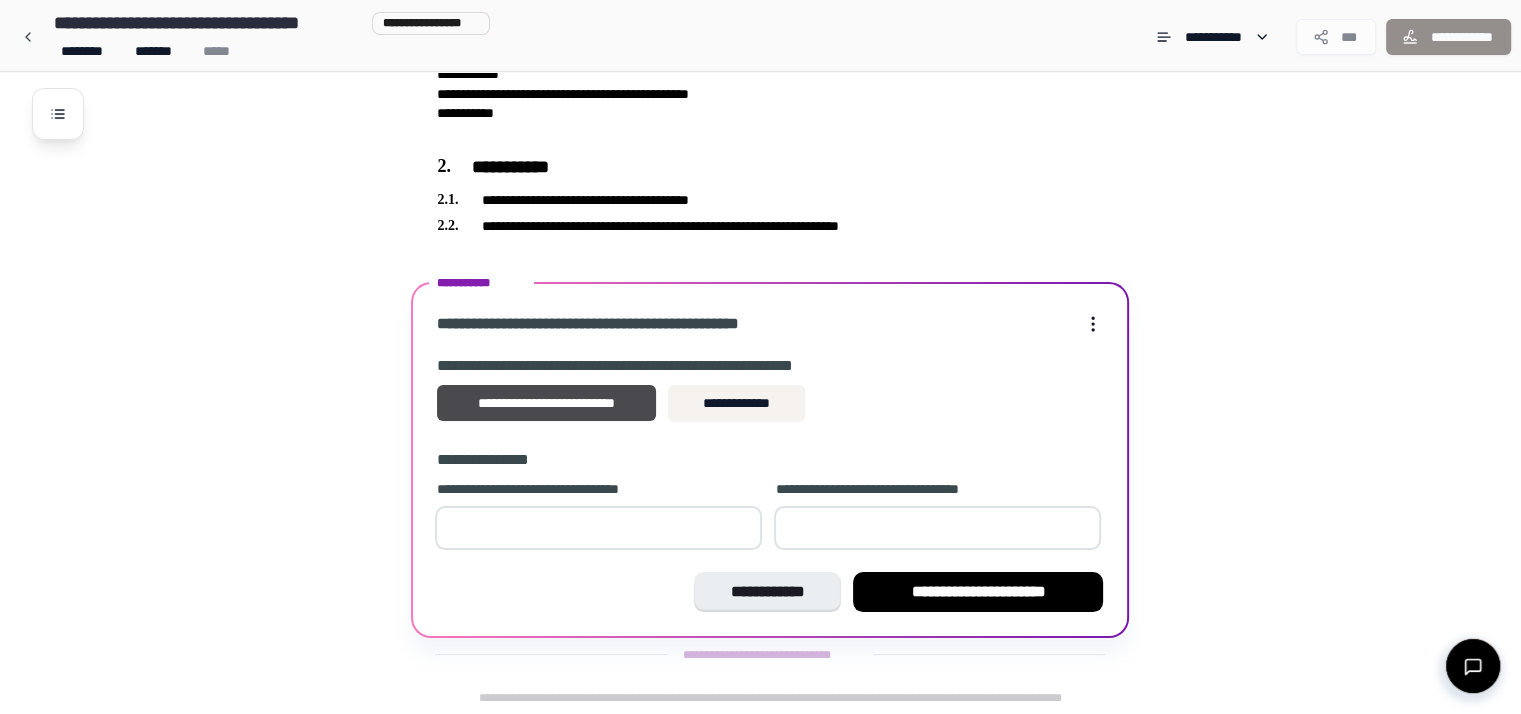 click on "*" at bounding box center (598, 528) 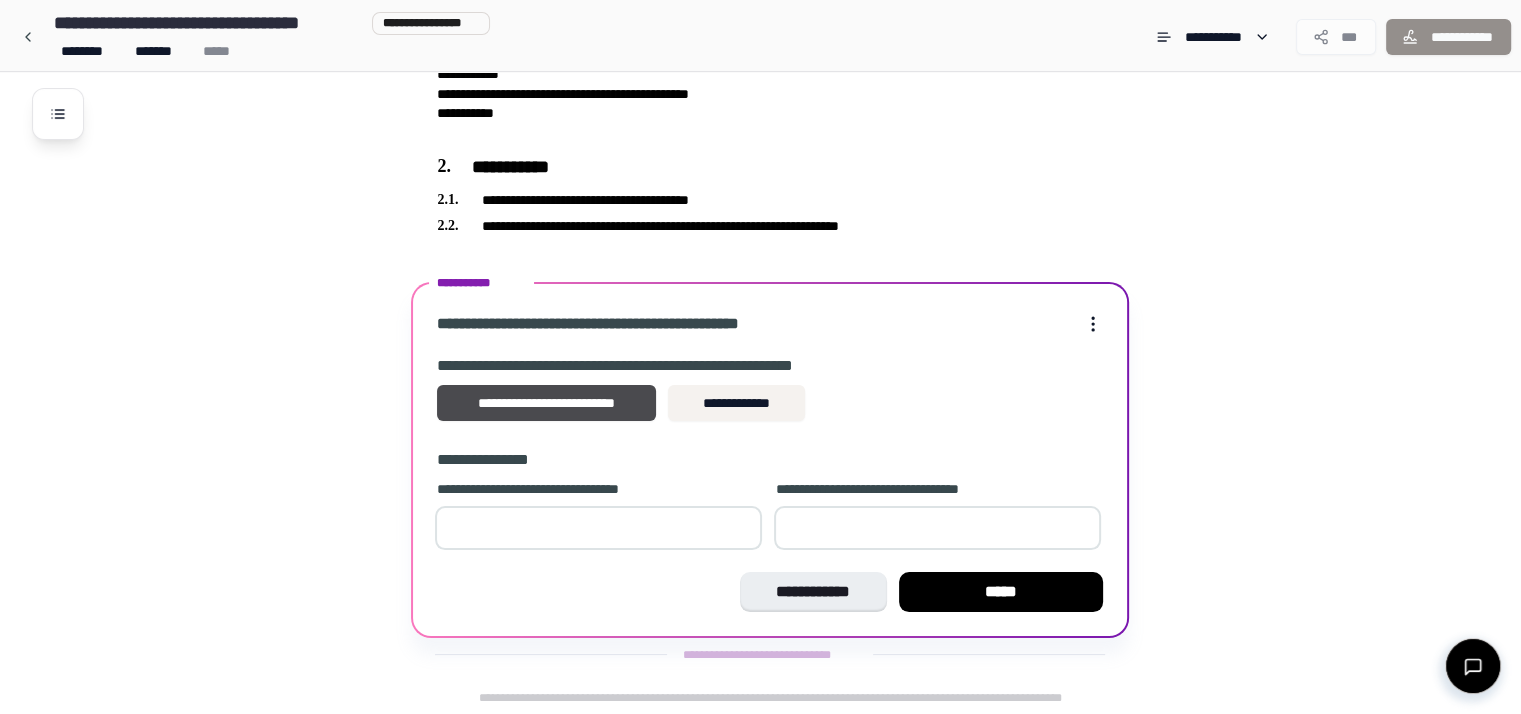 click on "*" at bounding box center [937, 528] 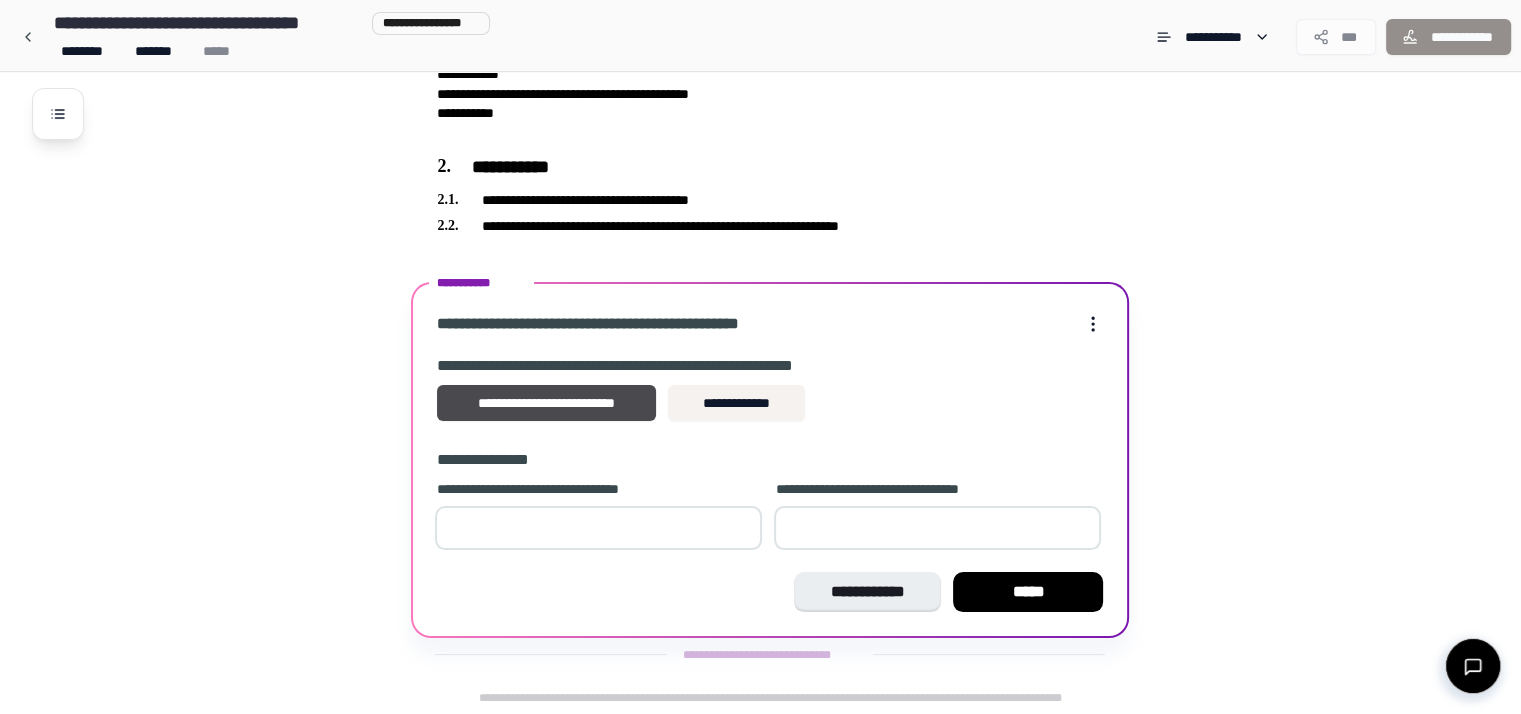 click on "*" at bounding box center [937, 528] 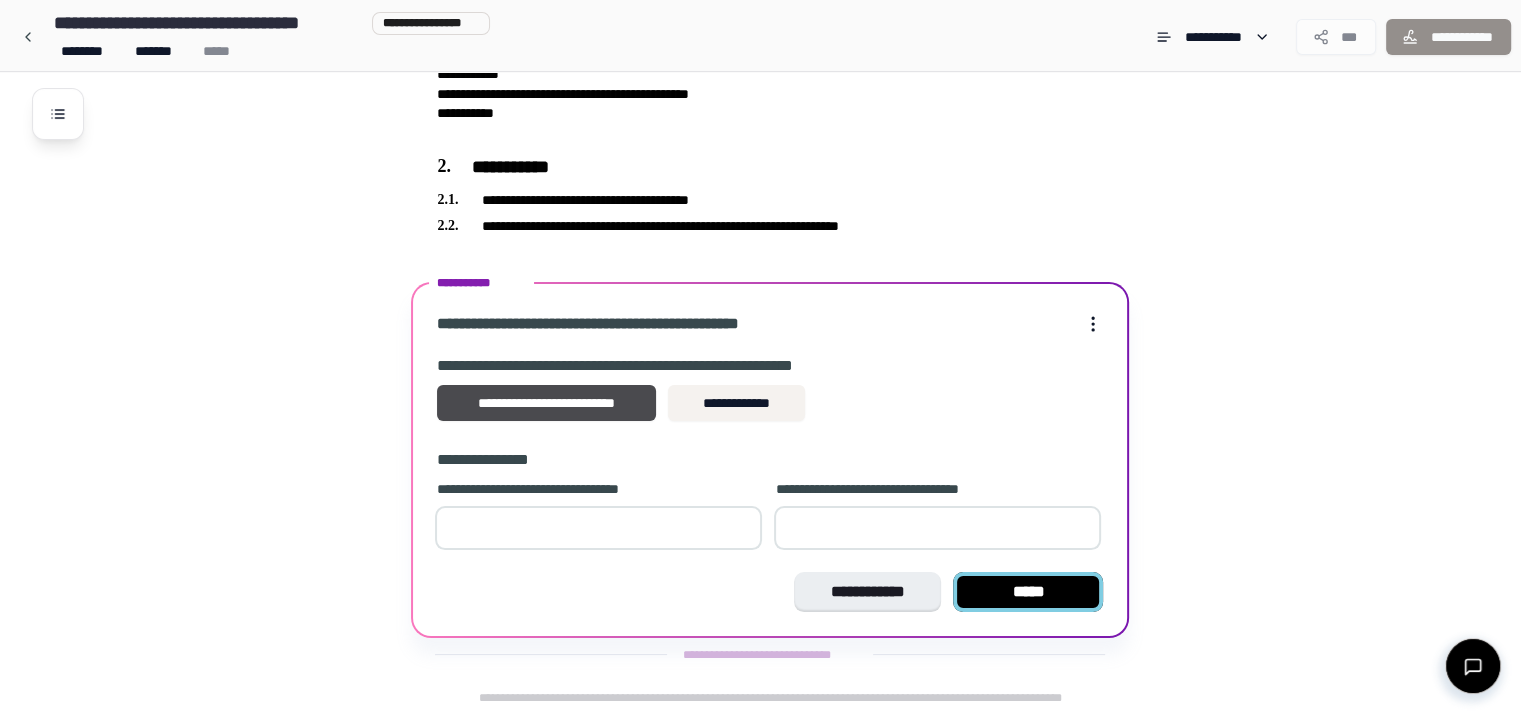 click on "*****" at bounding box center [1028, 592] 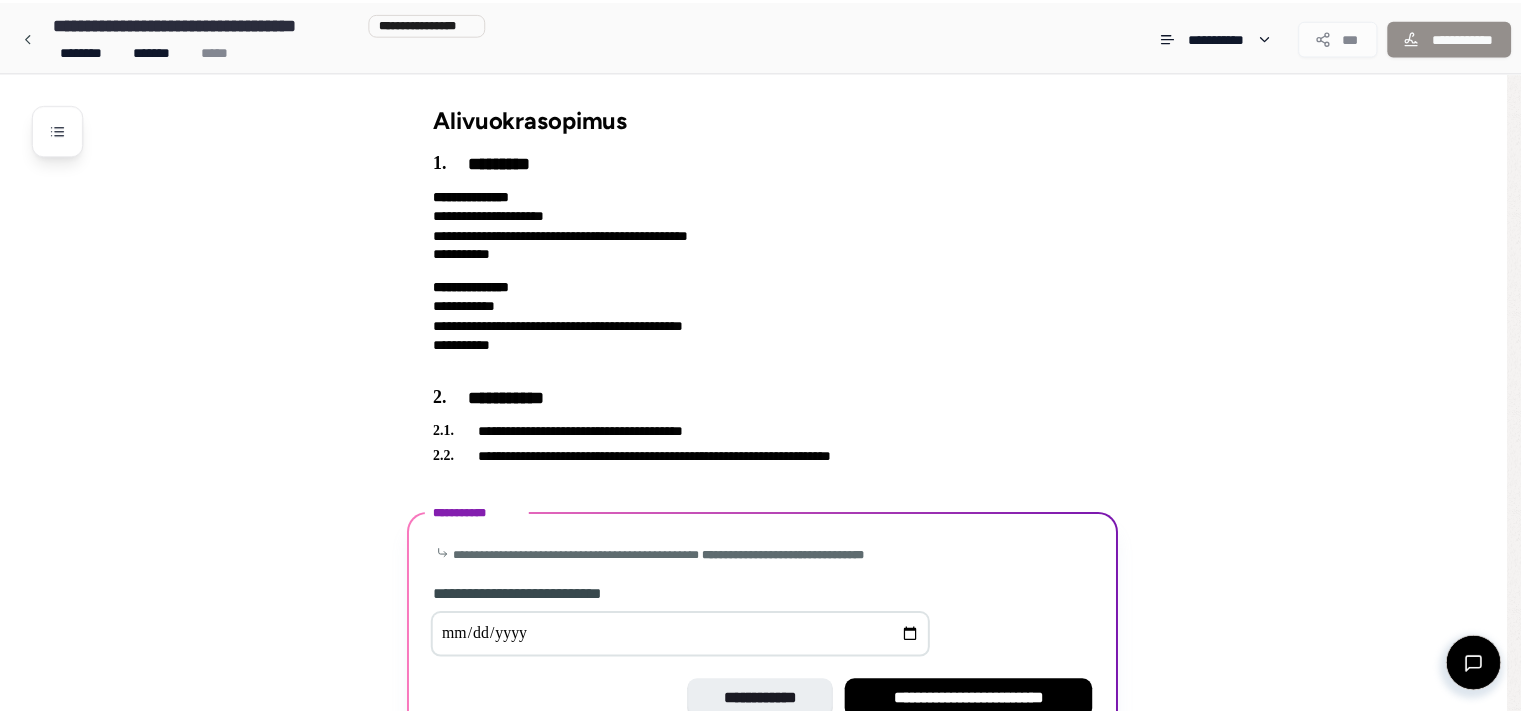 scroll, scrollTop: 109, scrollLeft: 0, axis: vertical 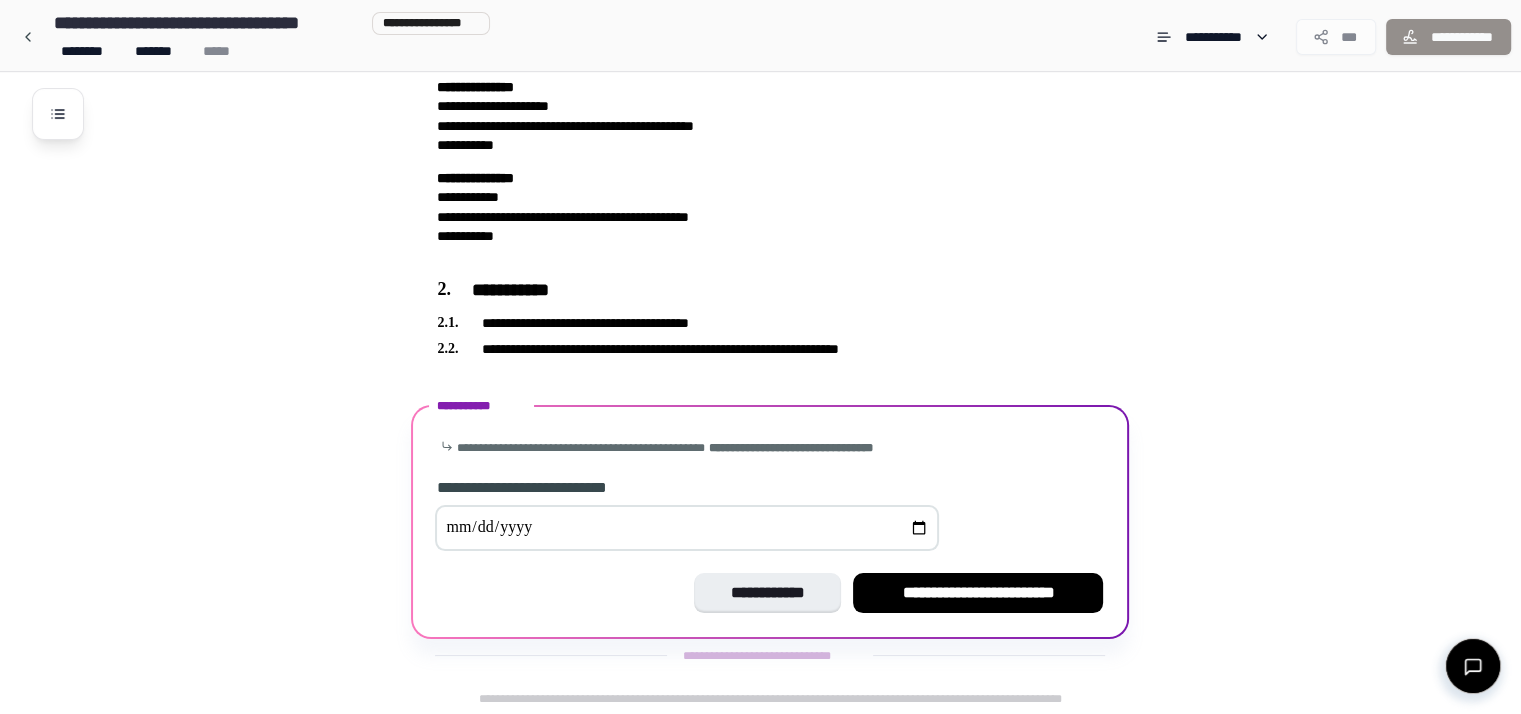 click at bounding box center [687, 528] 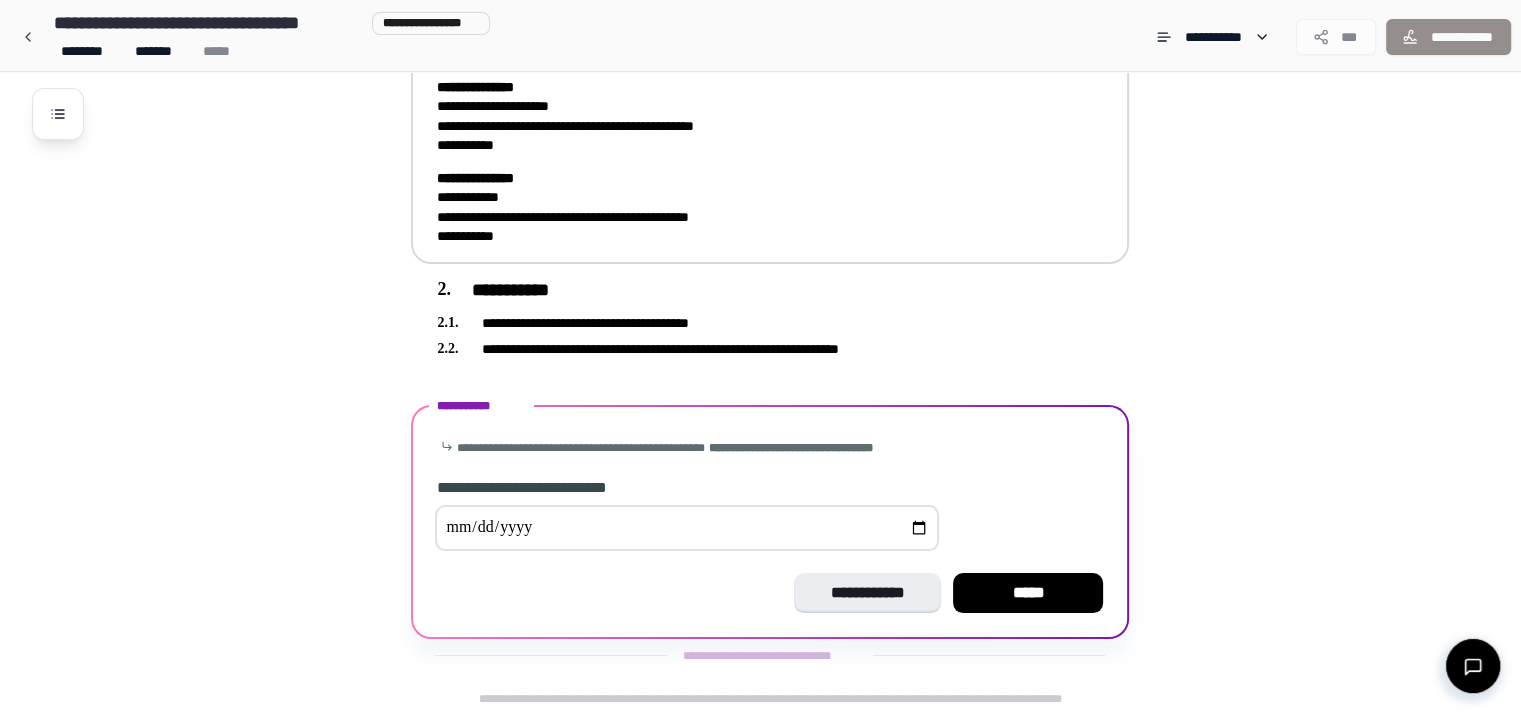 type on "**********" 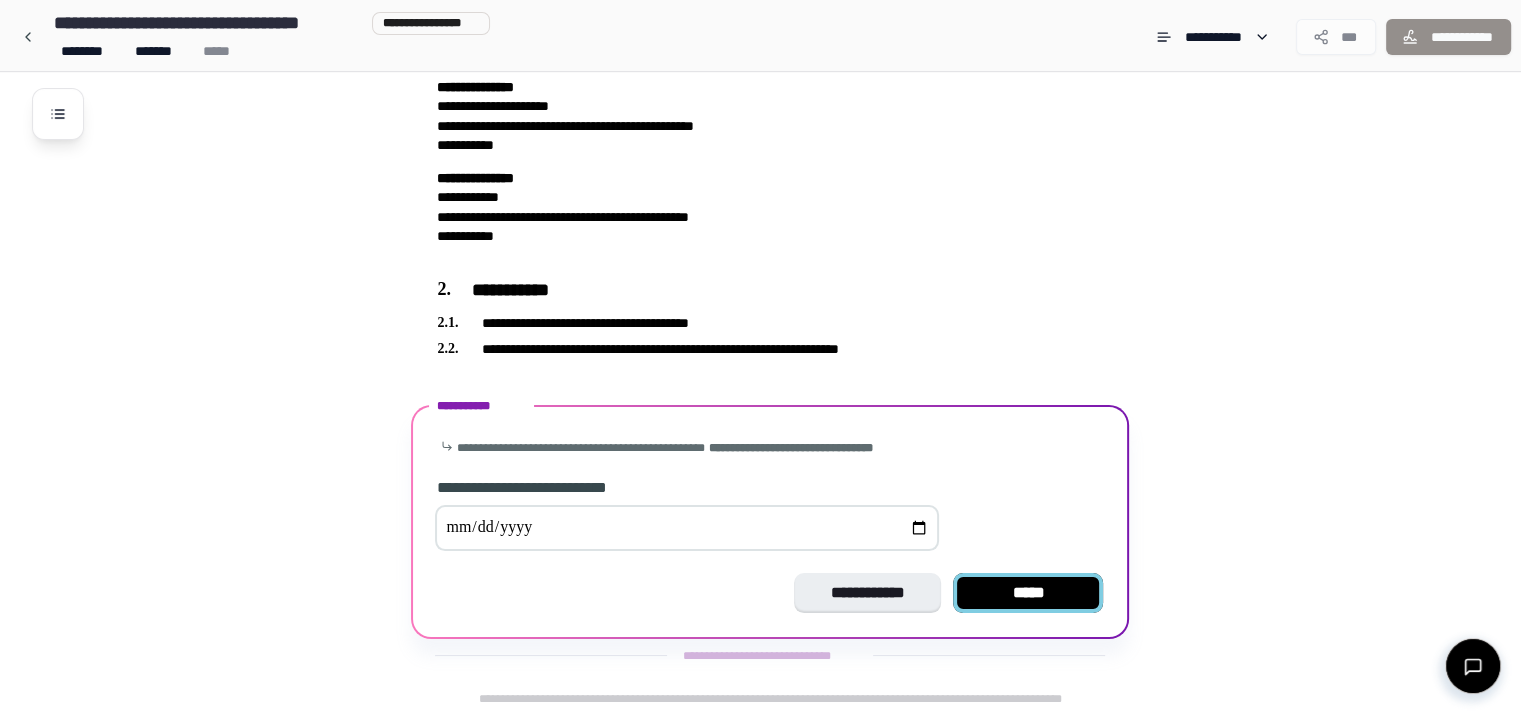 click on "*****" at bounding box center [1028, 593] 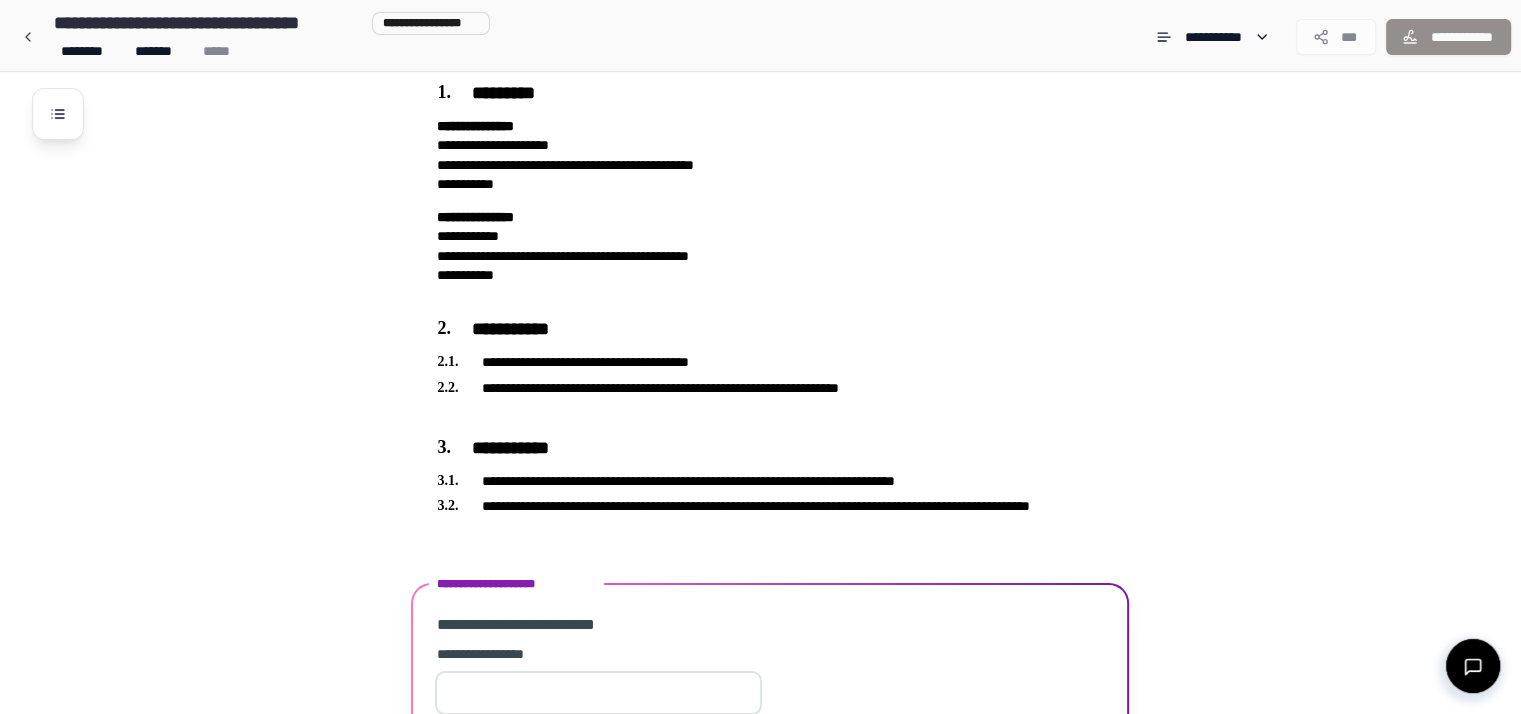 scroll, scrollTop: 311, scrollLeft: 0, axis: vertical 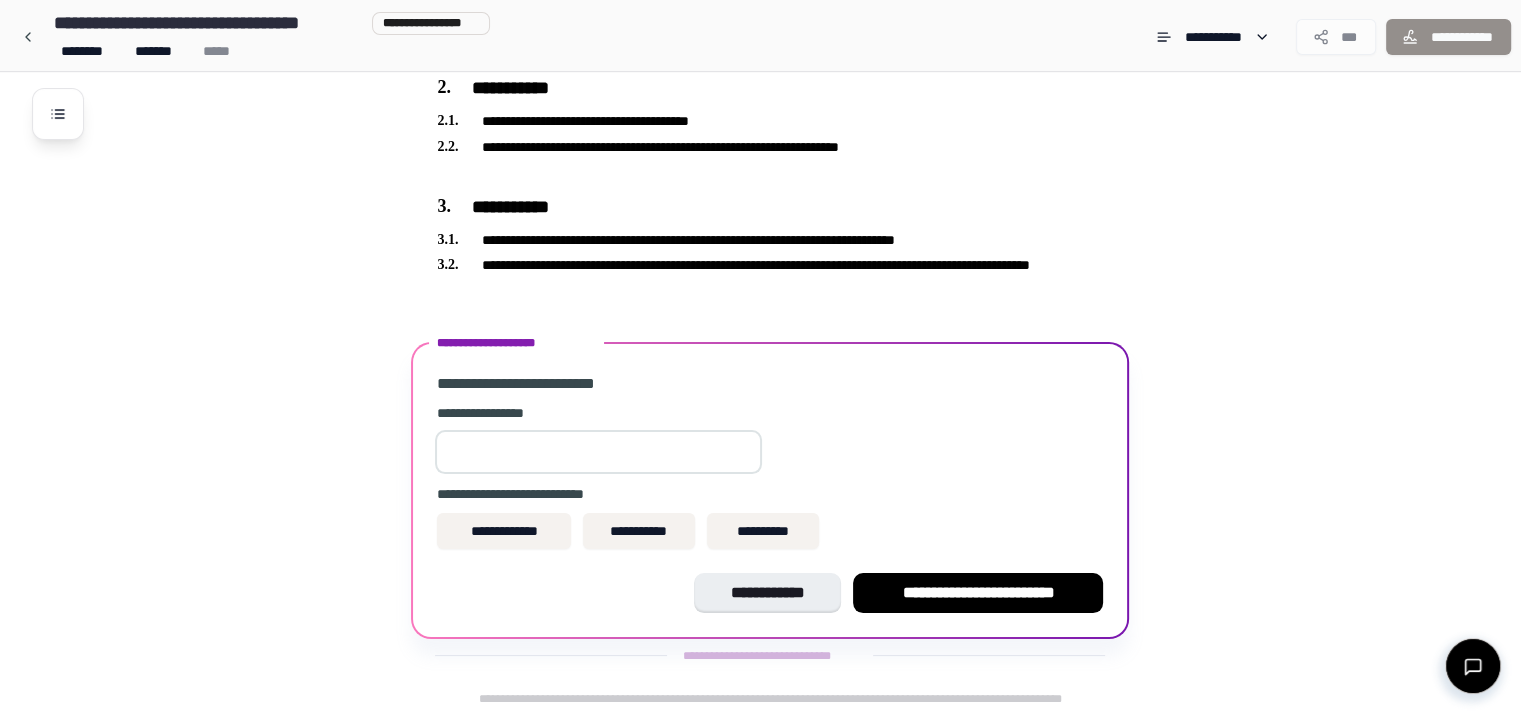 click at bounding box center [598, 452] 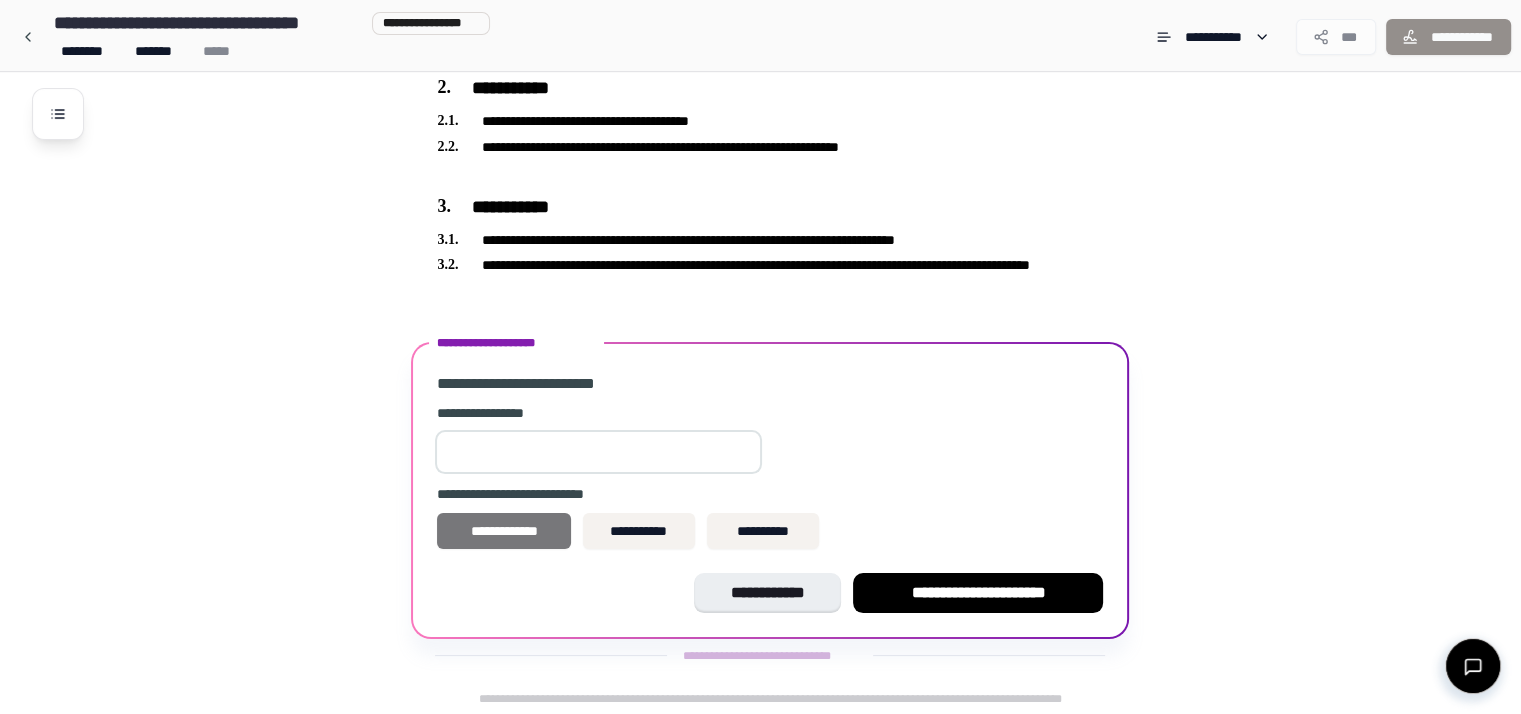 type on "***" 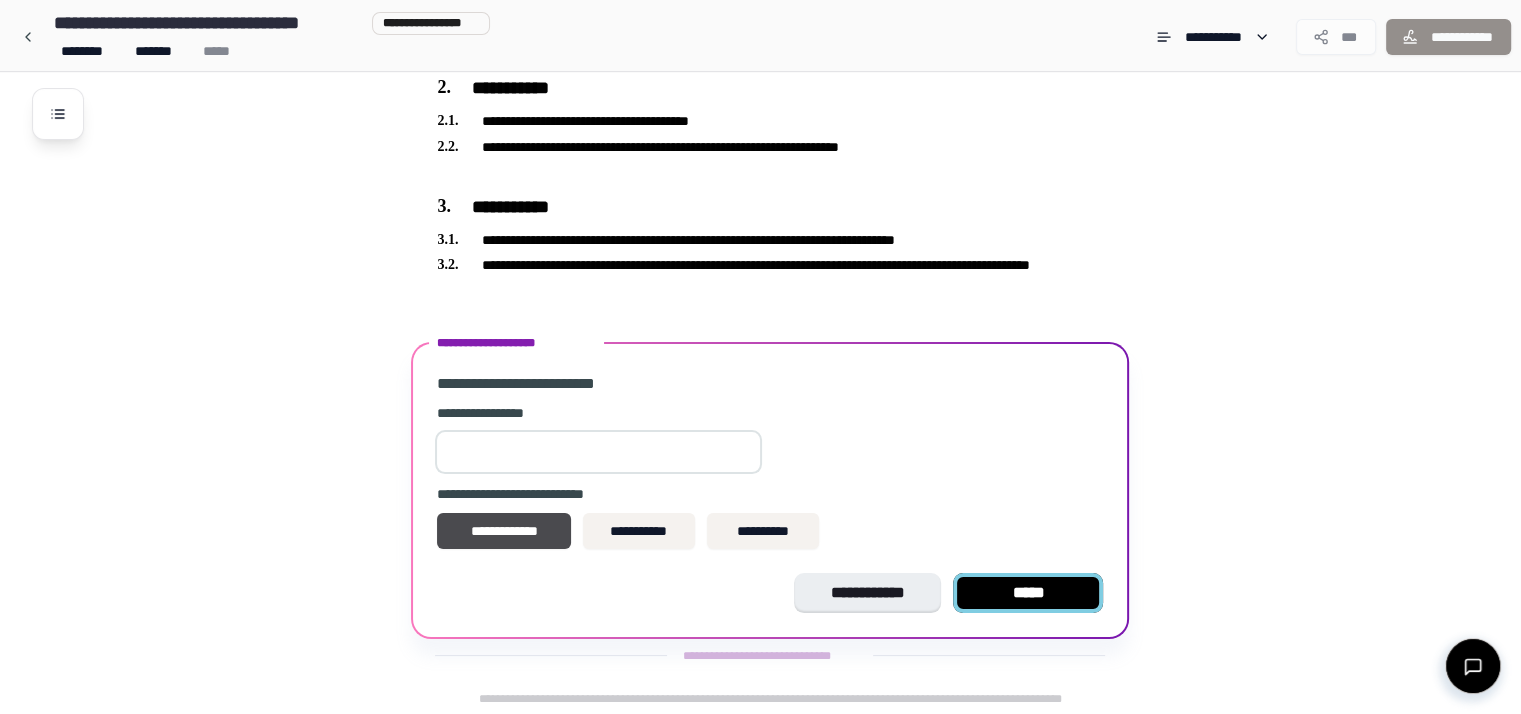 click on "*****" at bounding box center [1028, 593] 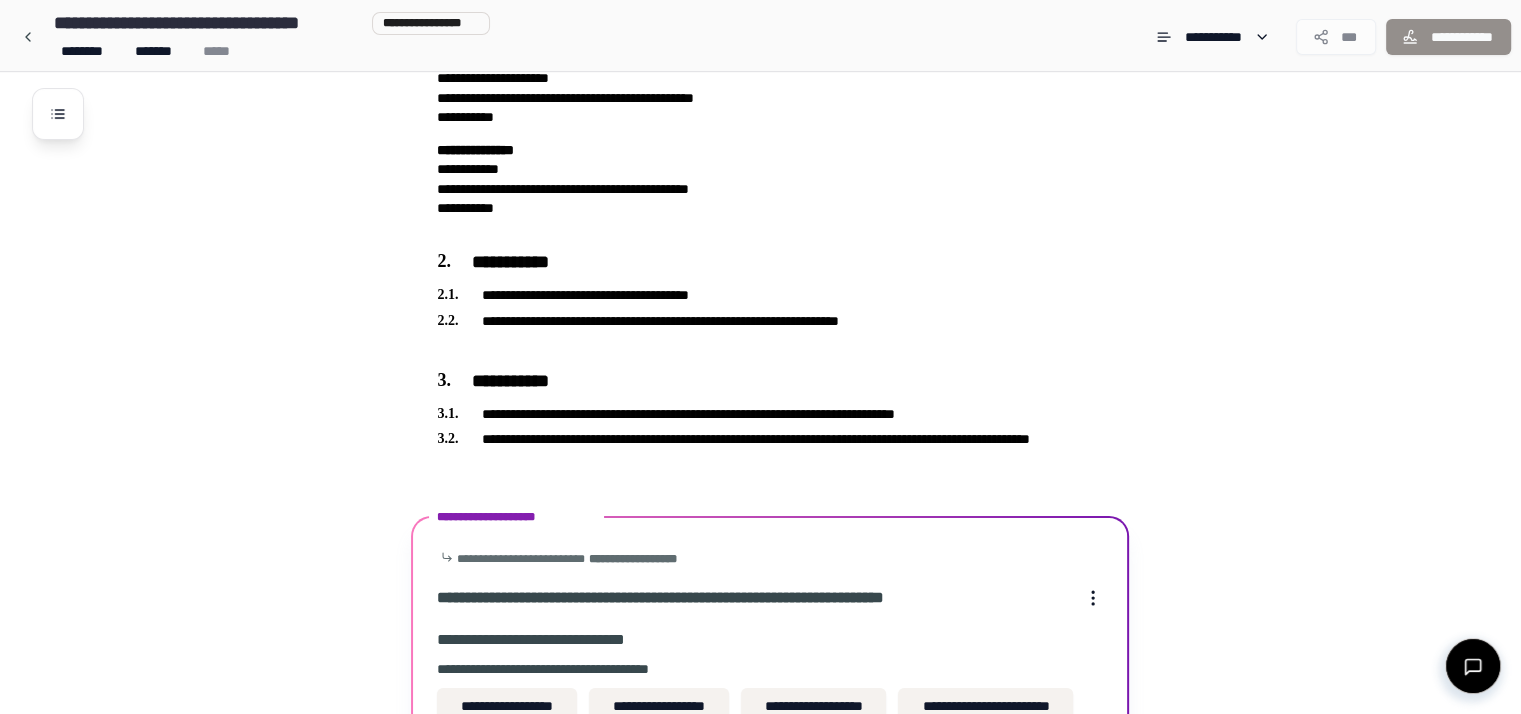 scroll, scrollTop: 532, scrollLeft: 0, axis: vertical 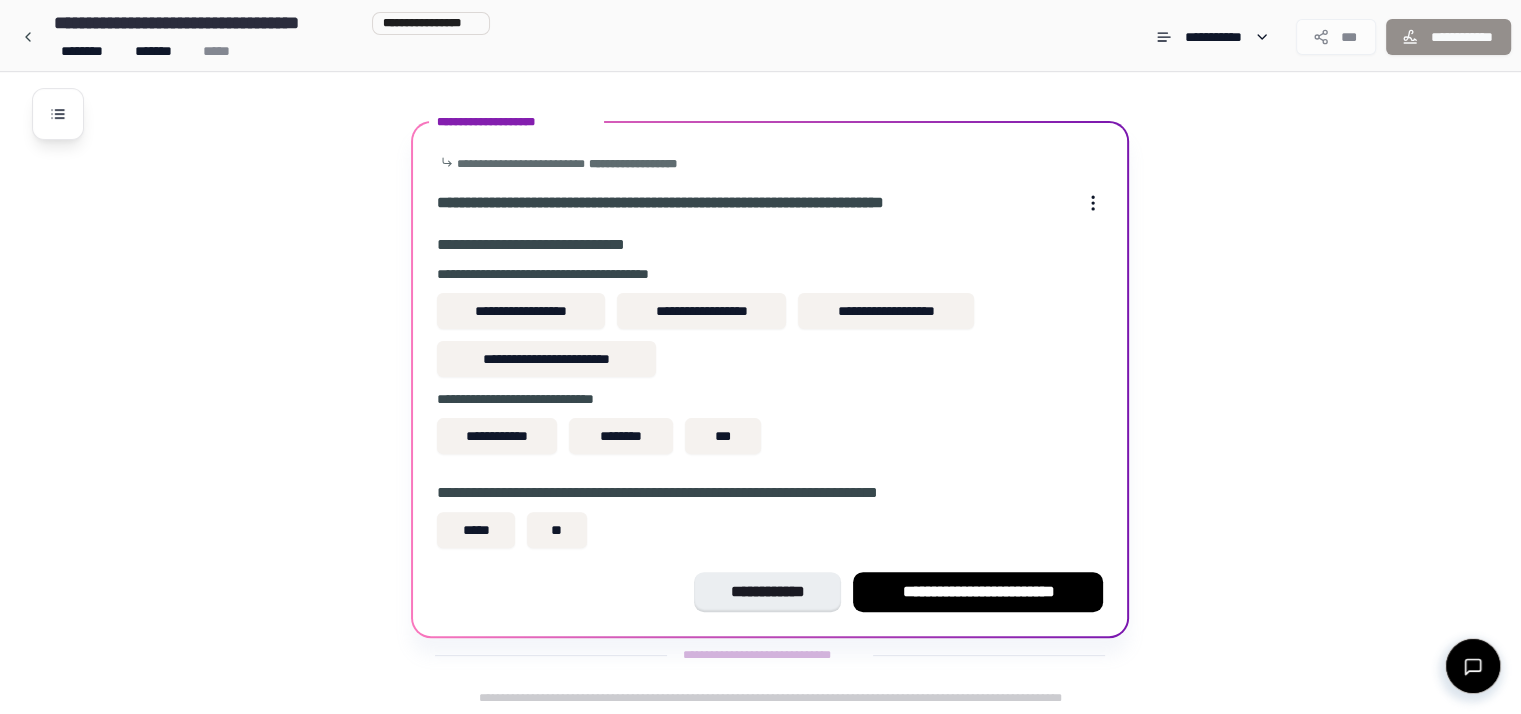 click on "**********" at bounding box center [770, 592] 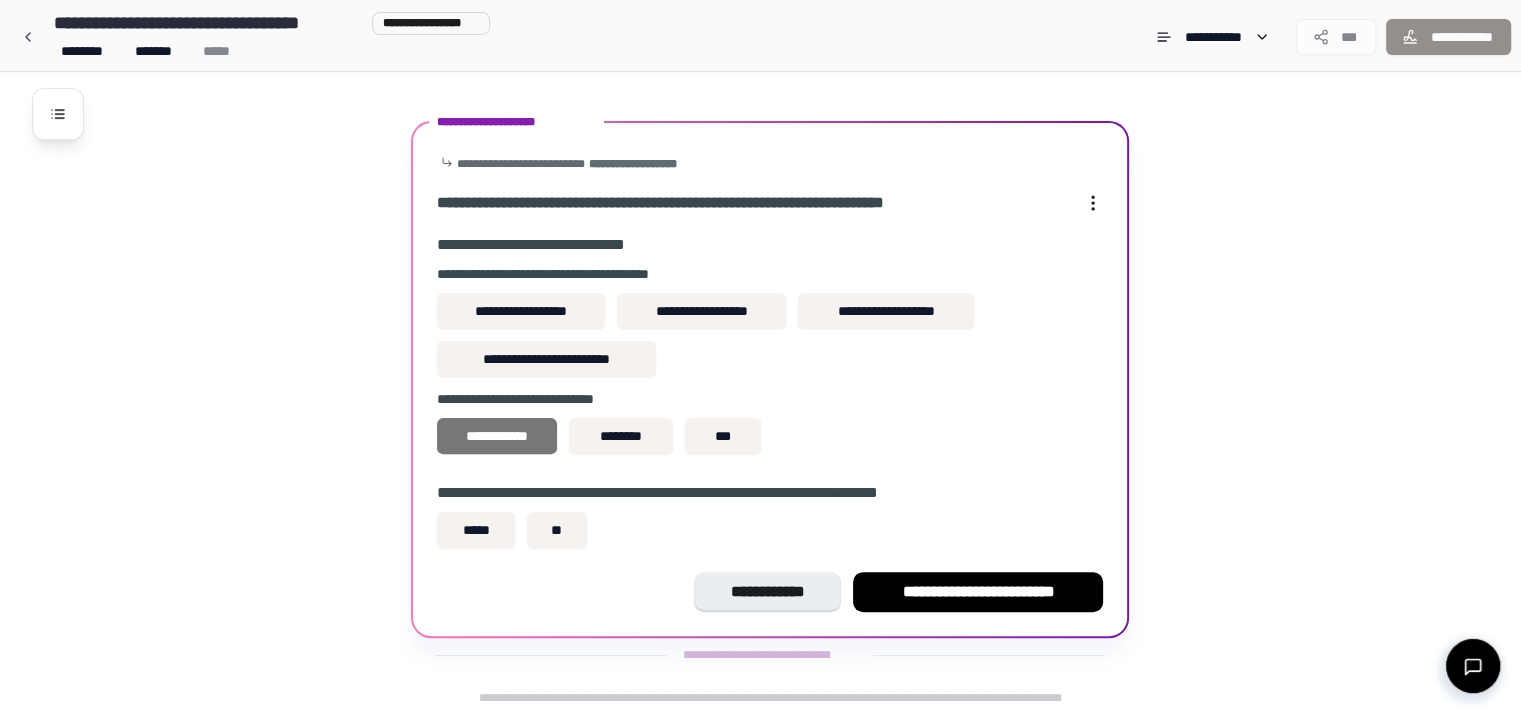 click on "**********" at bounding box center (497, 436) 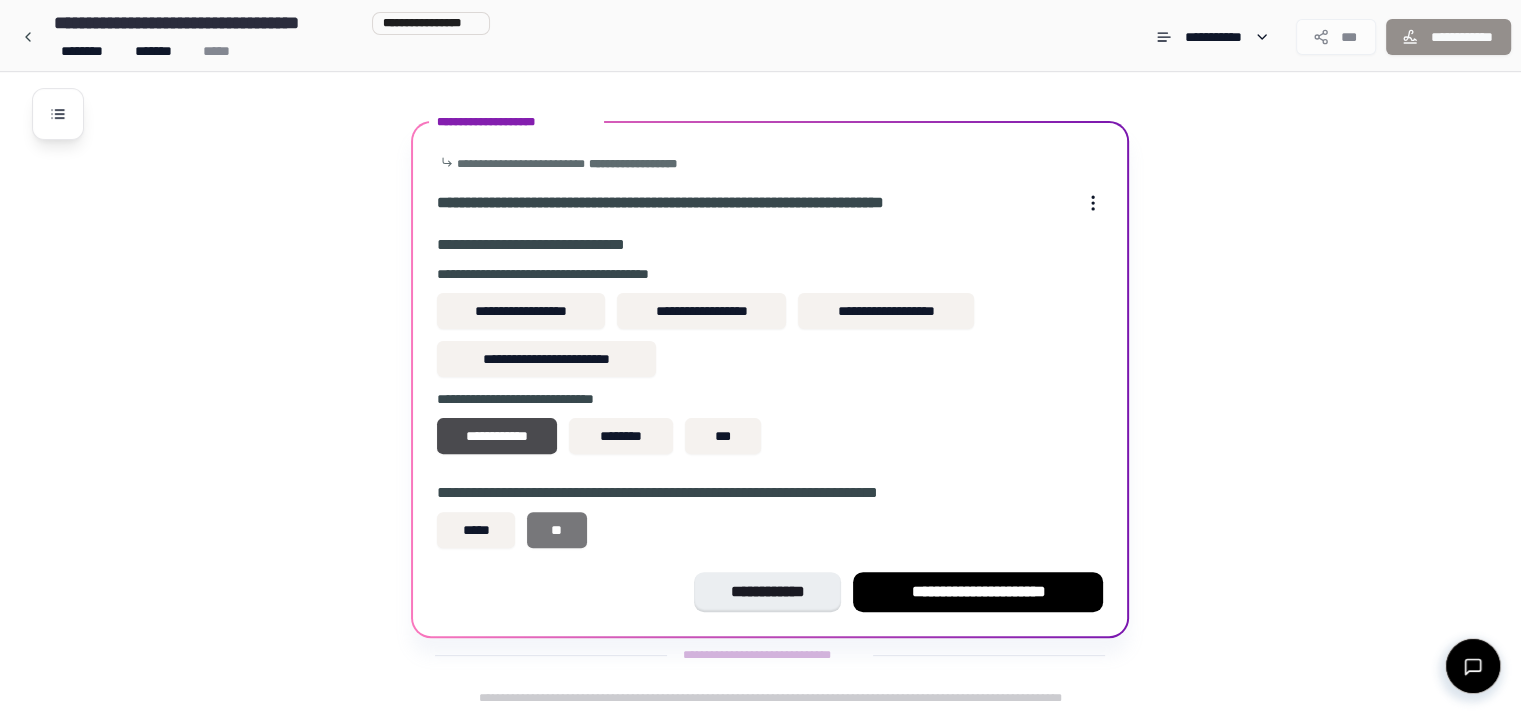 click on "**" at bounding box center (557, 530) 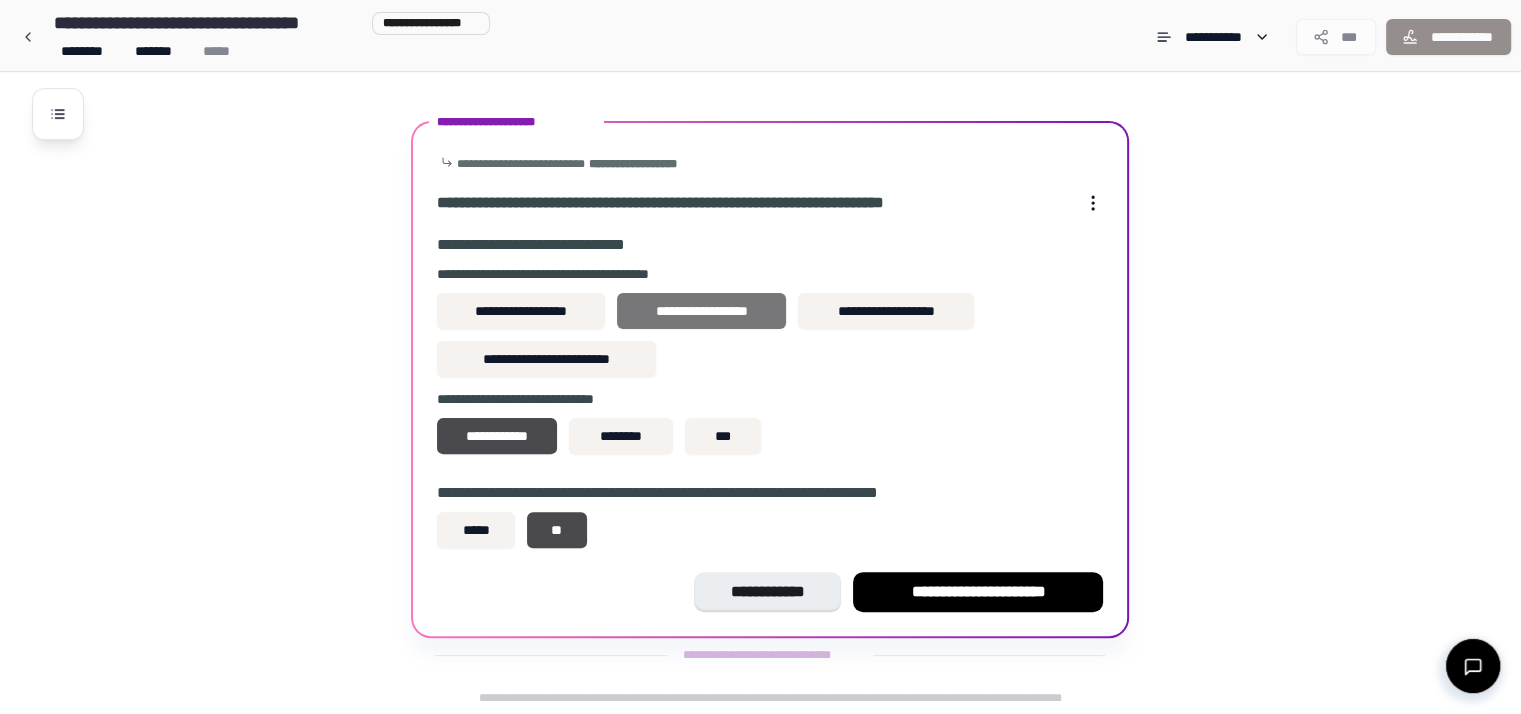 click on "**********" at bounding box center [702, 311] 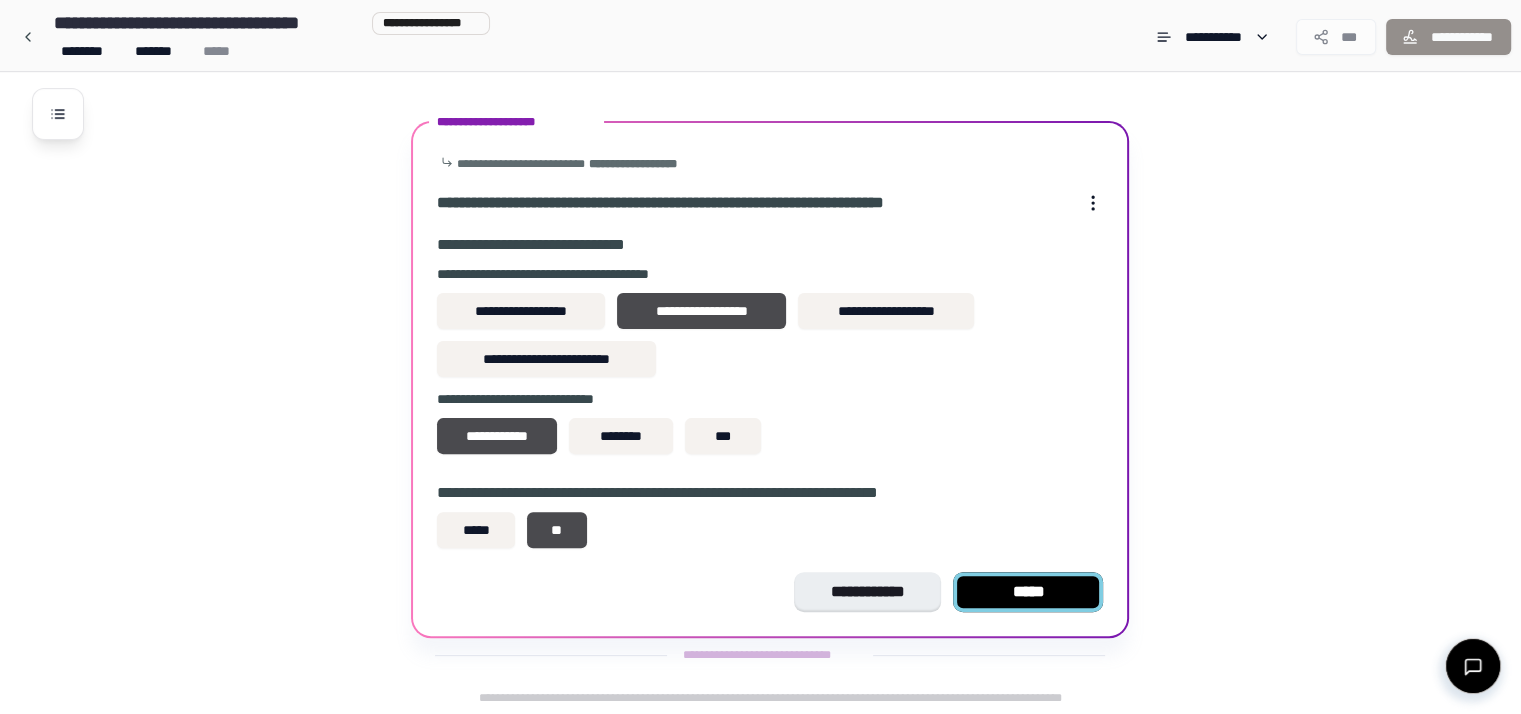 click on "*****" at bounding box center (1028, 592) 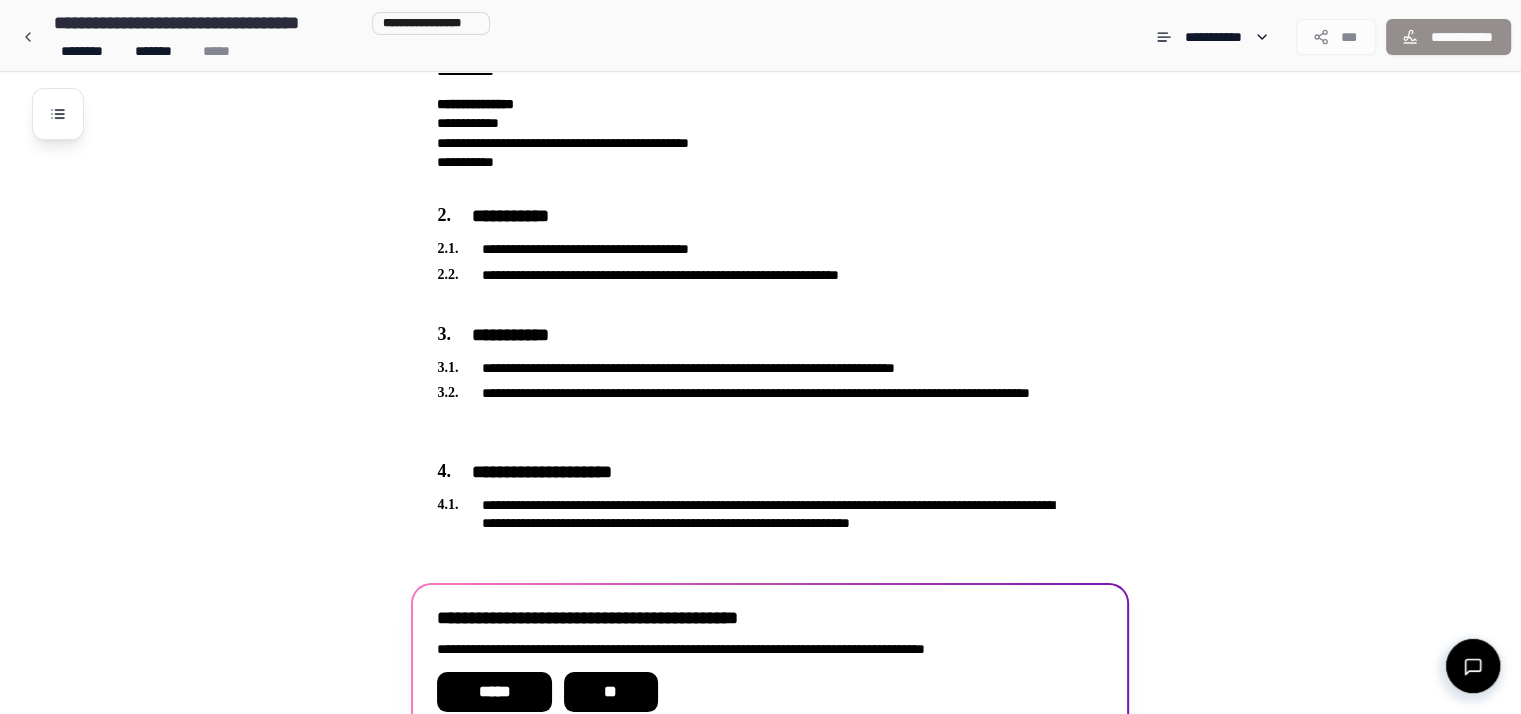 scroll, scrollTop: 281, scrollLeft: 0, axis: vertical 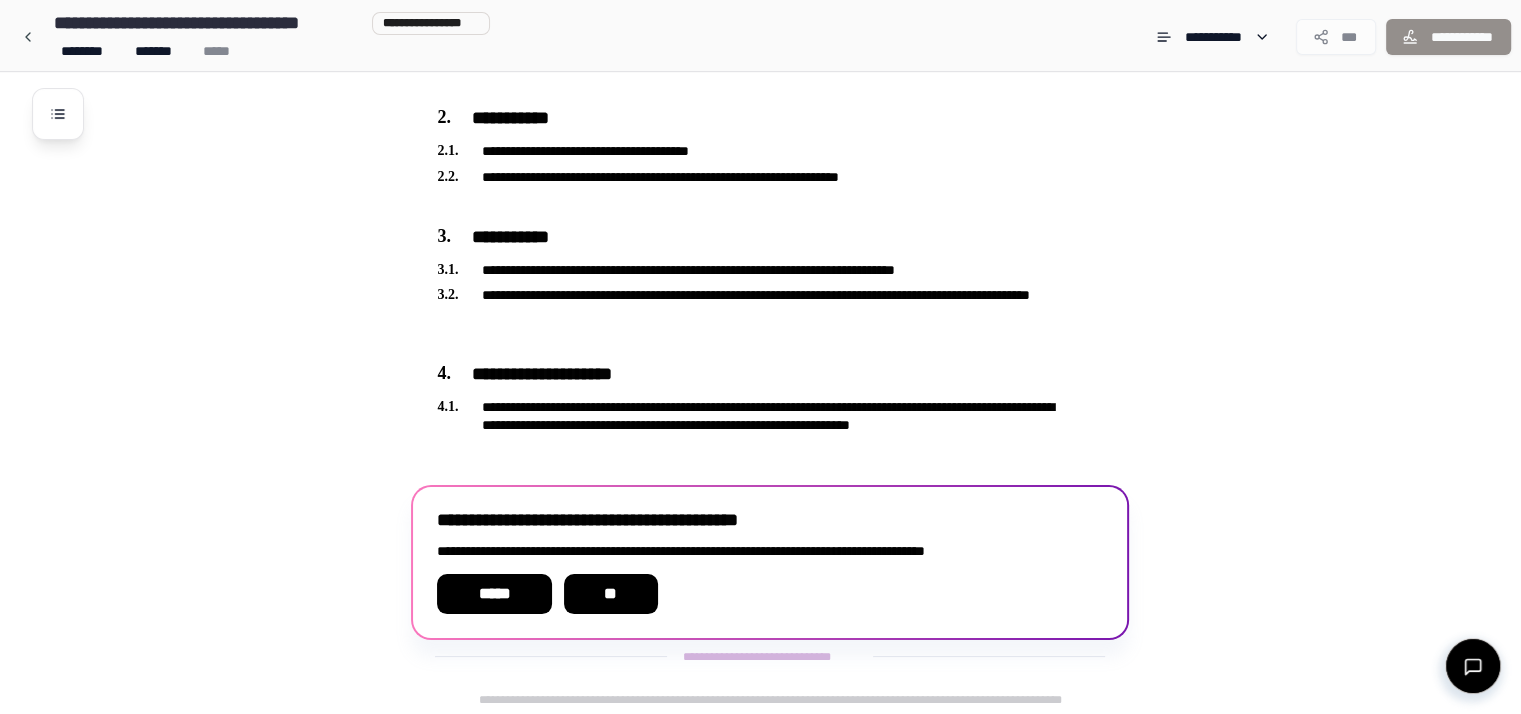 click on "**********" at bounding box center [770, 551] 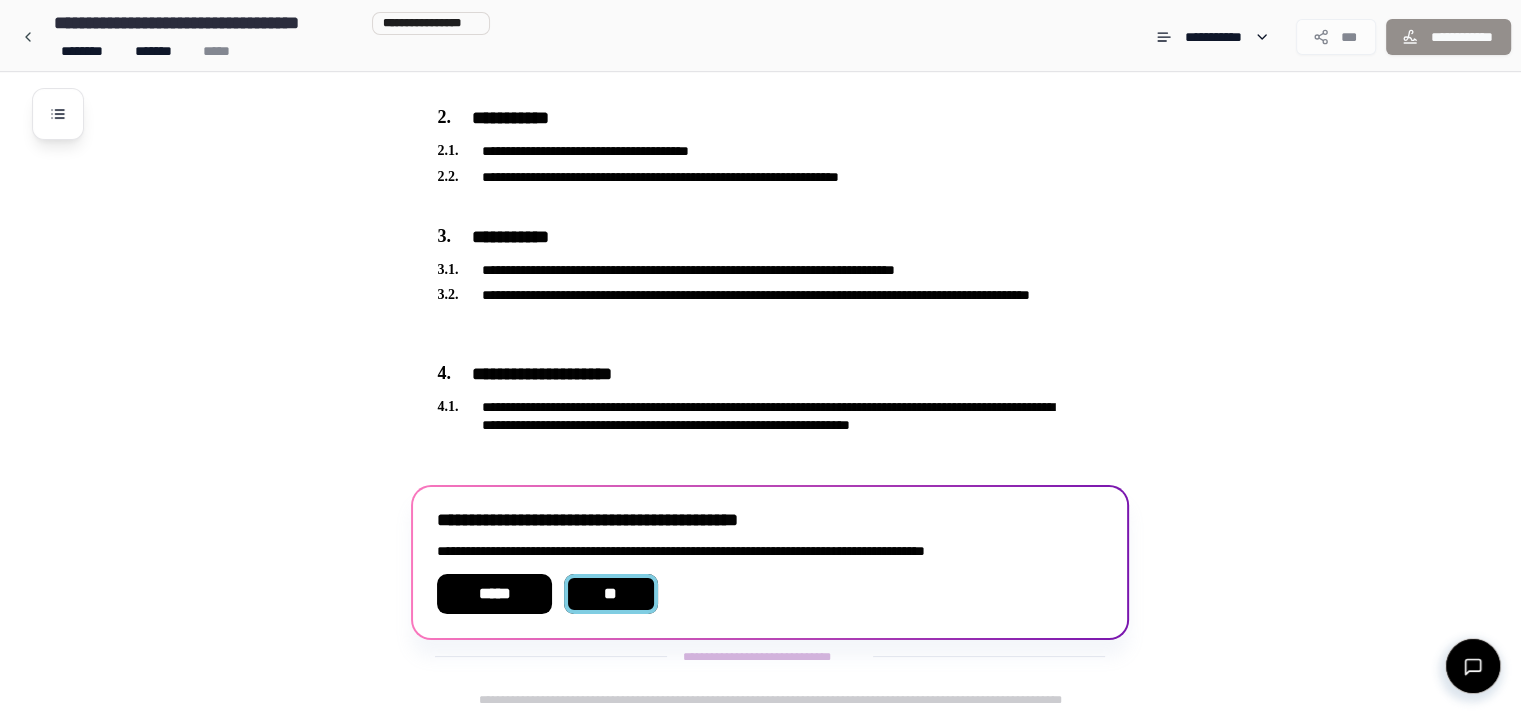click on "**" at bounding box center [610, 594] 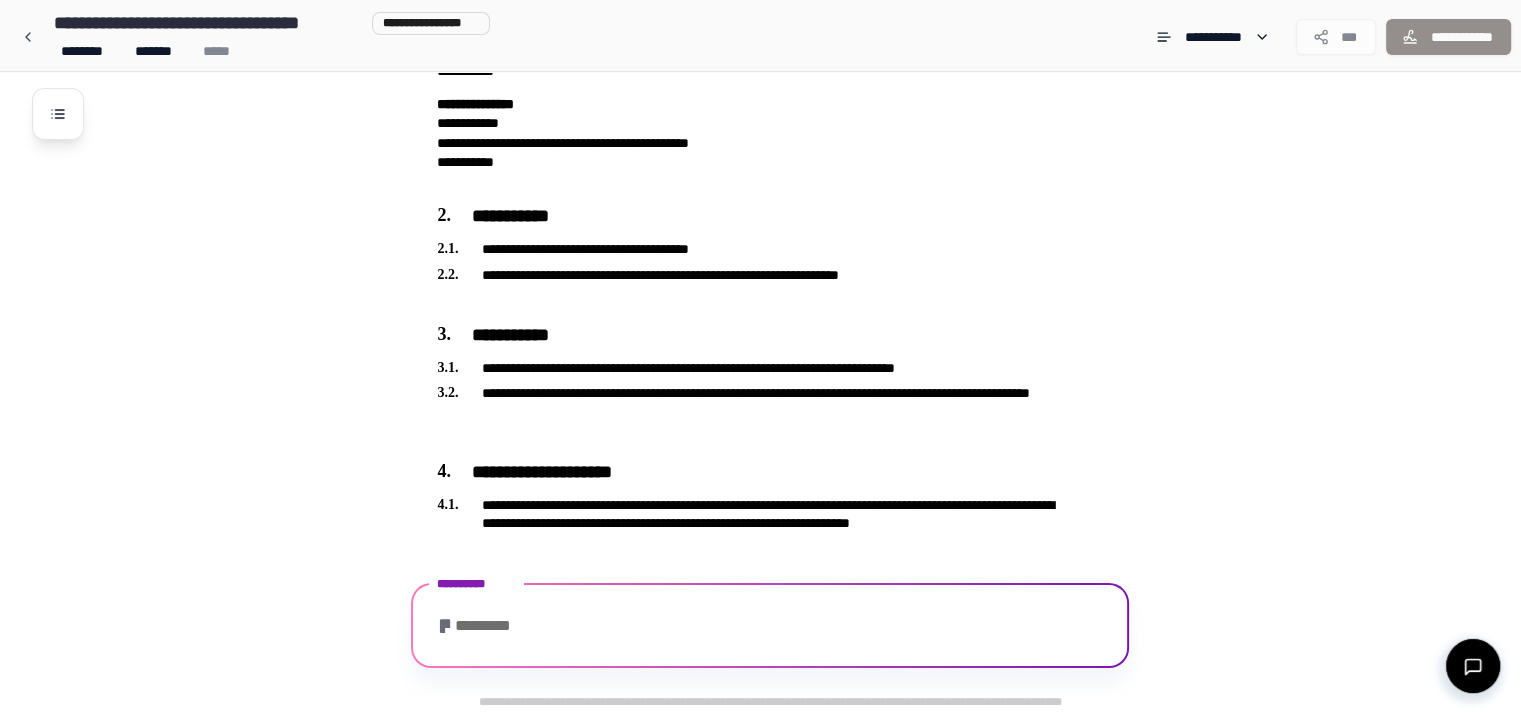 scroll, scrollTop: 302, scrollLeft: 0, axis: vertical 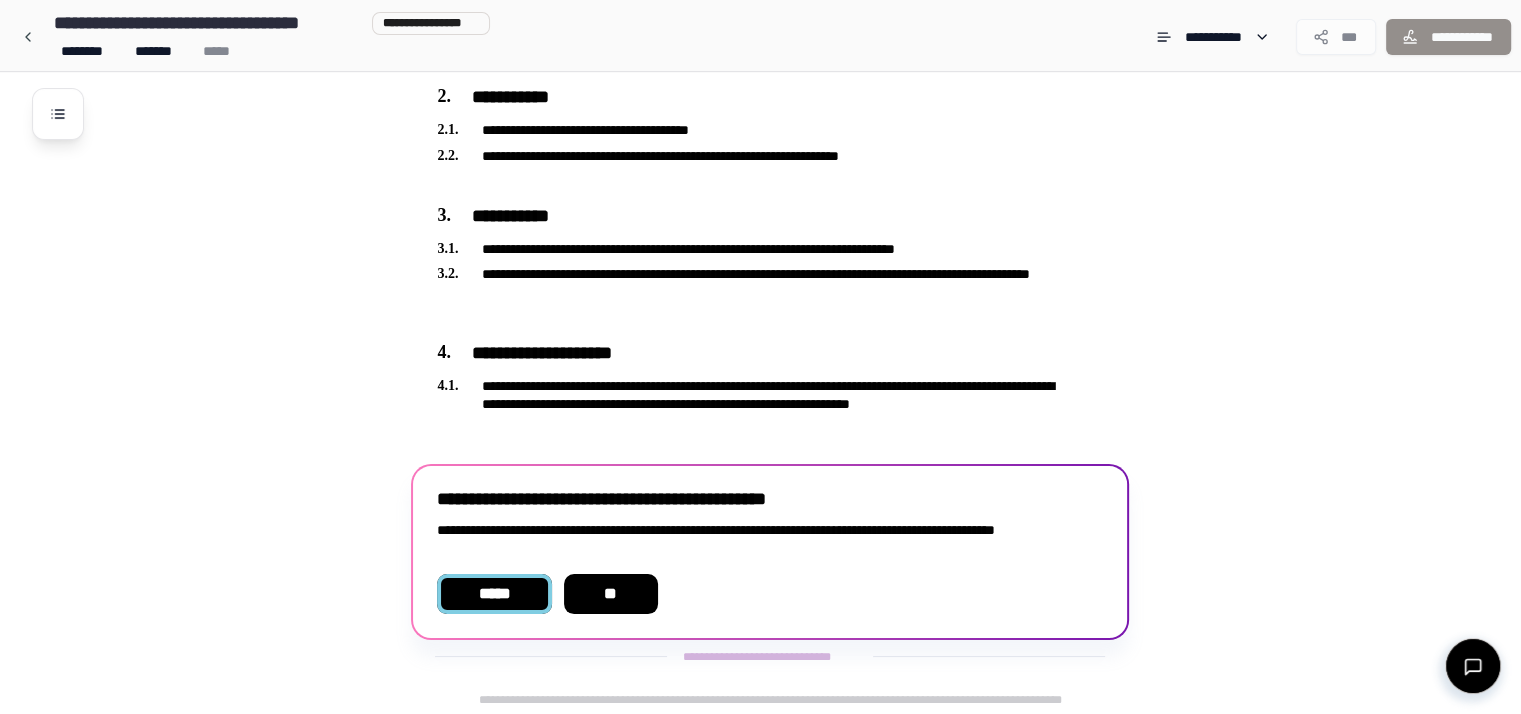 click on "*****" at bounding box center (494, 594) 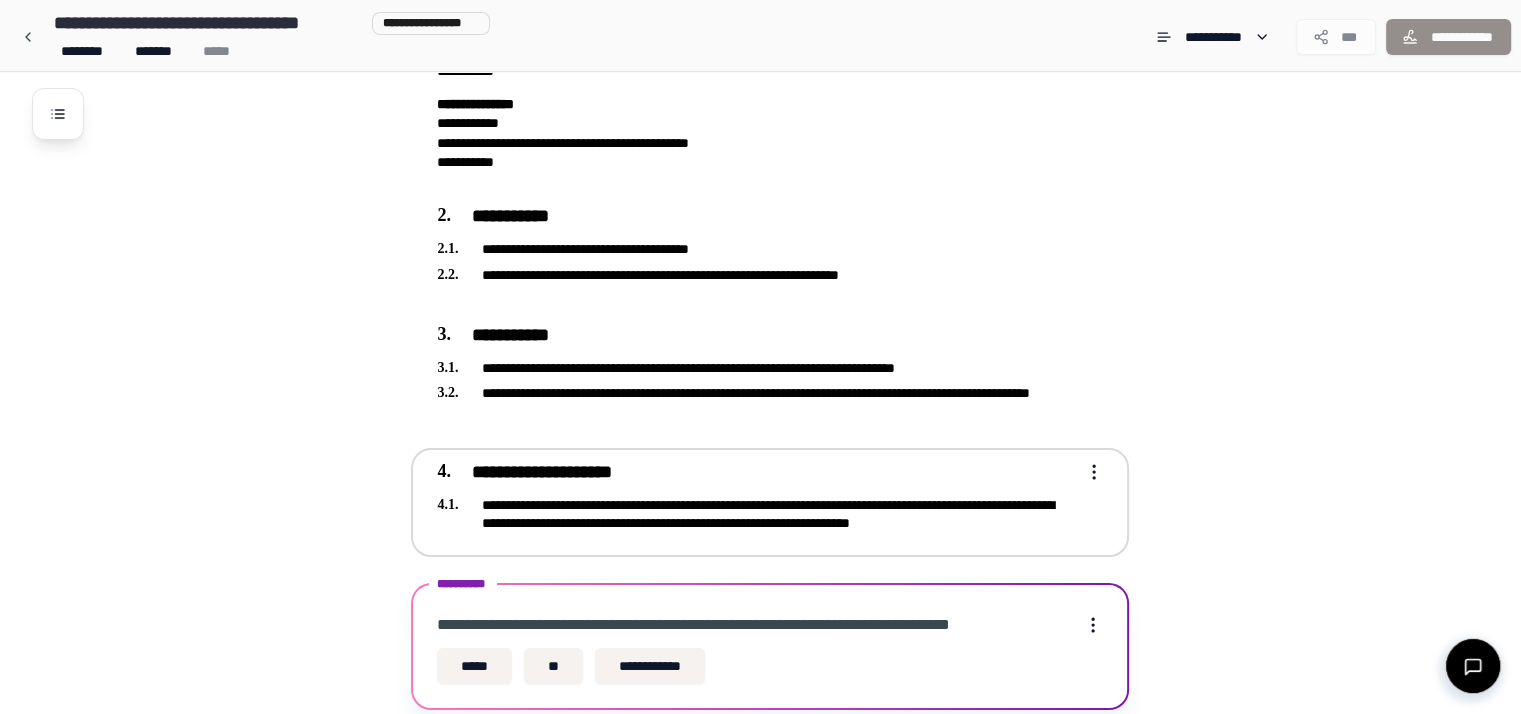 scroll, scrollTop: 253, scrollLeft: 0, axis: vertical 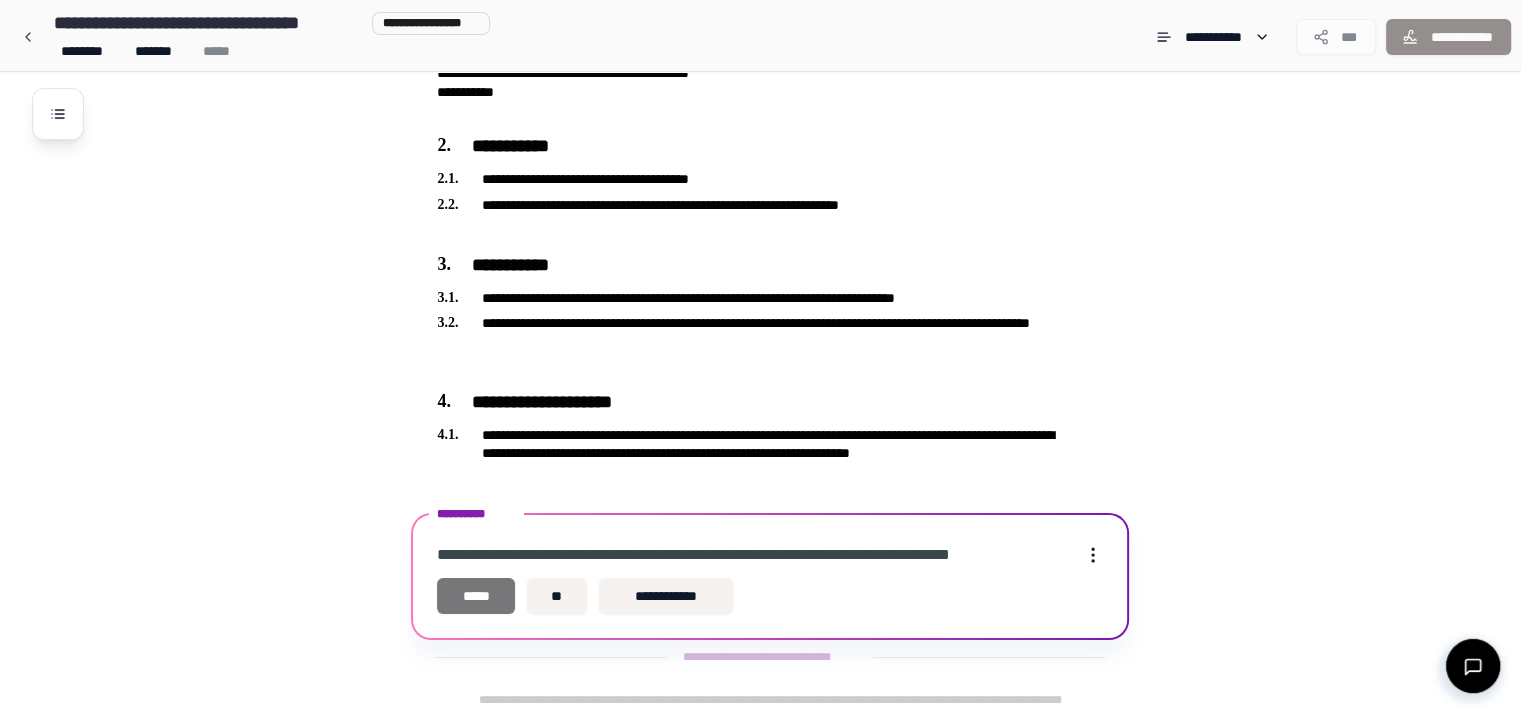 click on "*****" at bounding box center (476, 596) 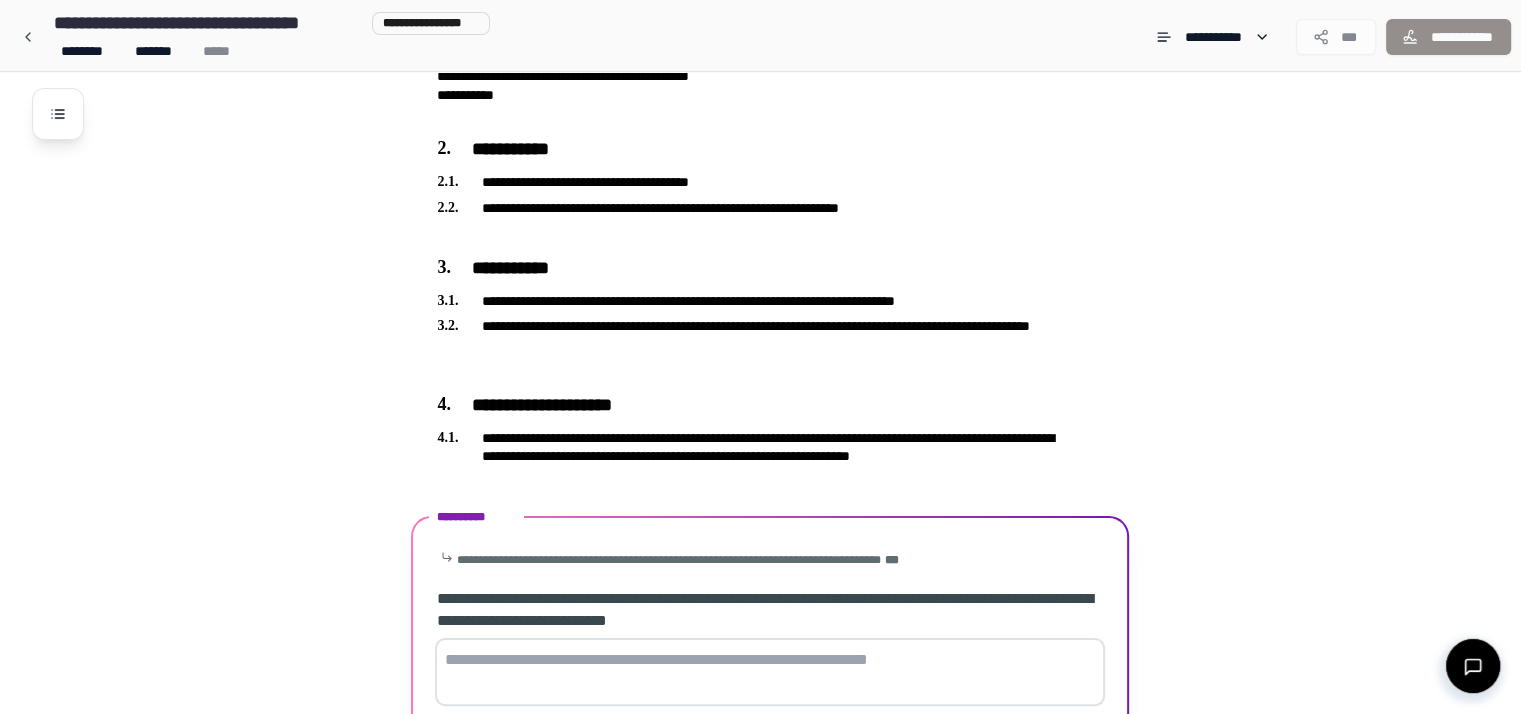 scroll, scrollTop: 404, scrollLeft: 0, axis: vertical 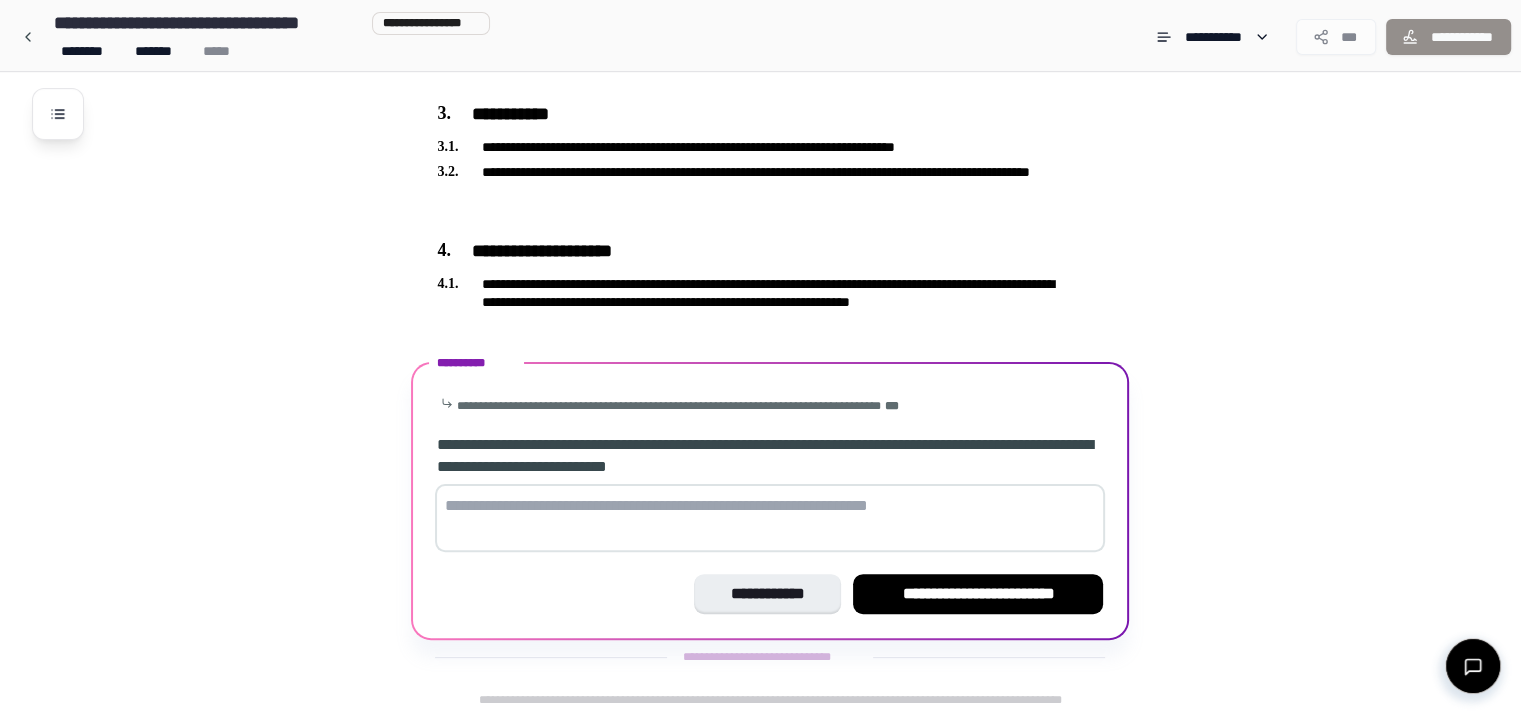 click at bounding box center [770, 518] 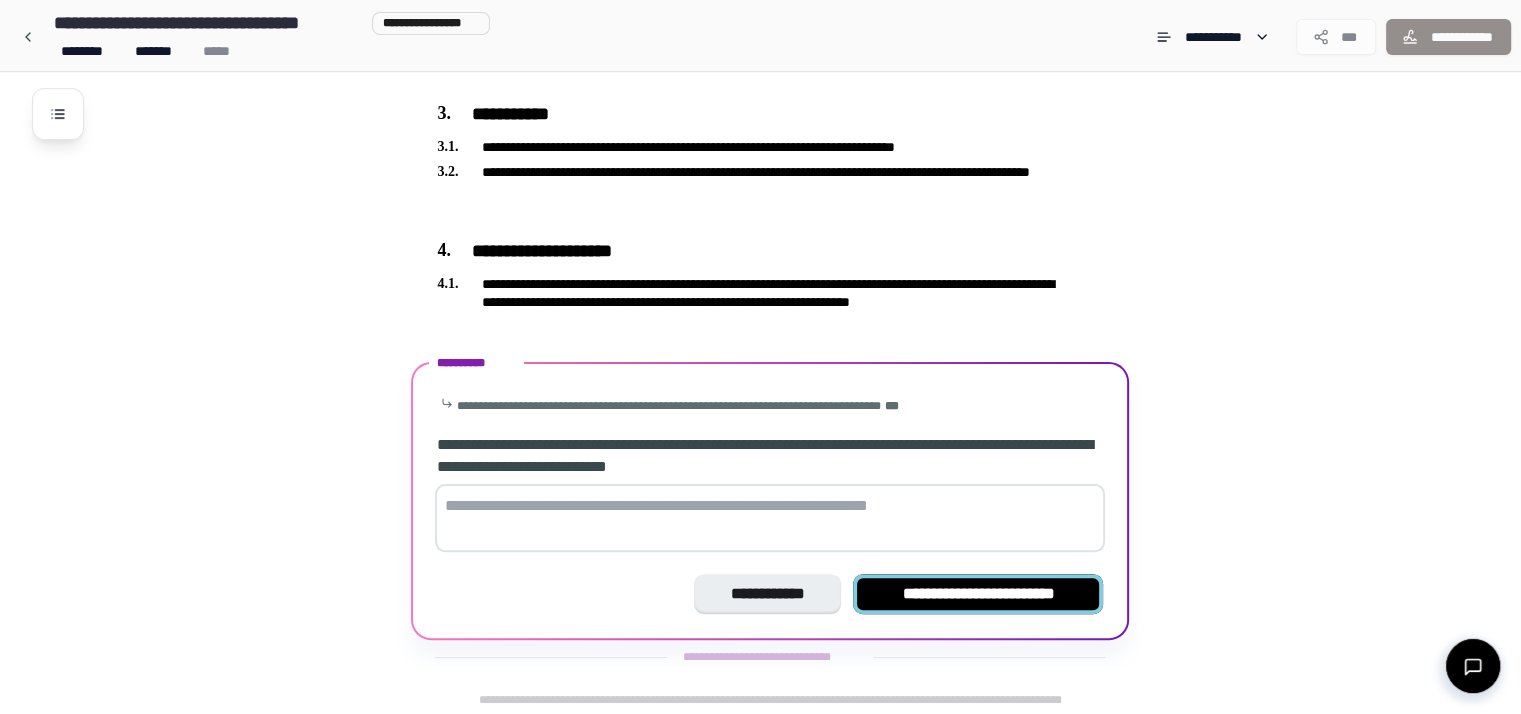 click on "**********" at bounding box center [978, 594] 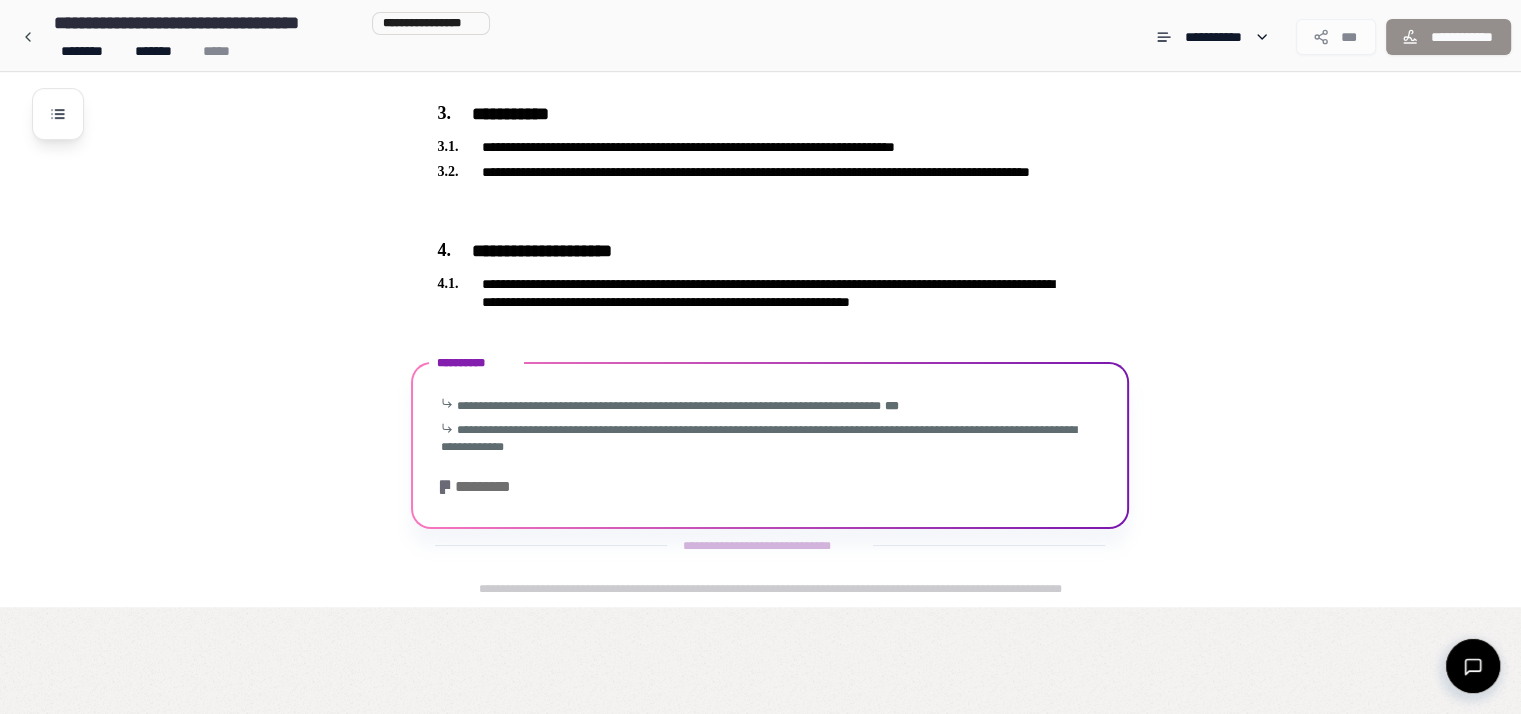 scroll, scrollTop: 292, scrollLeft: 0, axis: vertical 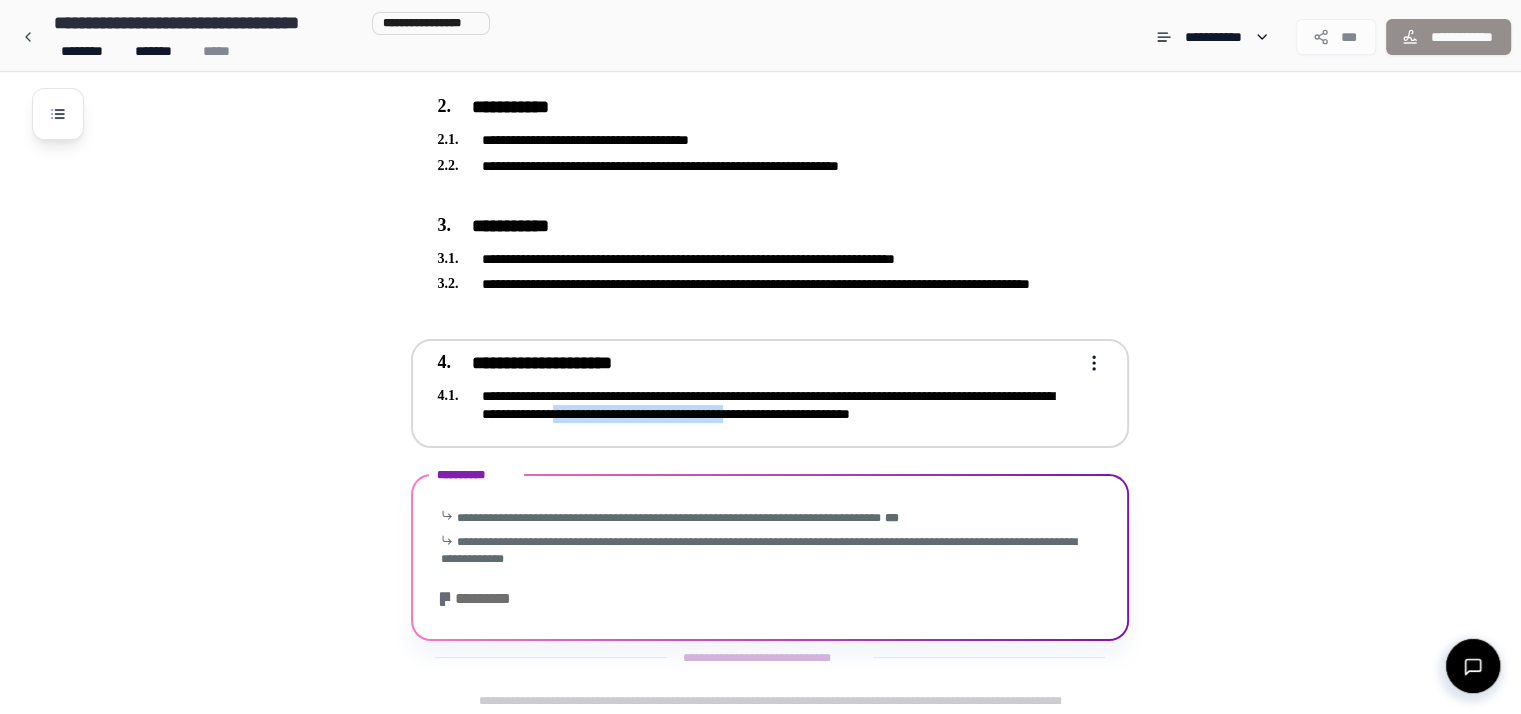 drag, startPoint x: 713, startPoint y: 405, endPoint x: 912, endPoint y: 411, distance: 199.09044 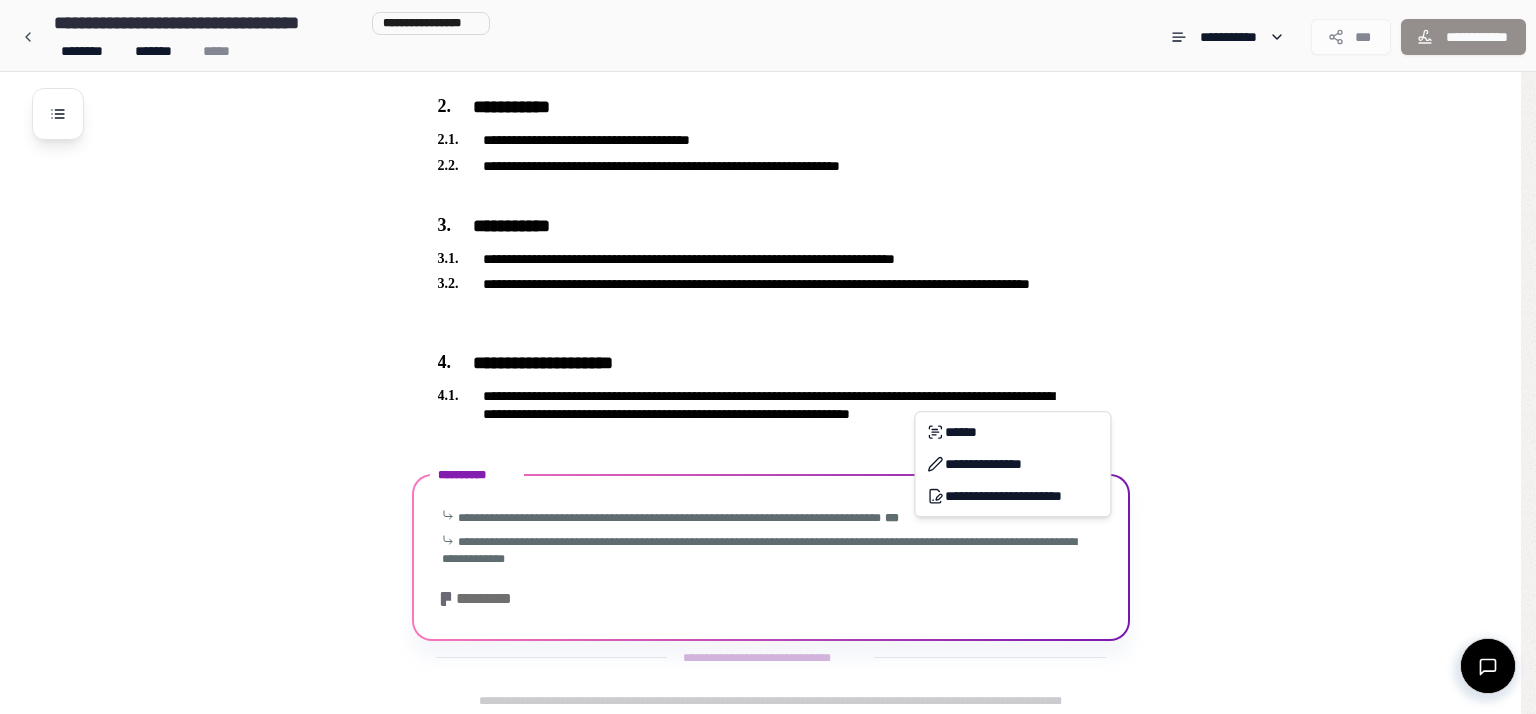 click on "**********" at bounding box center (768, 211) 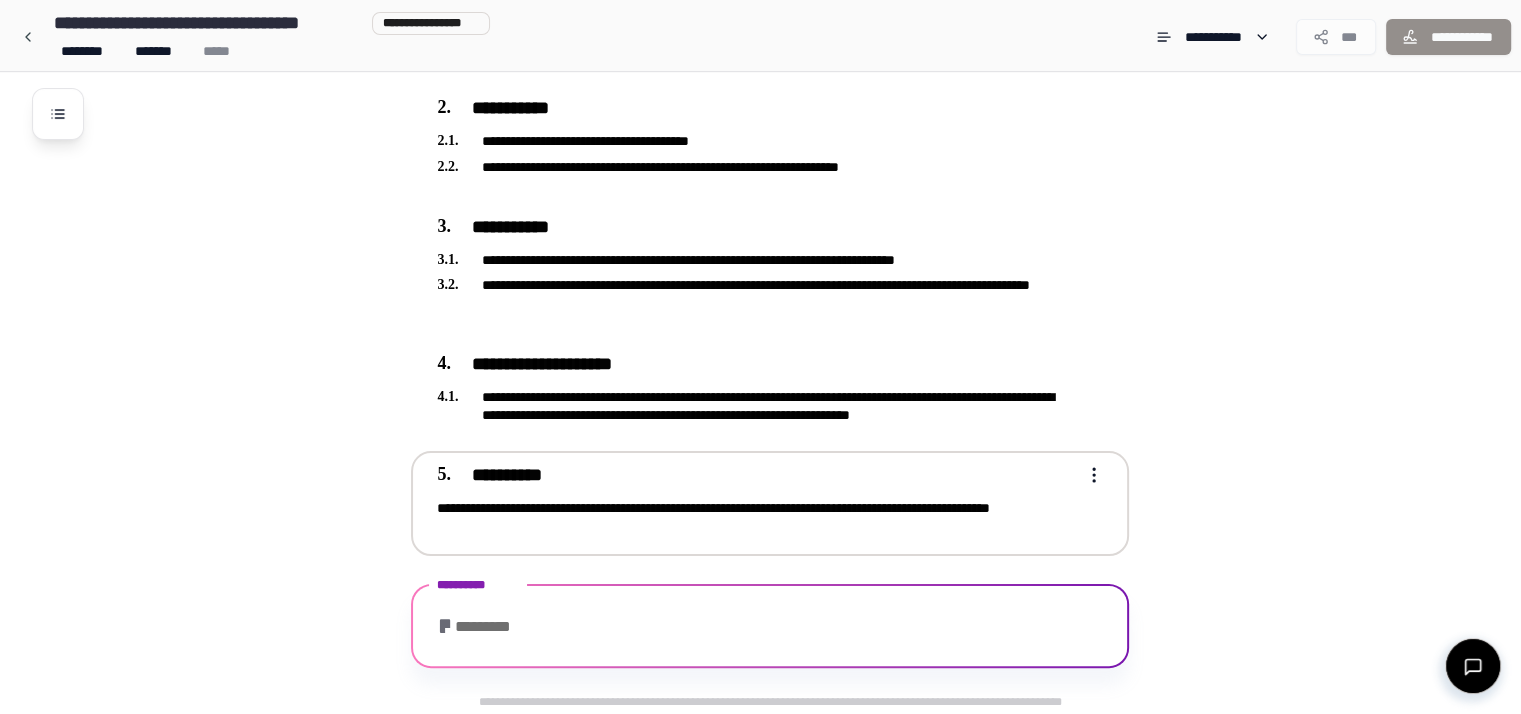 scroll, scrollTop: 557, scrollLeft: 0, axis: vertical 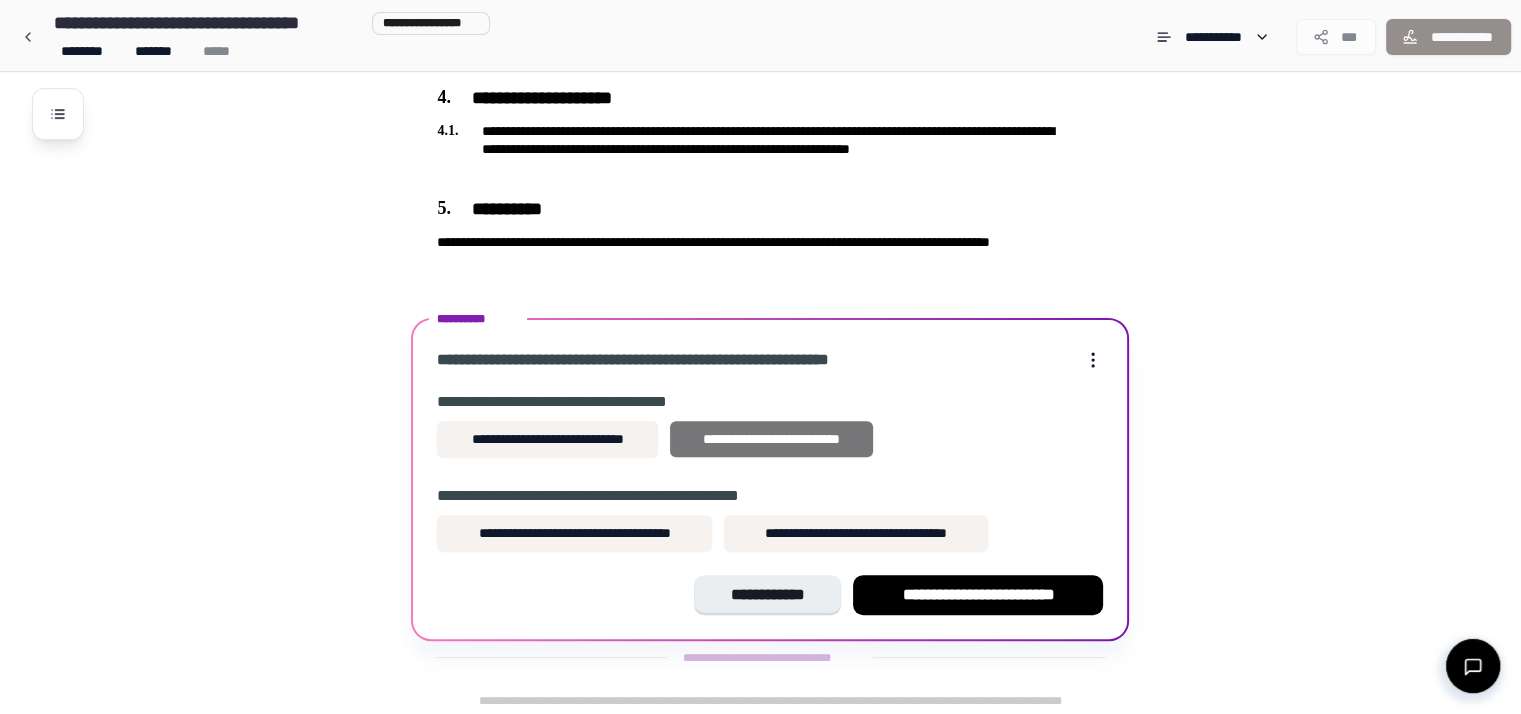 click on "**********" at bounding box center (771, 439) 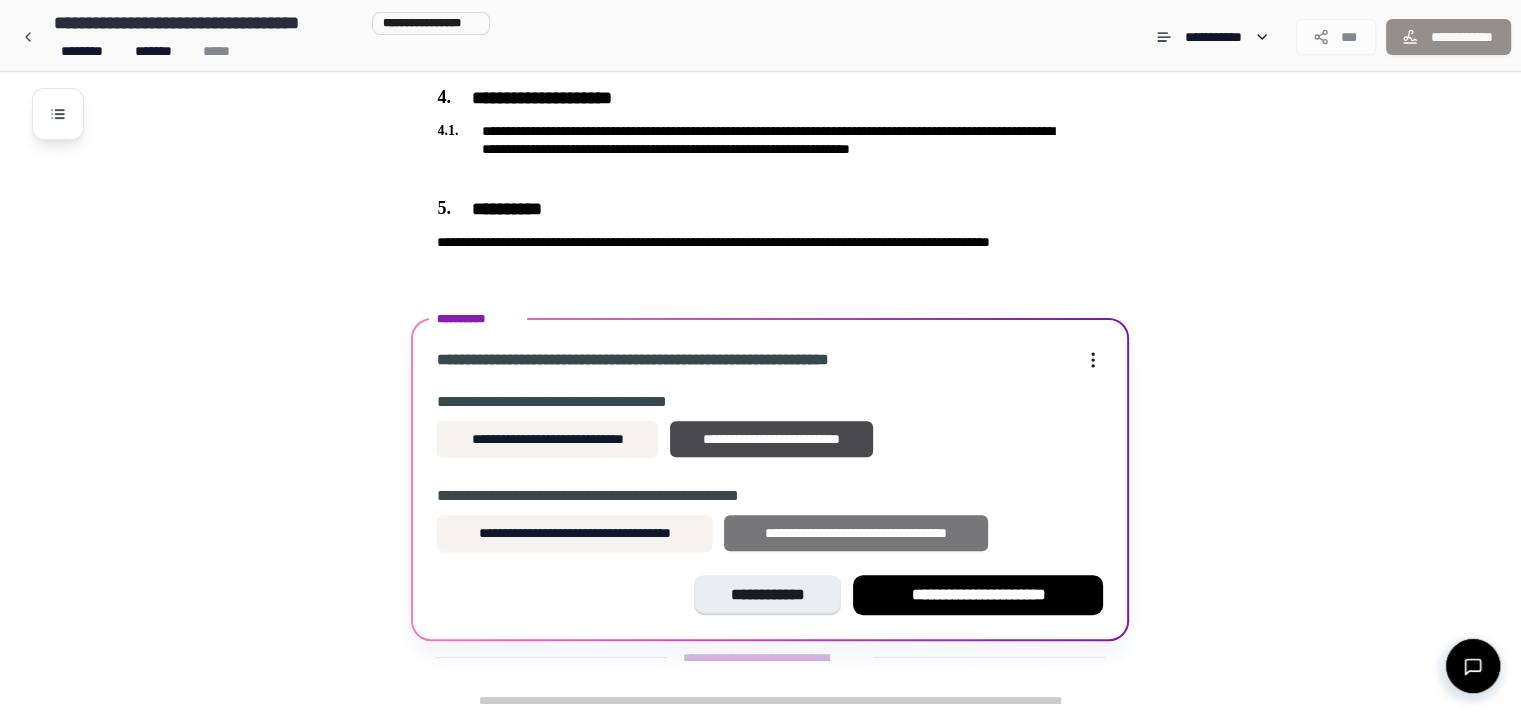 click on "**********" at bounding box center [856, 533] 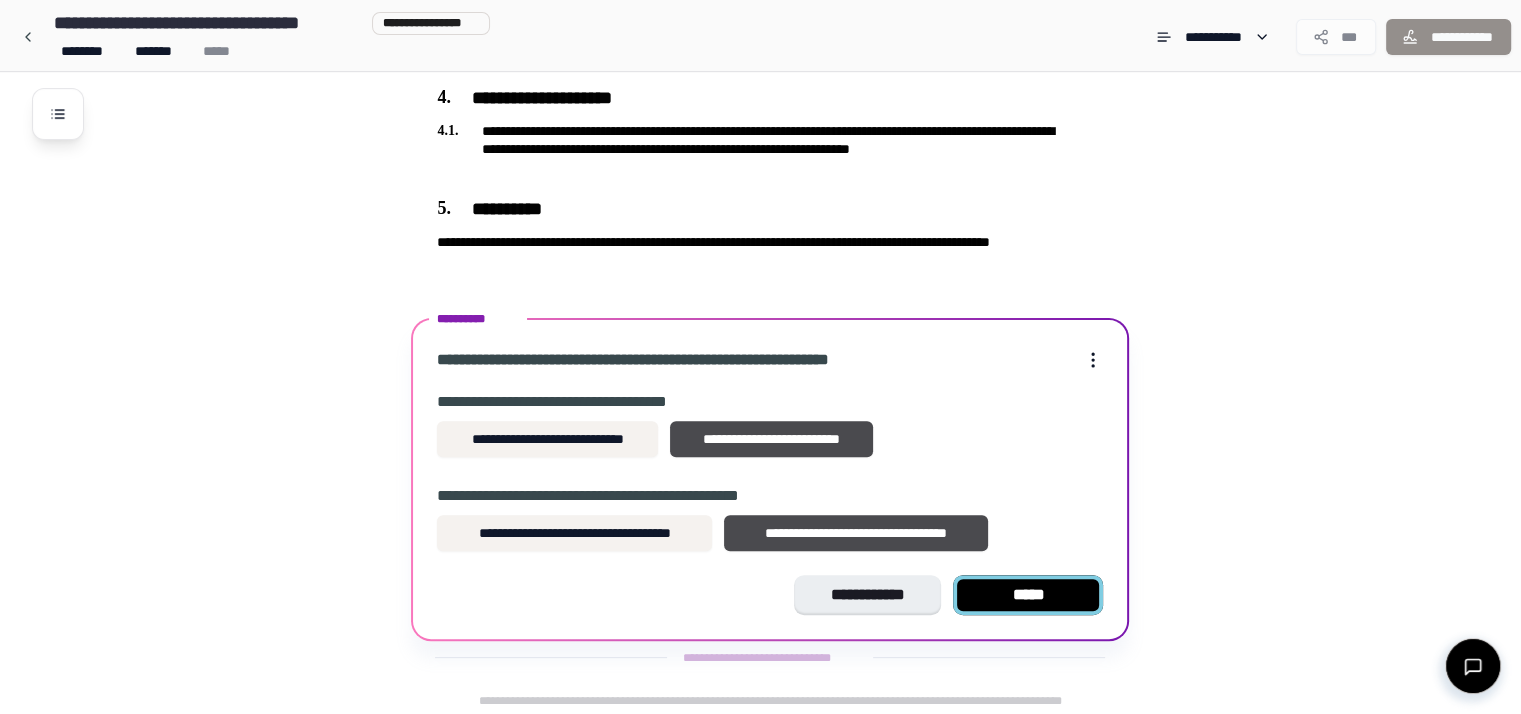 click on "*****" at bounding box center [1028, 595] 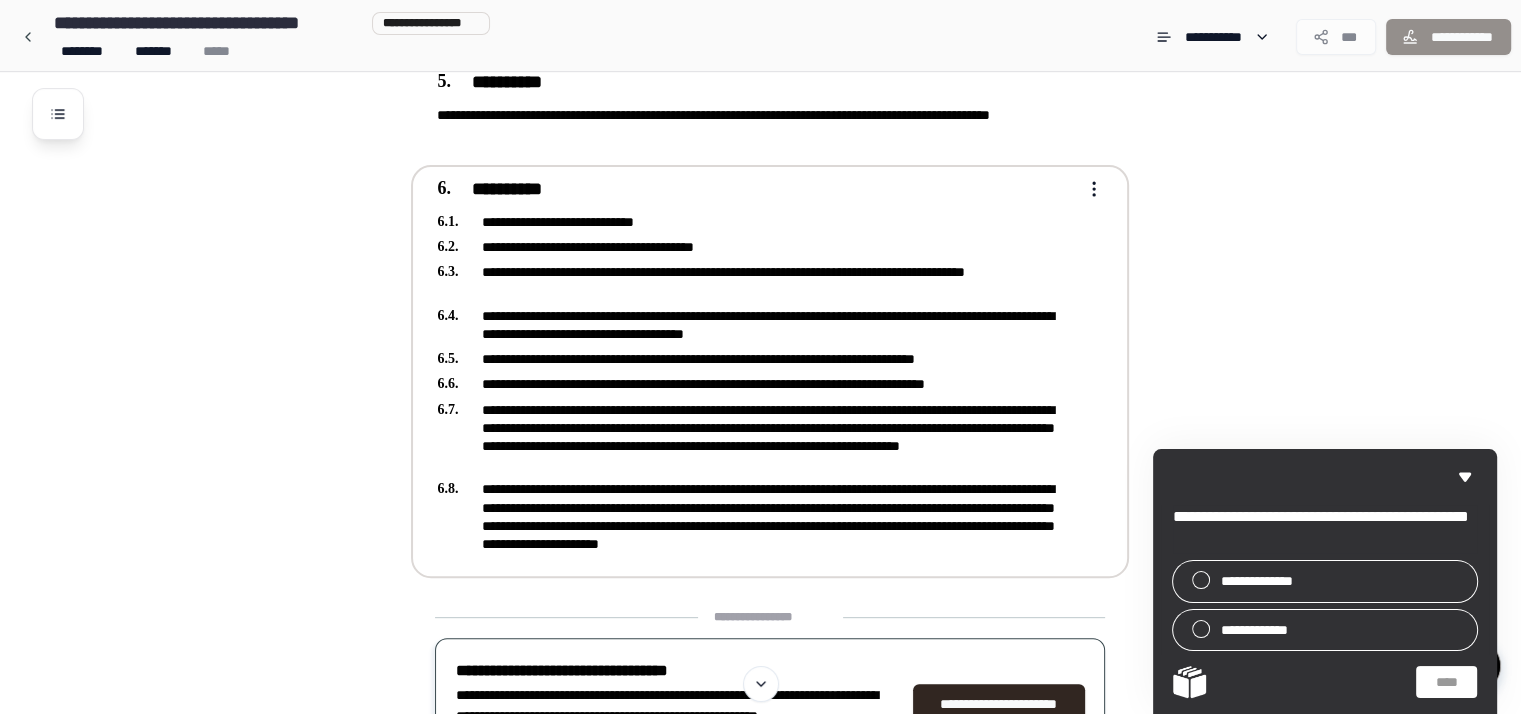 scroll, scrollTop: 683, scrollLeft: 0, axis: vertical 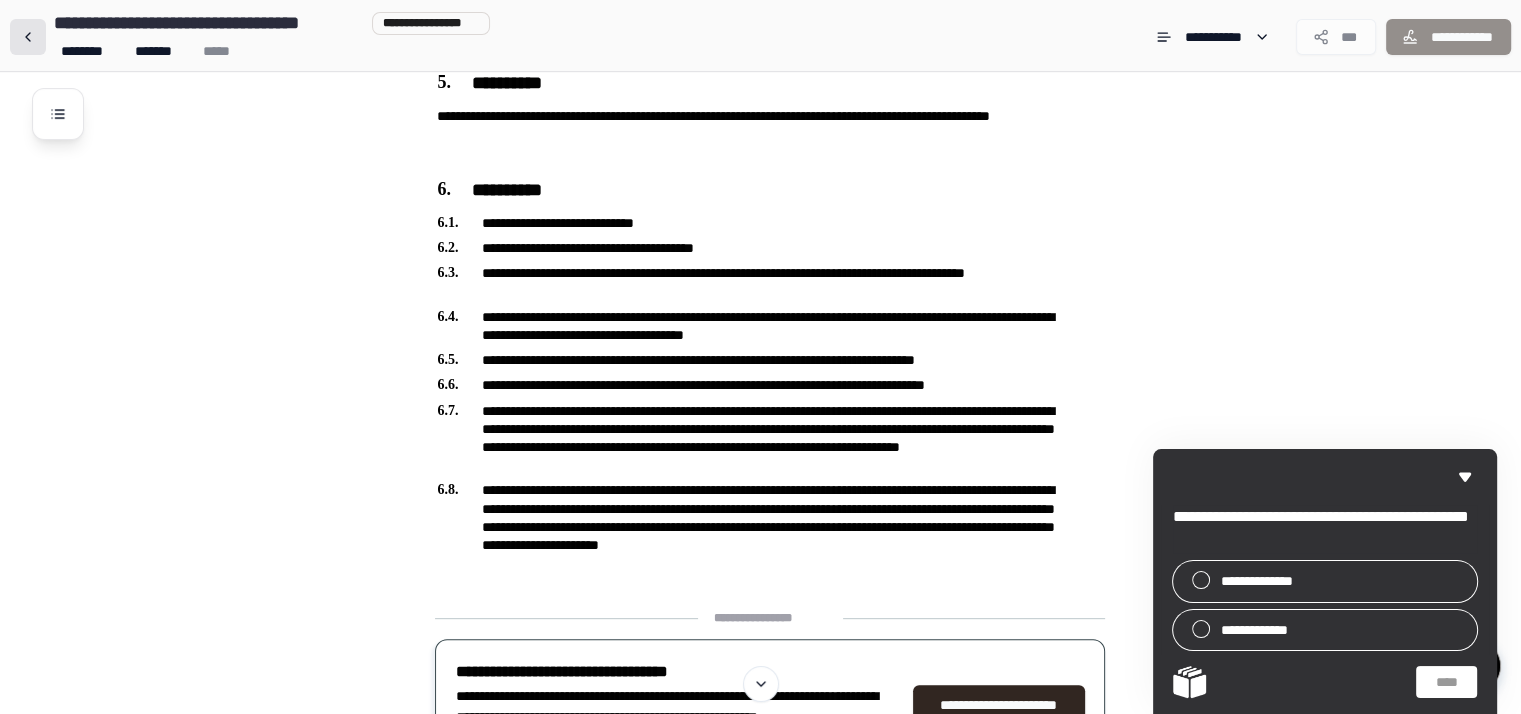 click at bounding box center (28, 37) 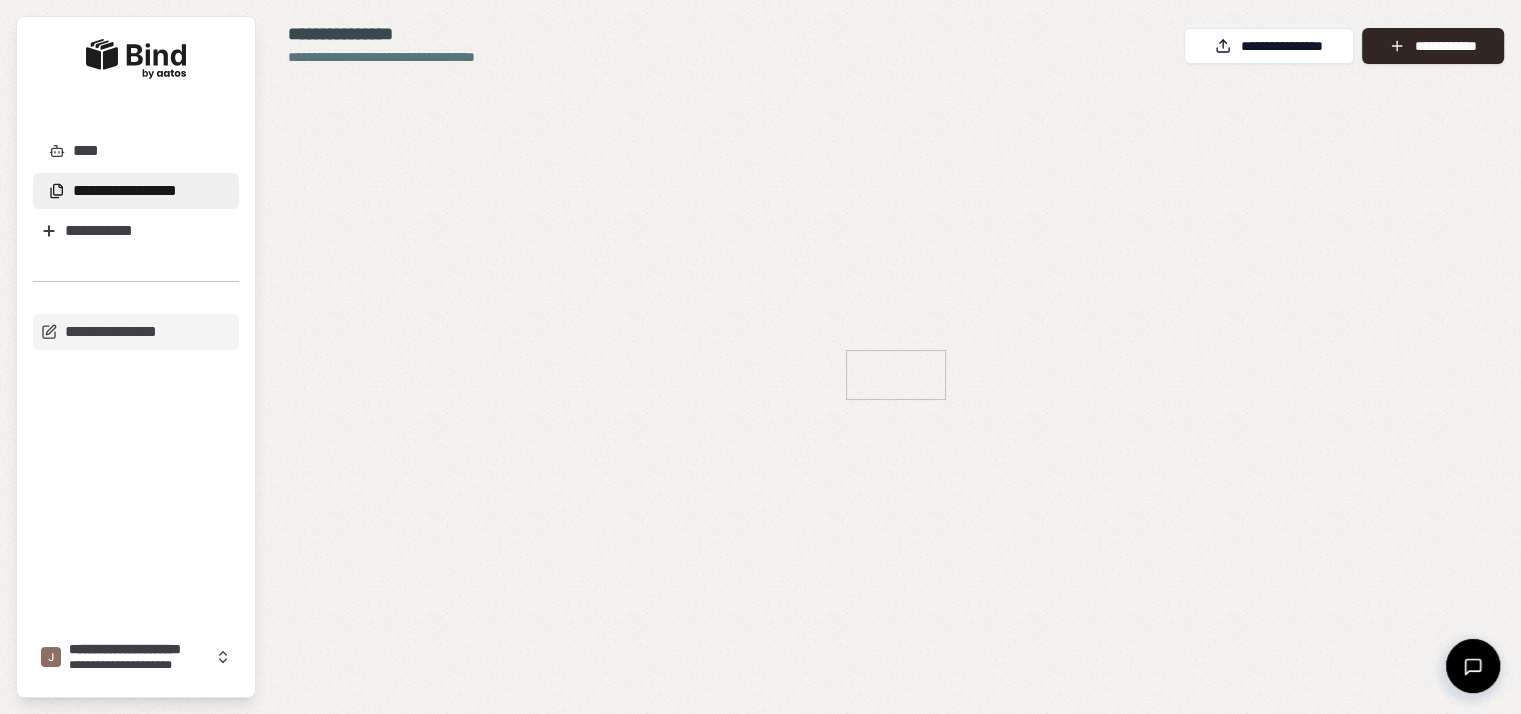 scroll, scrollTop: 0, scrollLeft: 0, axis: both 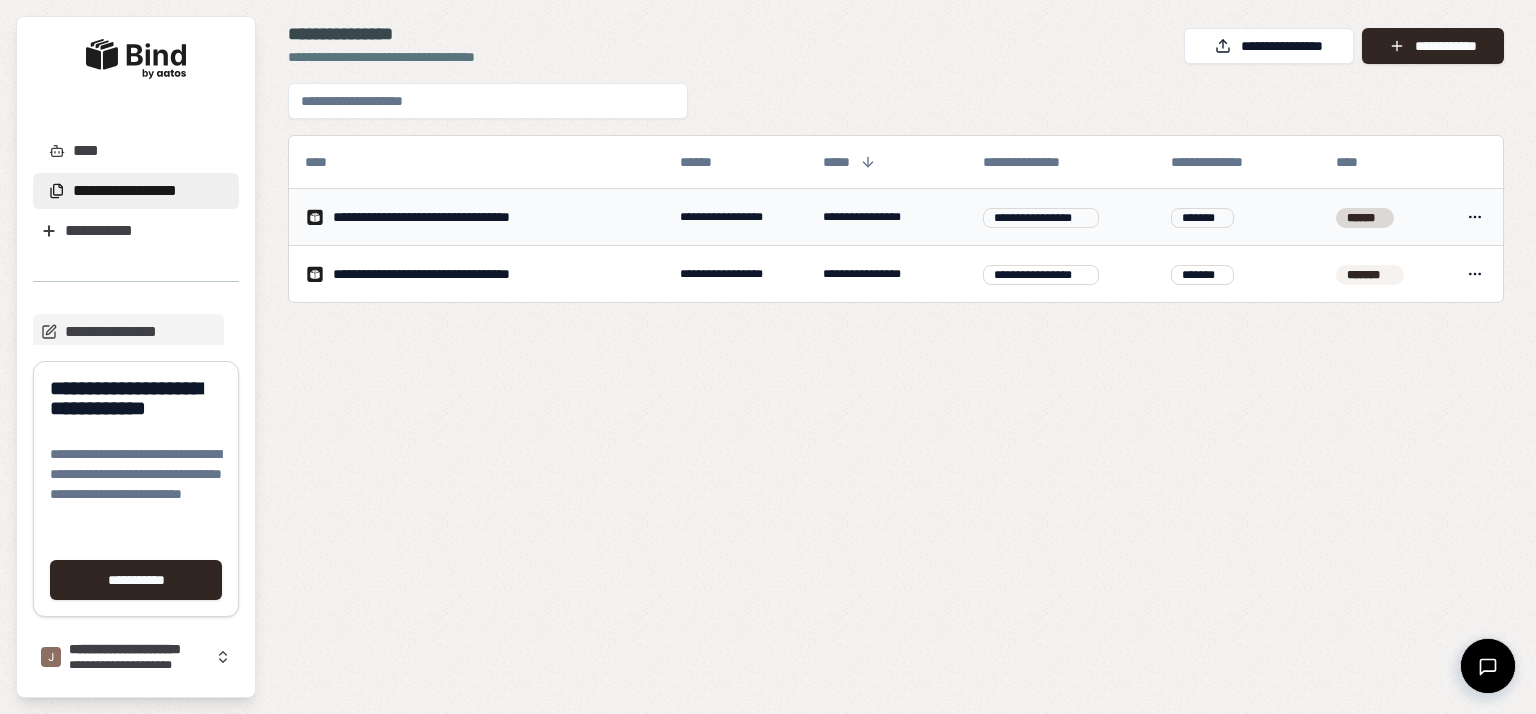 click on "**********" at bounding box center [476, 217] 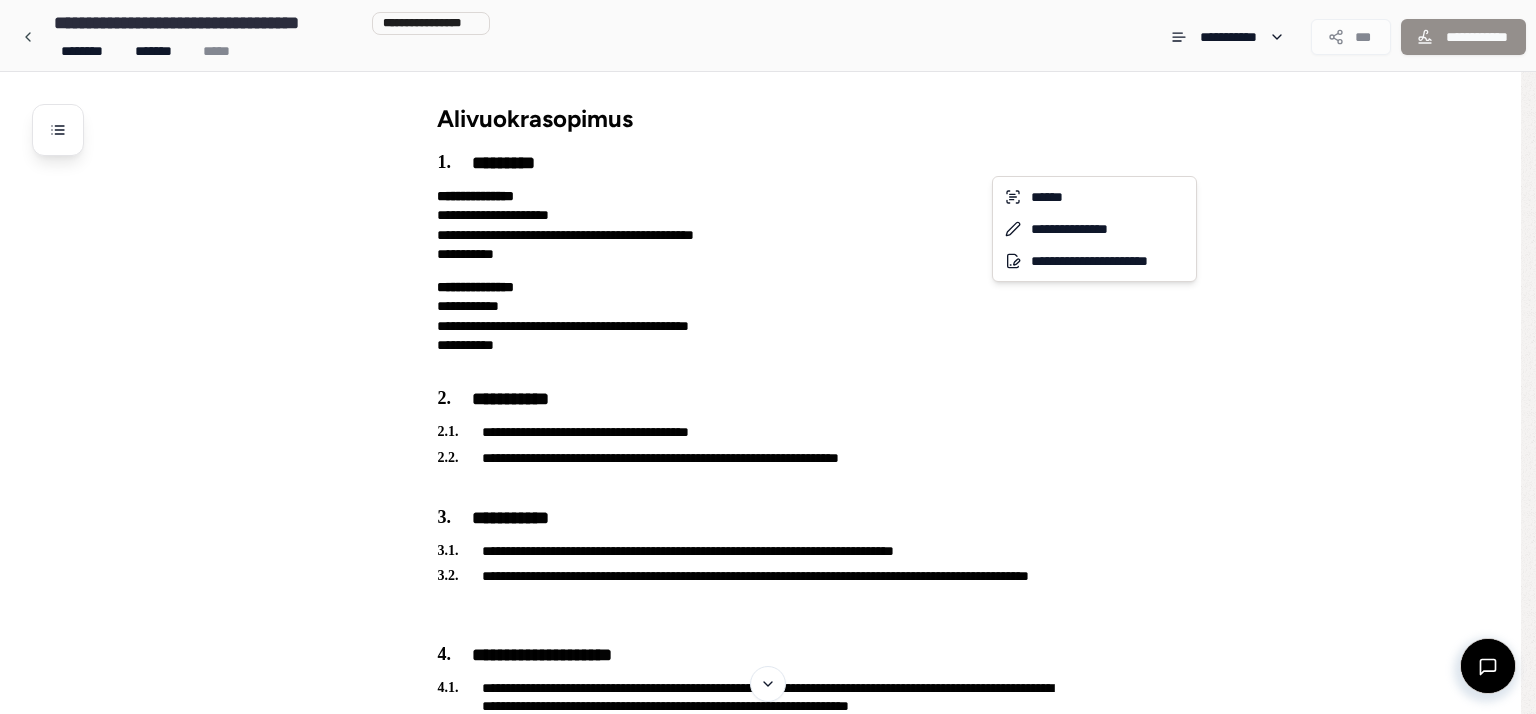 click on "**********" at bounding box center (760, 856) 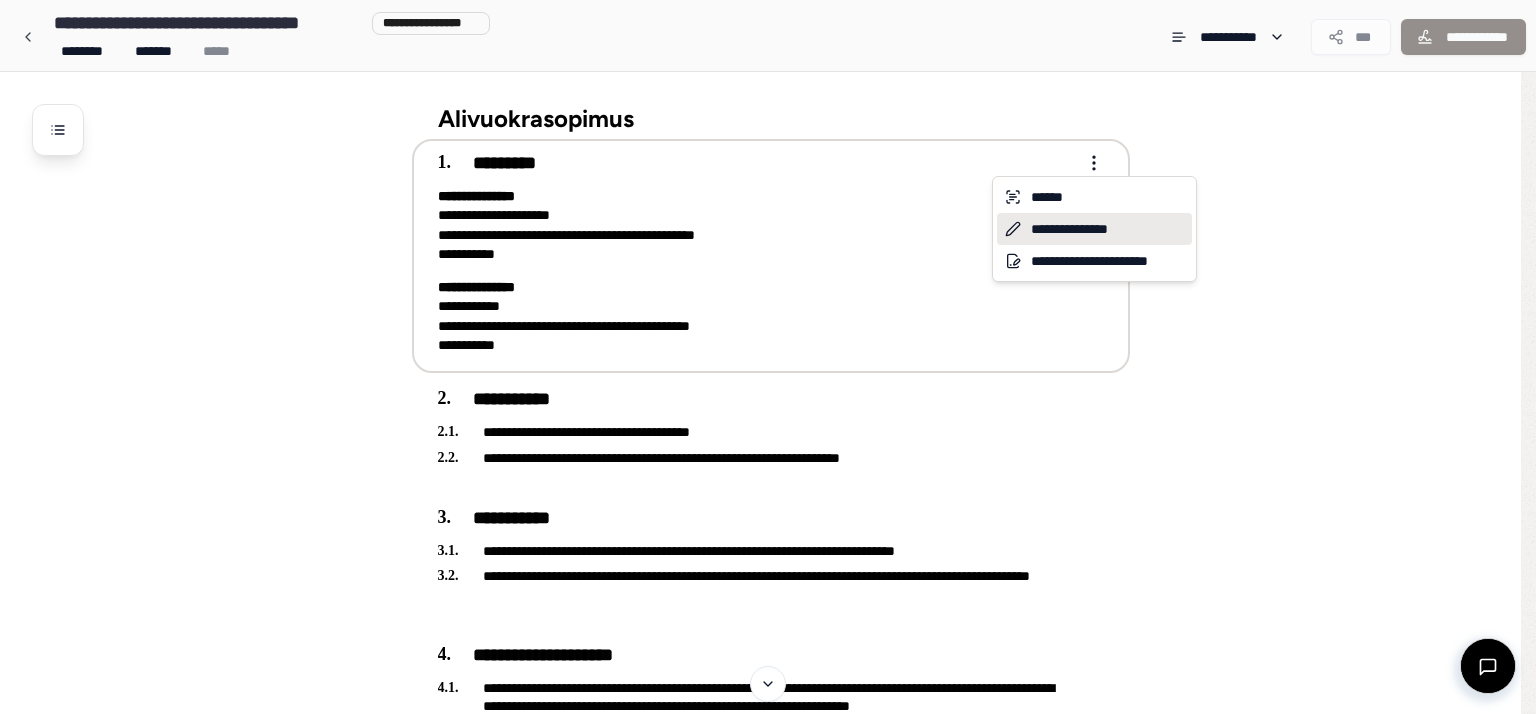 click on "**********" at bounding box center (1094, 229) 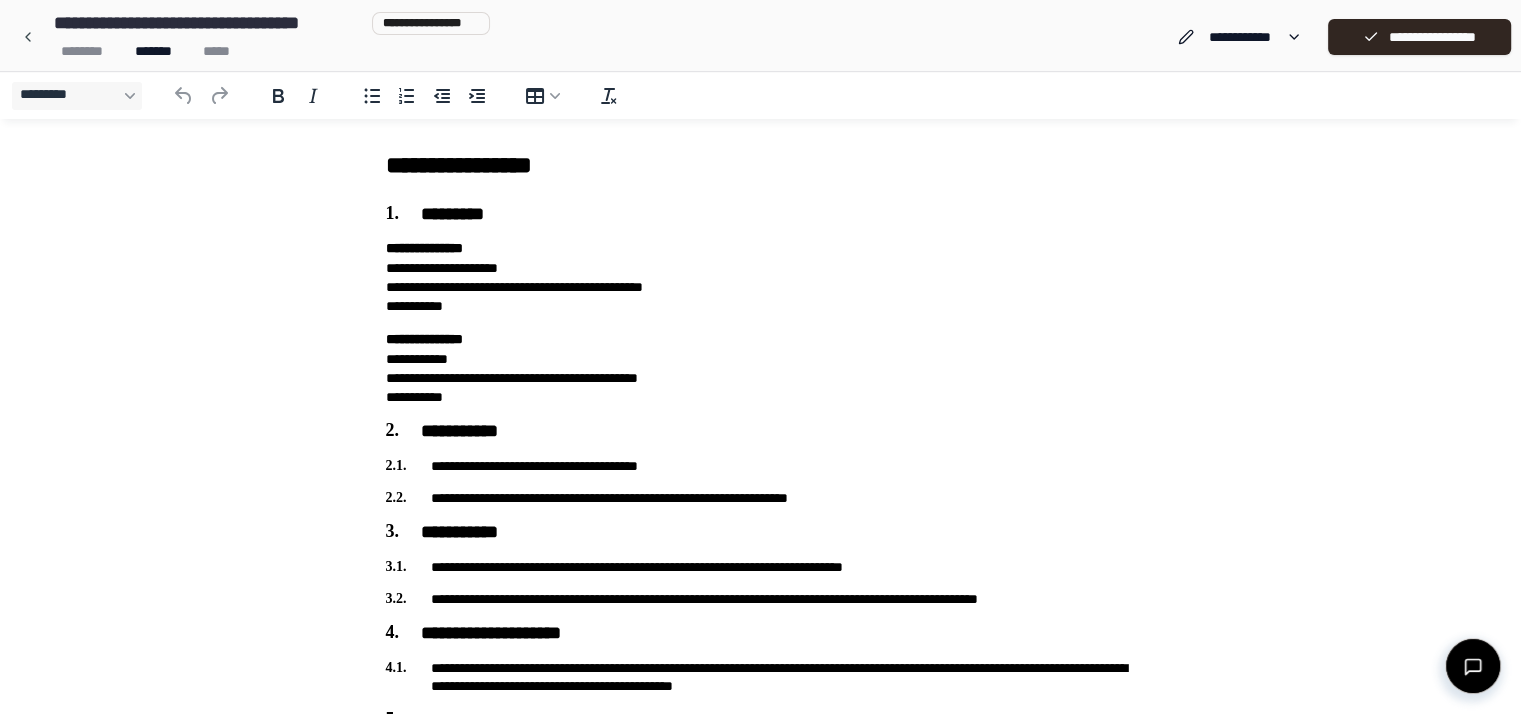 scroll, scrollTop: 0, scrollLeft: 0, axis: both 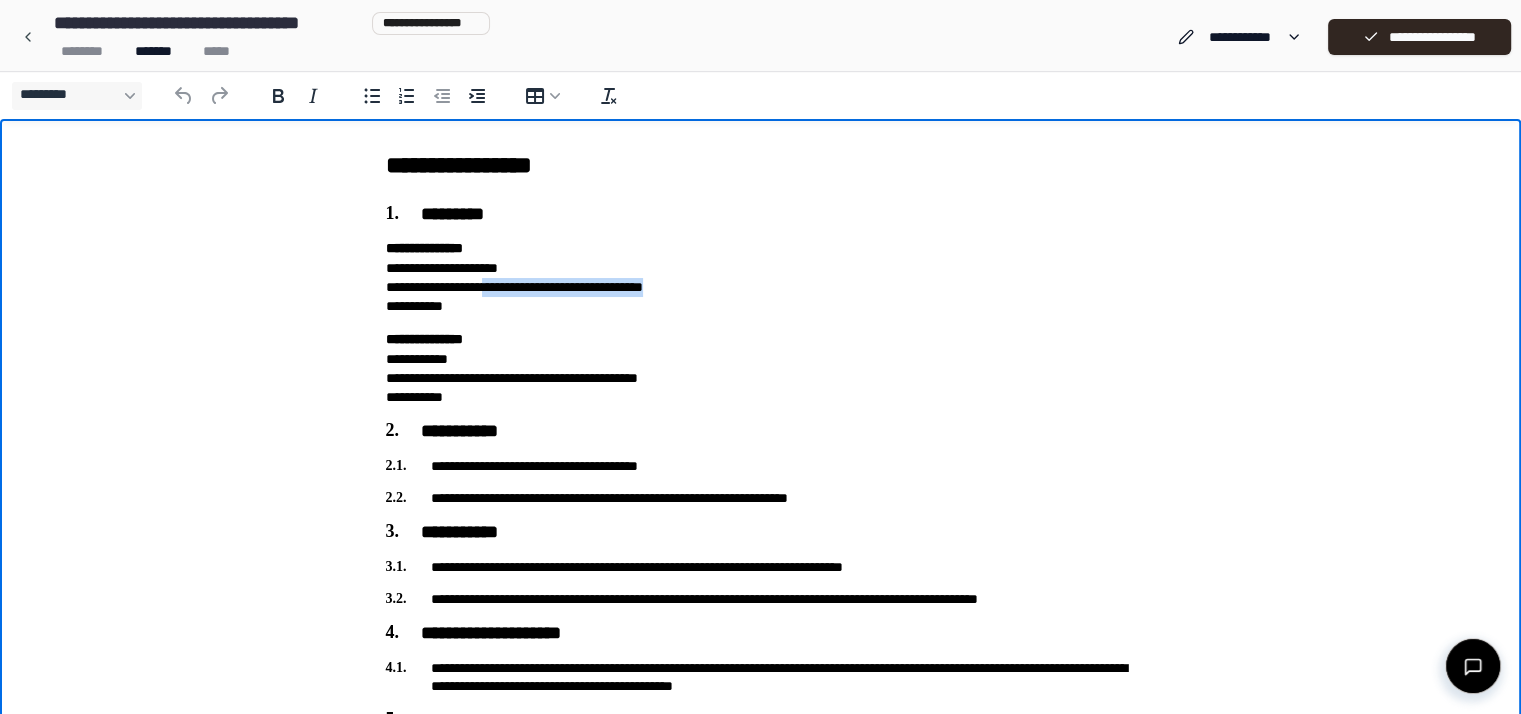 drag, startPoint x: 504, startPoint y: 288, endPoint x: 763, endPoint y: 291, distance: 259.01736 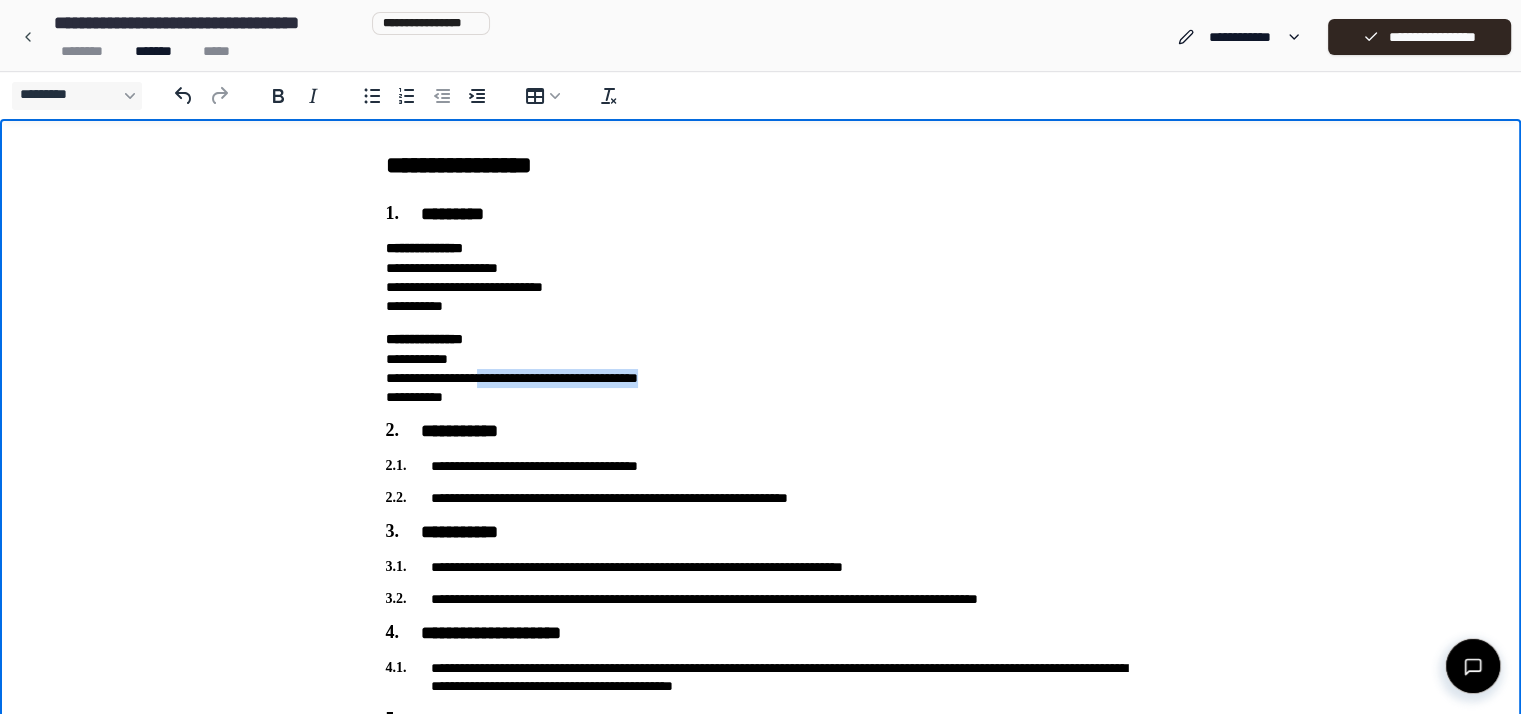 drag, startPoint x: 496, startPoint y: 381, endPoint x: 781, endPoint y: 385, distance: 285.02808 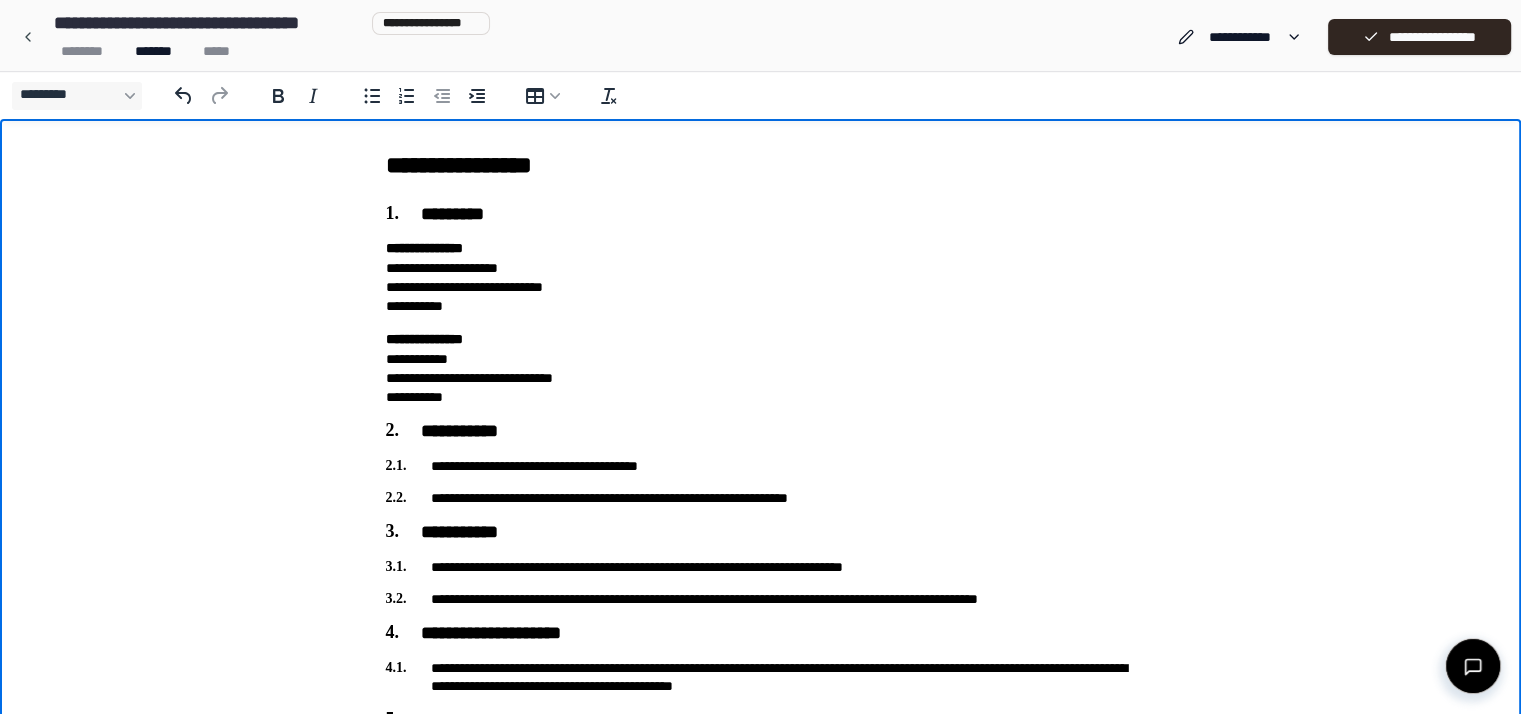 click on "**********" at bounding box center [760, 664] 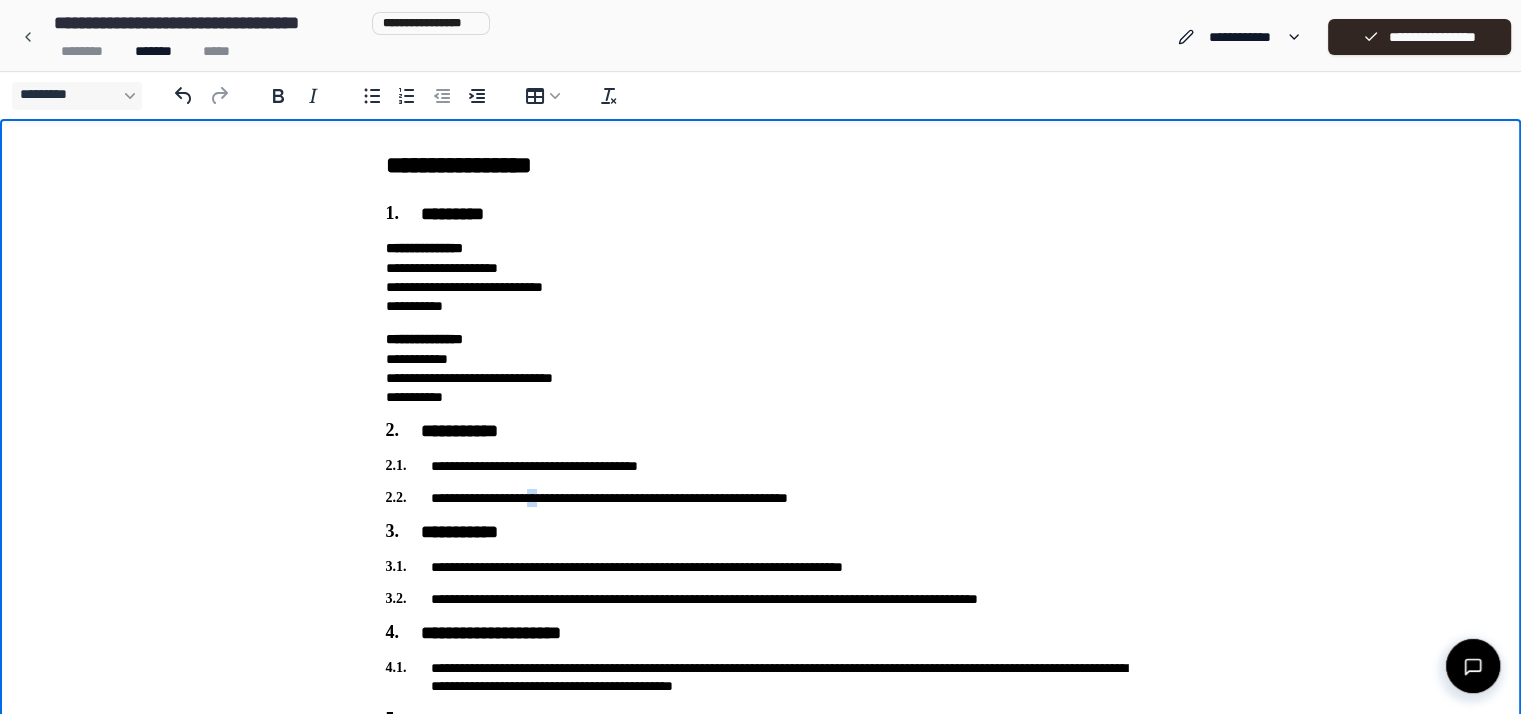 click on "**********" at bounding box center (761, 498) 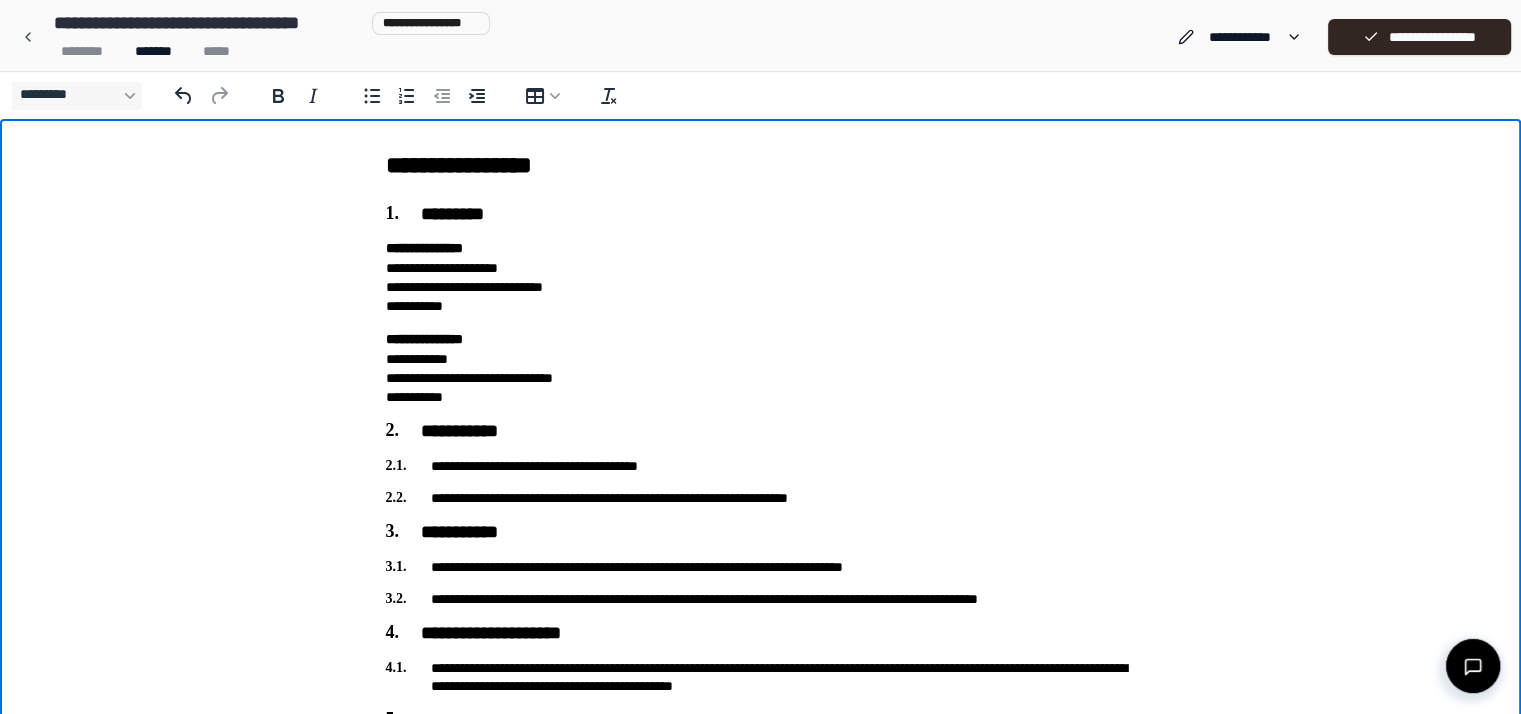 click on "**********" at bounding box center [761, 498] 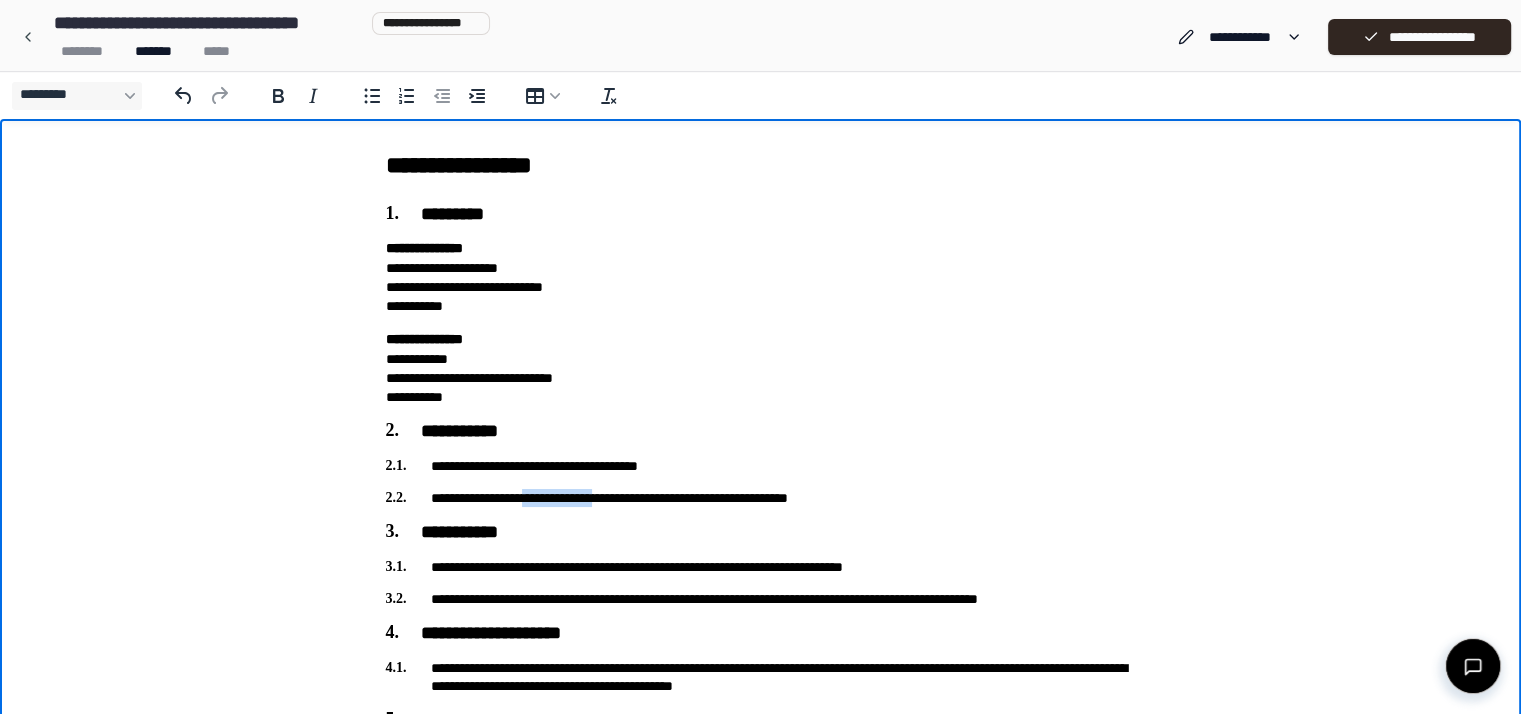 drag, startPoint x: 538, startPoint y: 501, endPoint x: 616, endPoint y: 505, distance: 78.10249 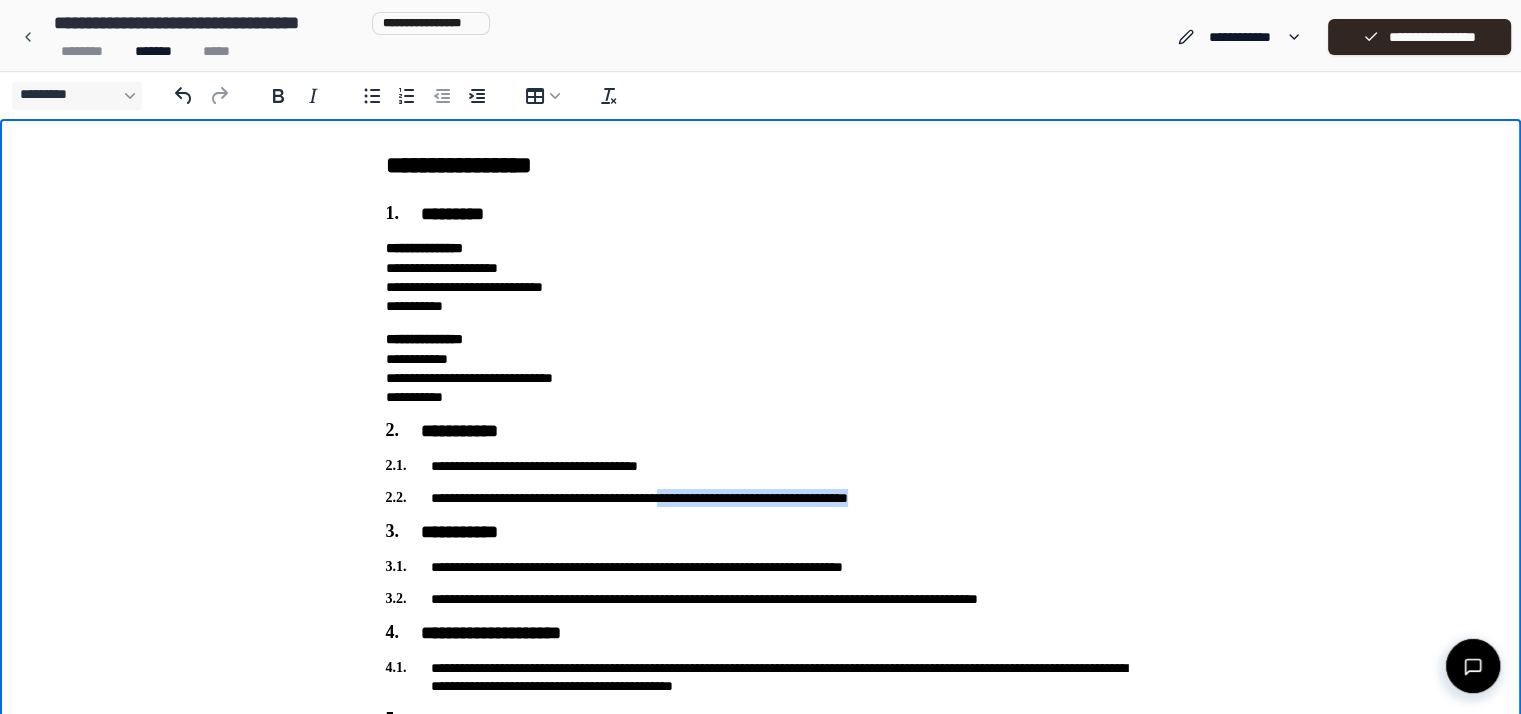 drag, startPoint x: 688, startPoint y: 500, endPoint x: 920, endPoint y: 489, distance: 232.26064 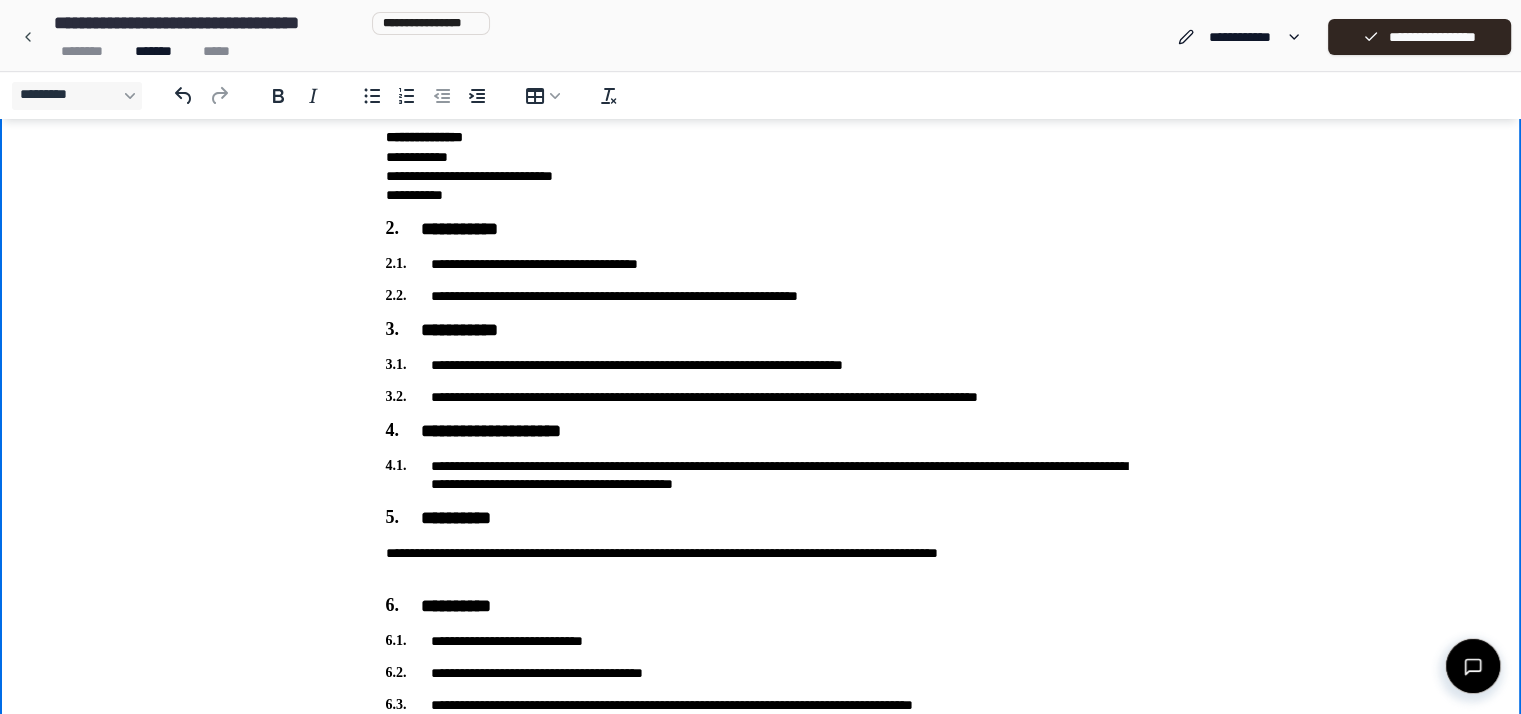 scroll, scrollTop: 204, scrollLeft: 0, axis: vertical 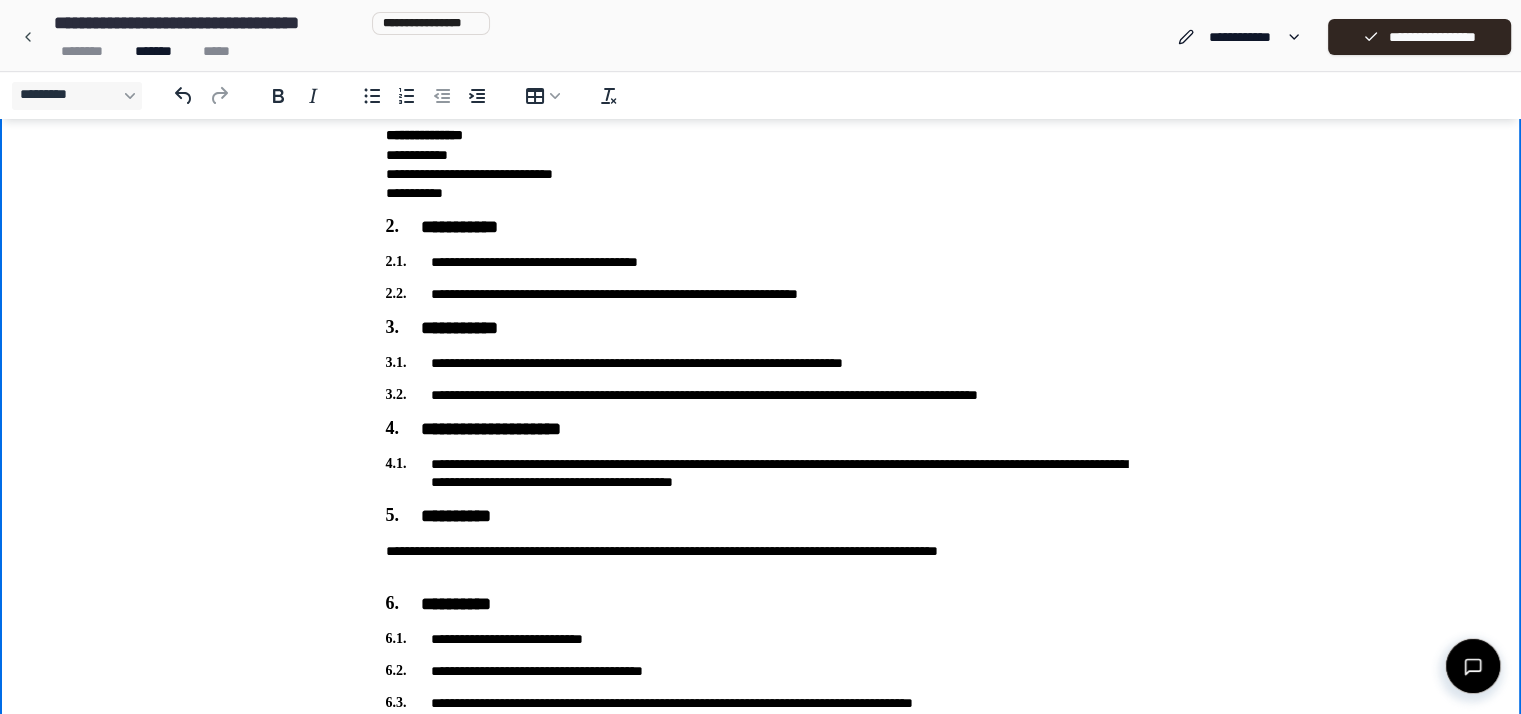 click on "**********" at bounding box center [761, 473] 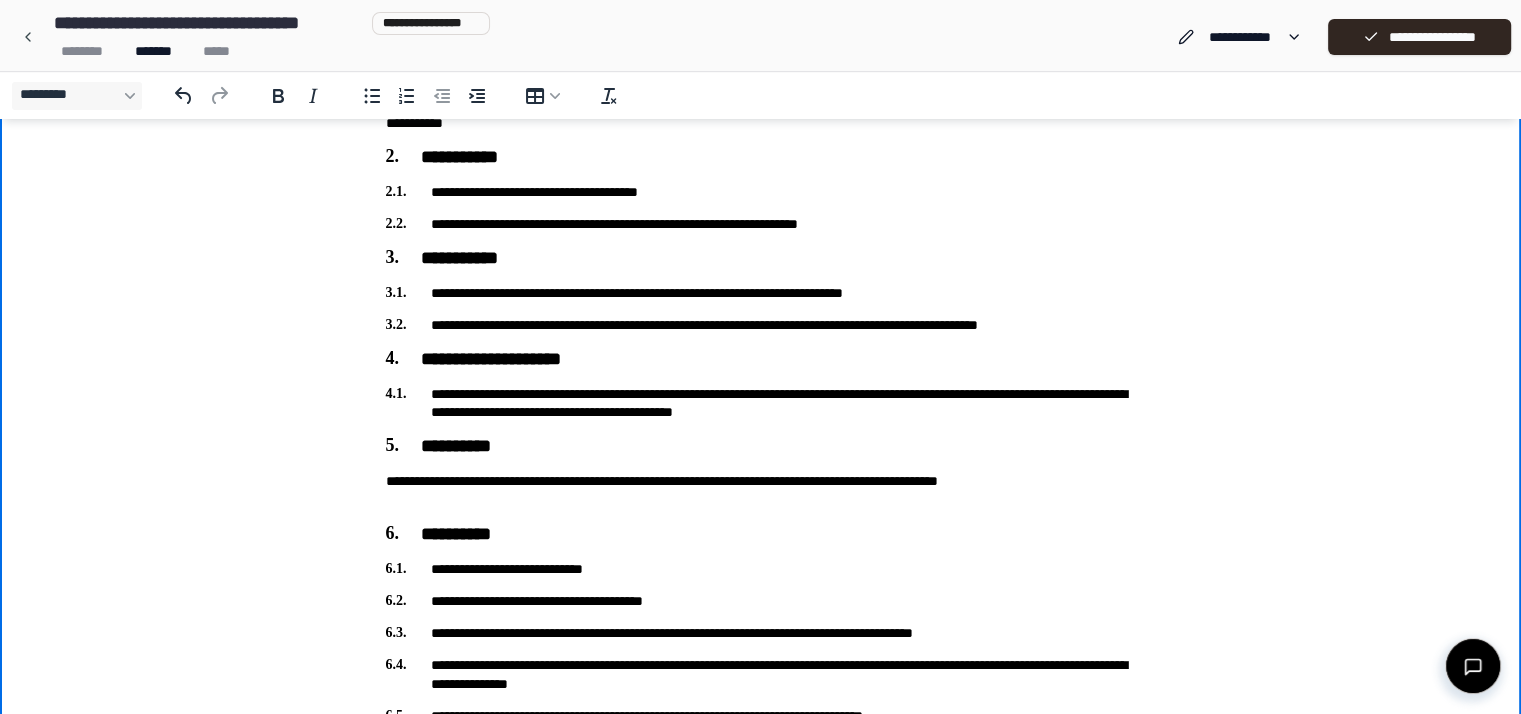 scroll, scrollTop: 0, scrollLeft: 0, axis: both 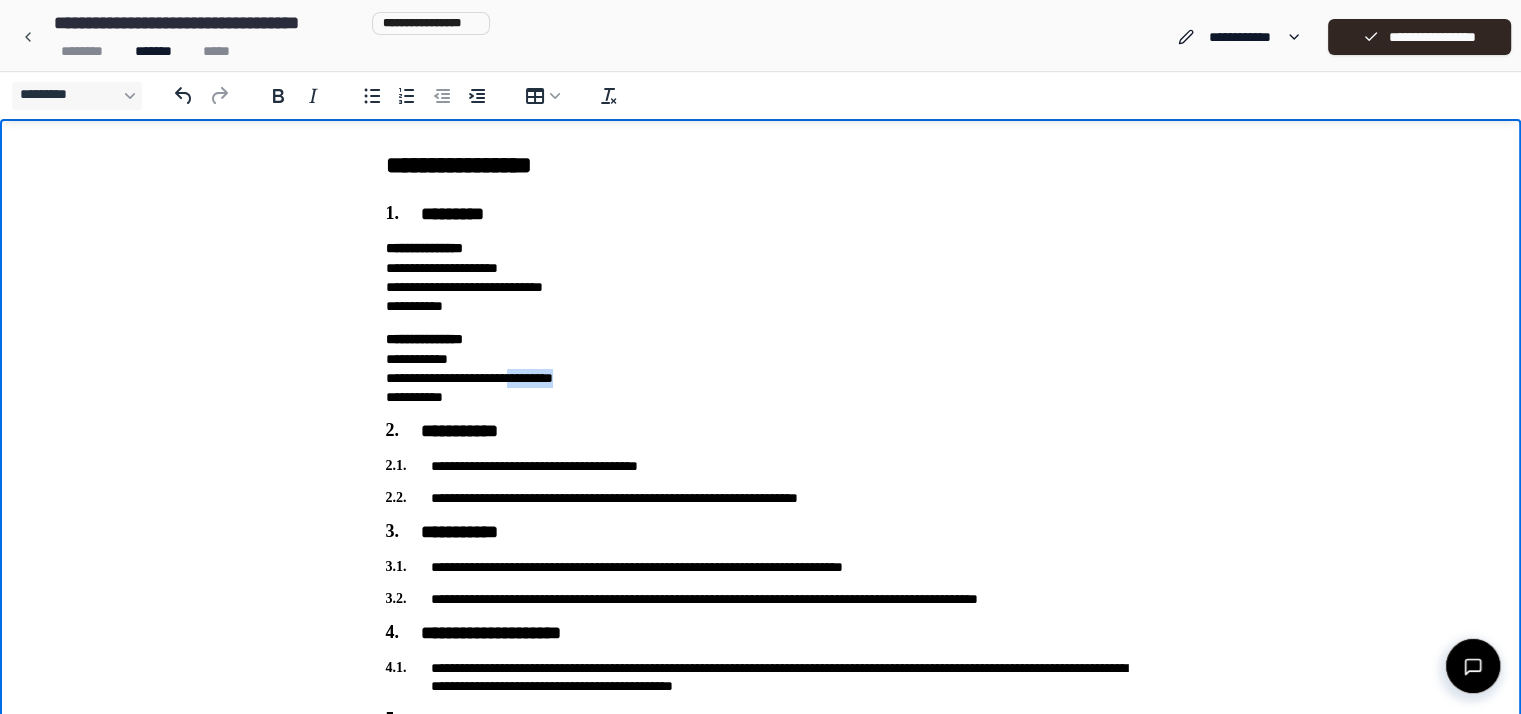 drag, startPoint x: 601, startPoint y: 384, endPoint x: 543, endPoint y: 382, distance: 58.034473 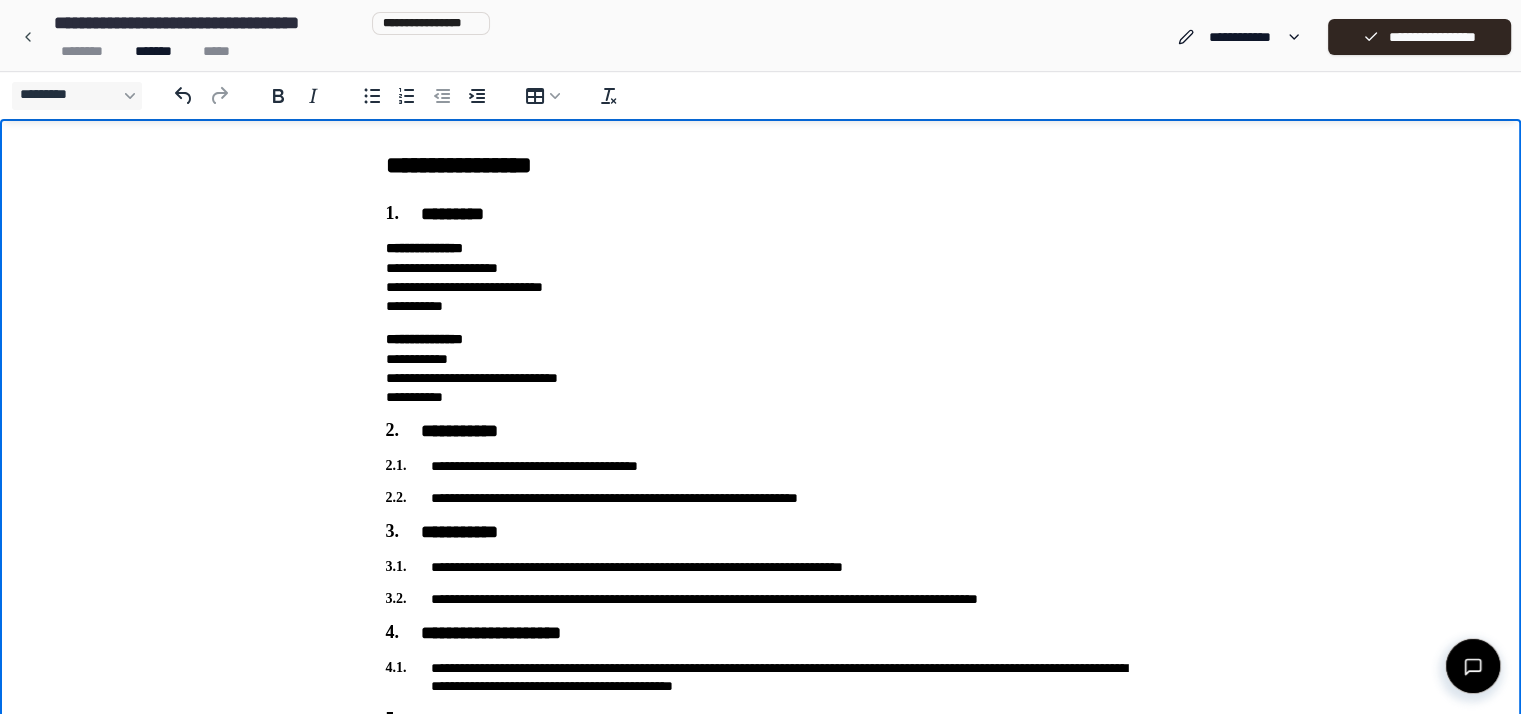 click on "**********" at bounding box center (761, 368) 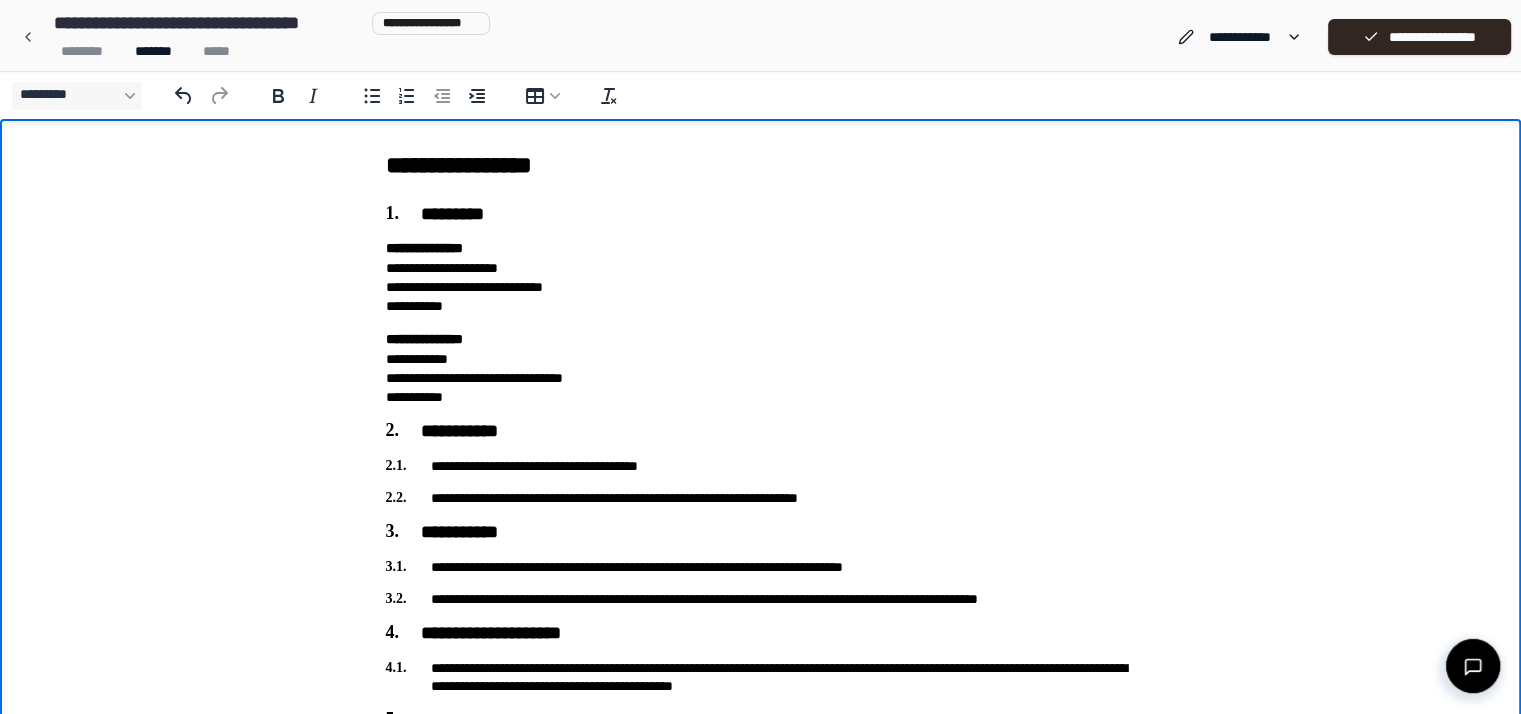 click on "**********" at bounding box center [761, 277] 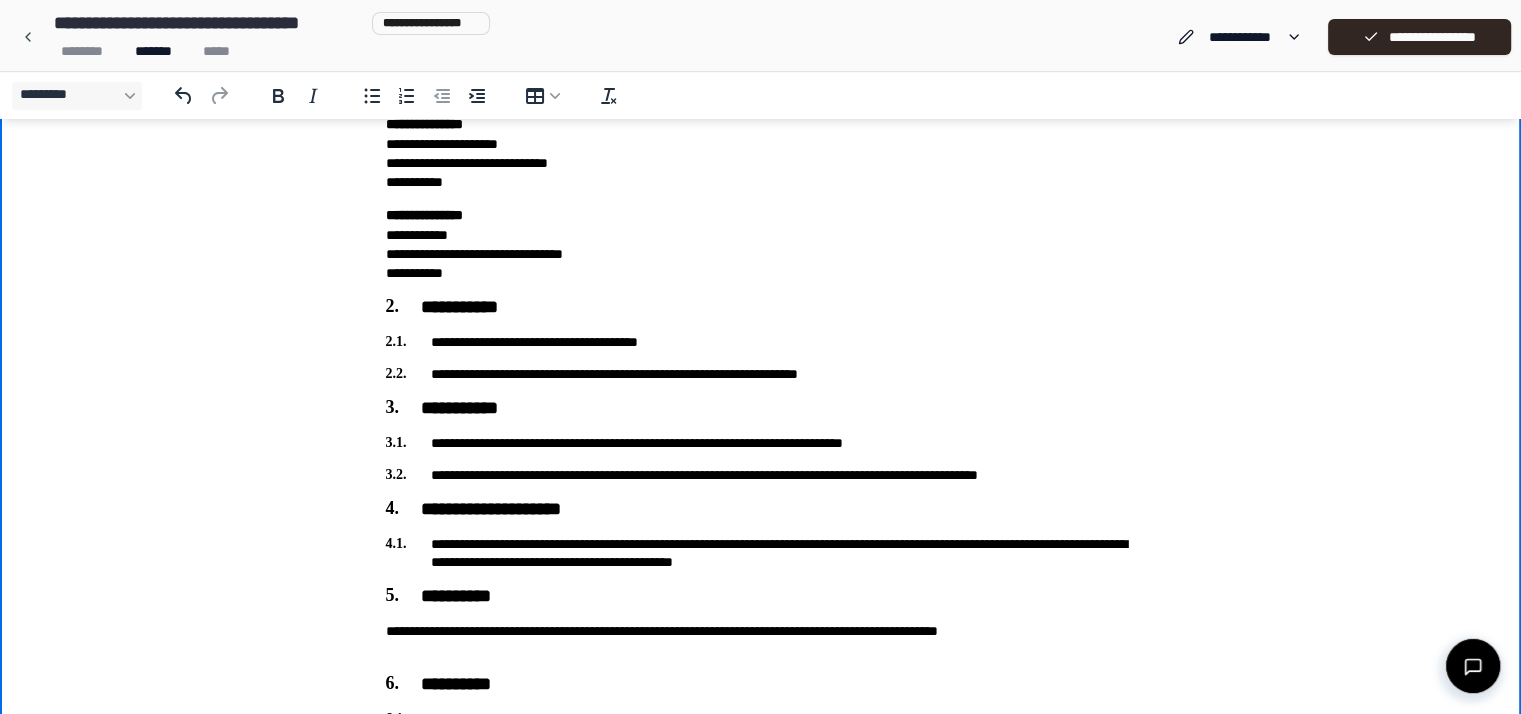 scroll, scrollTop: 127, scrollLeft: 0, axis: vertical 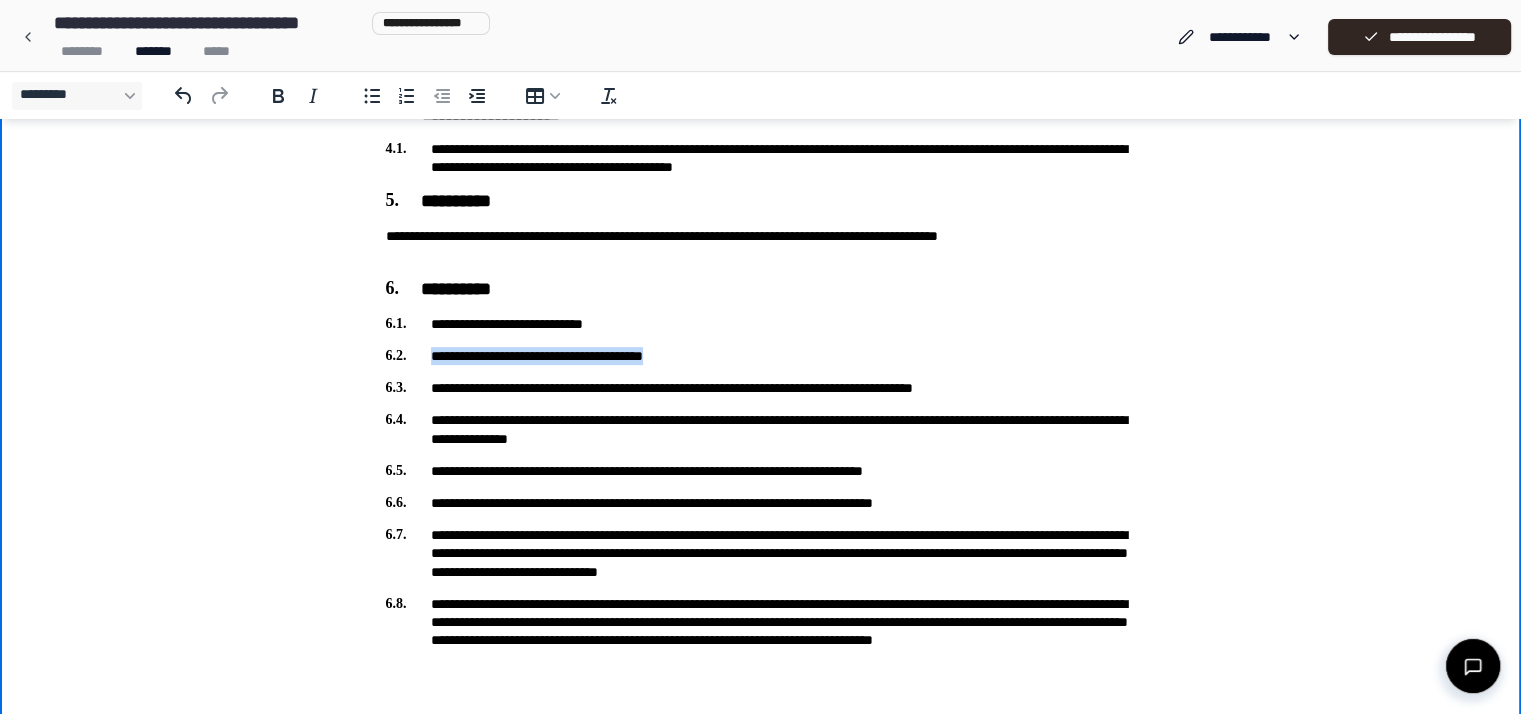 drag, startPoint x: 724, startPoint y: 355, endPoint x: 430, endPoint y: 352, distance: 294.01532 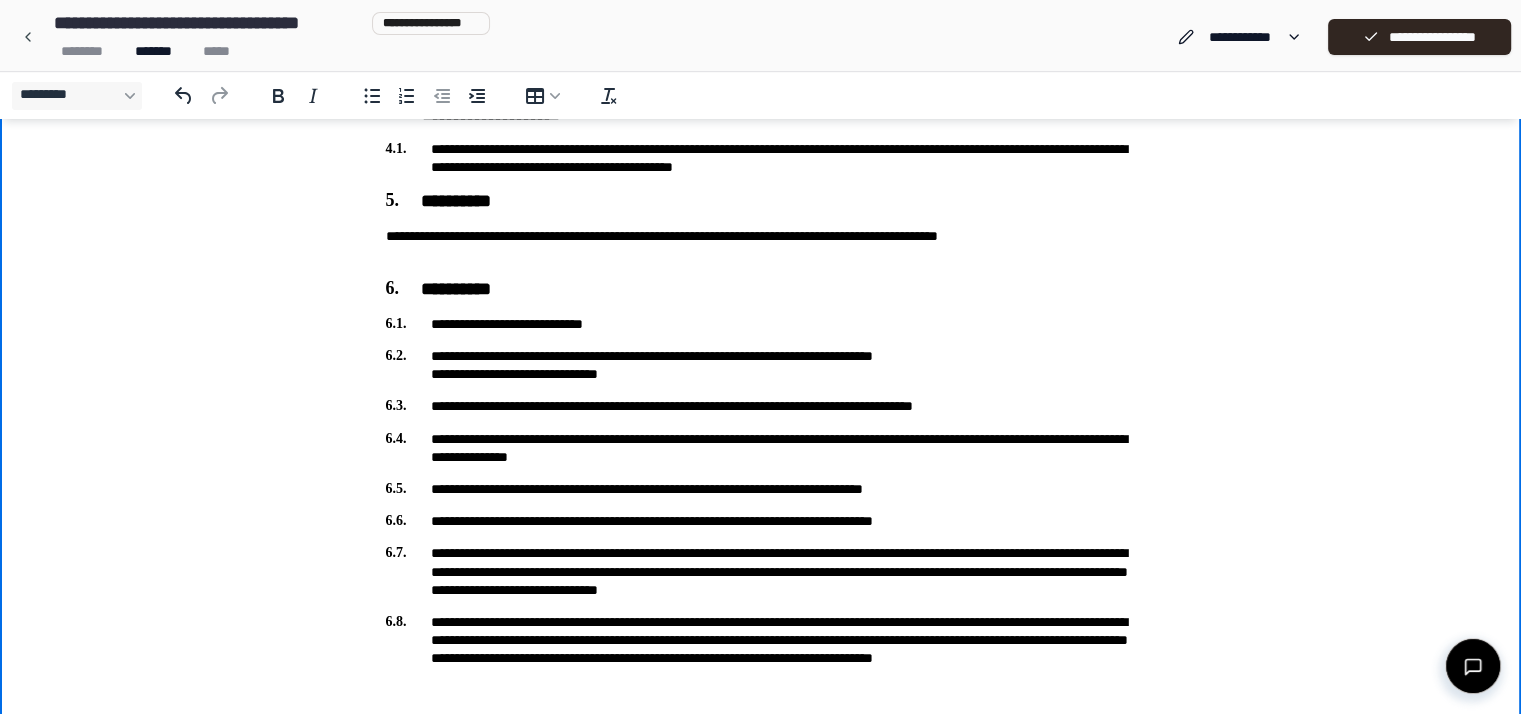 drag, startPoint x: 629, startPoint y: 312, endPoint x: 728, endPoint y: 304, distance: 99.32271 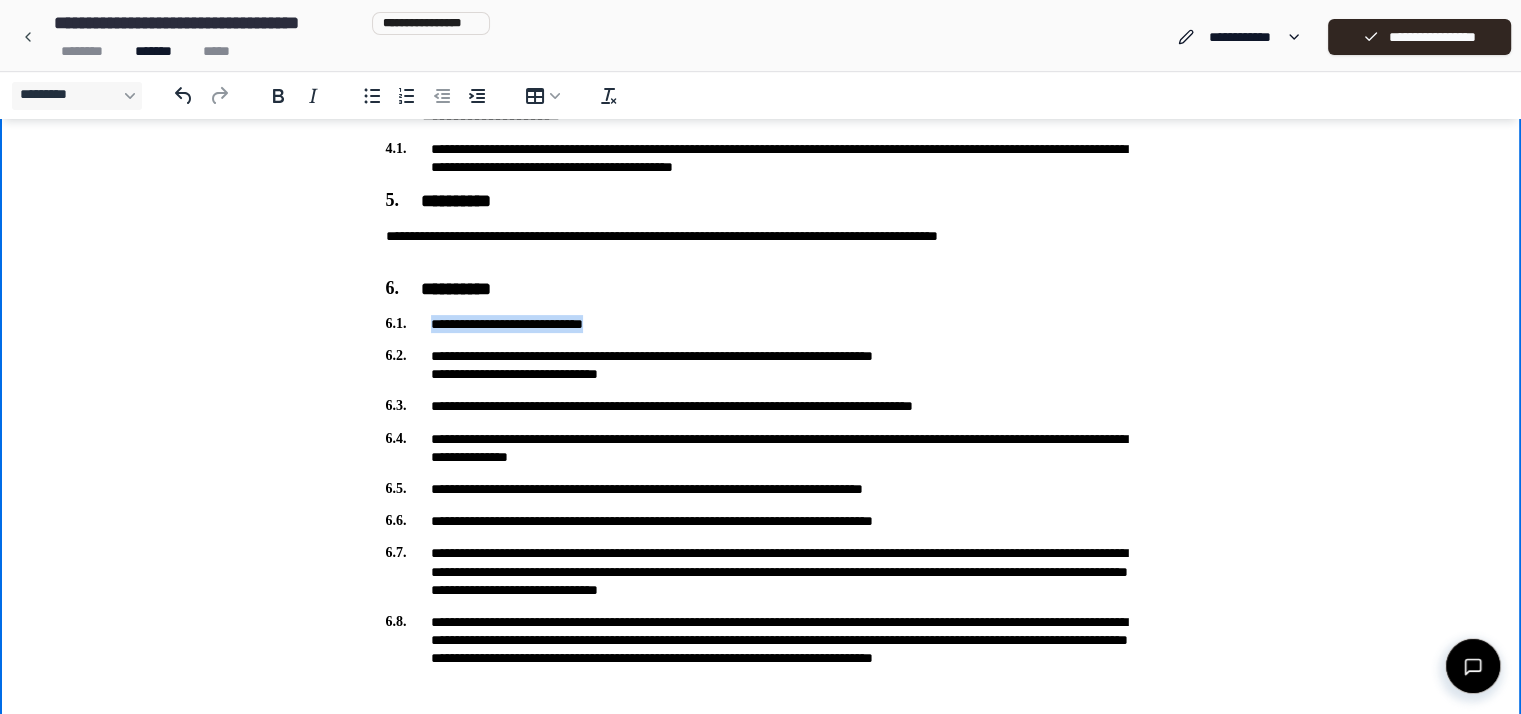 drag, startPoint x: 653, startPoint y: 324, endPoint x: 432, endPoint y: 324, distance: 221 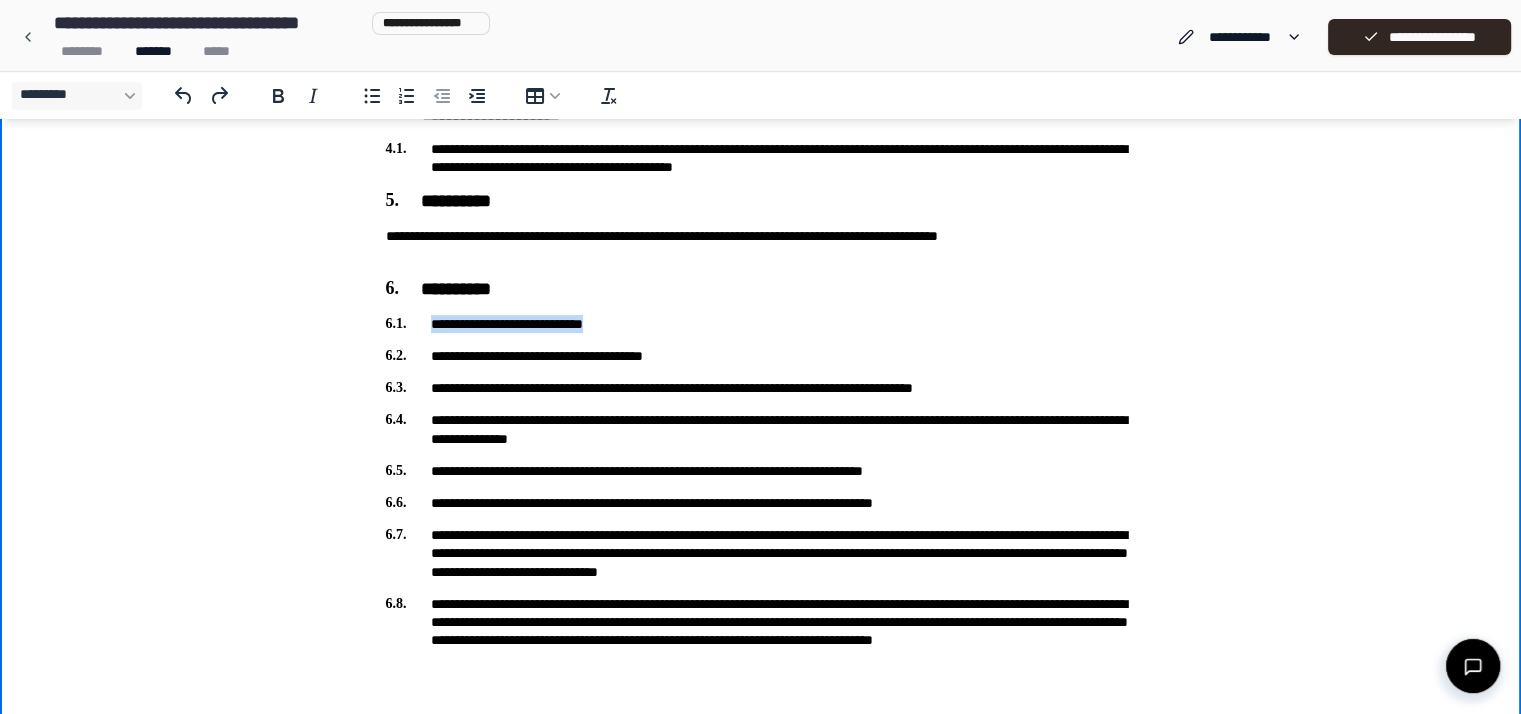 drag, startPoint x: 638, startPoint y: 325, endPoint x: 425, endPoint y: 324, distance: 213.00235 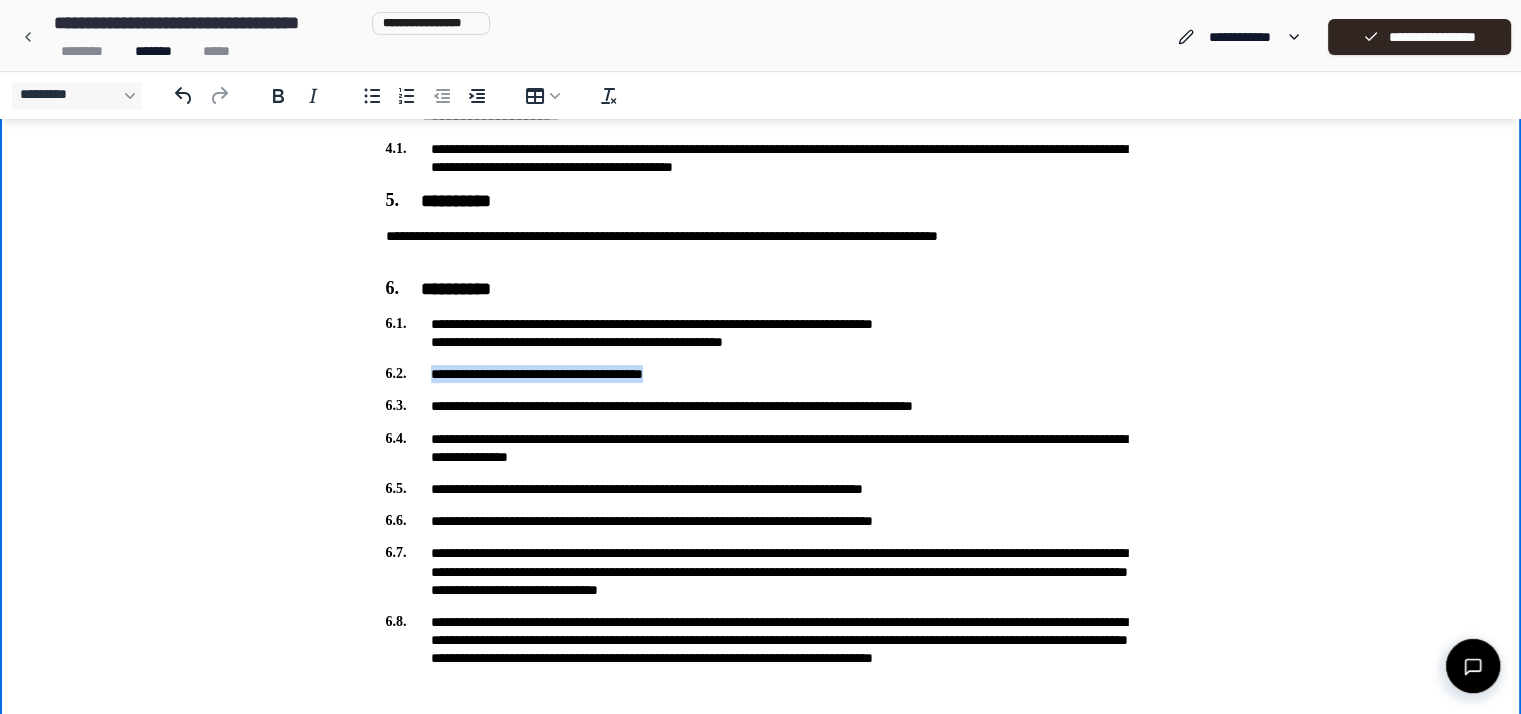 drag, startPoint x: 718, startPoint y: 376, endPoint x: 718, endPoint y: -394, distance: 770 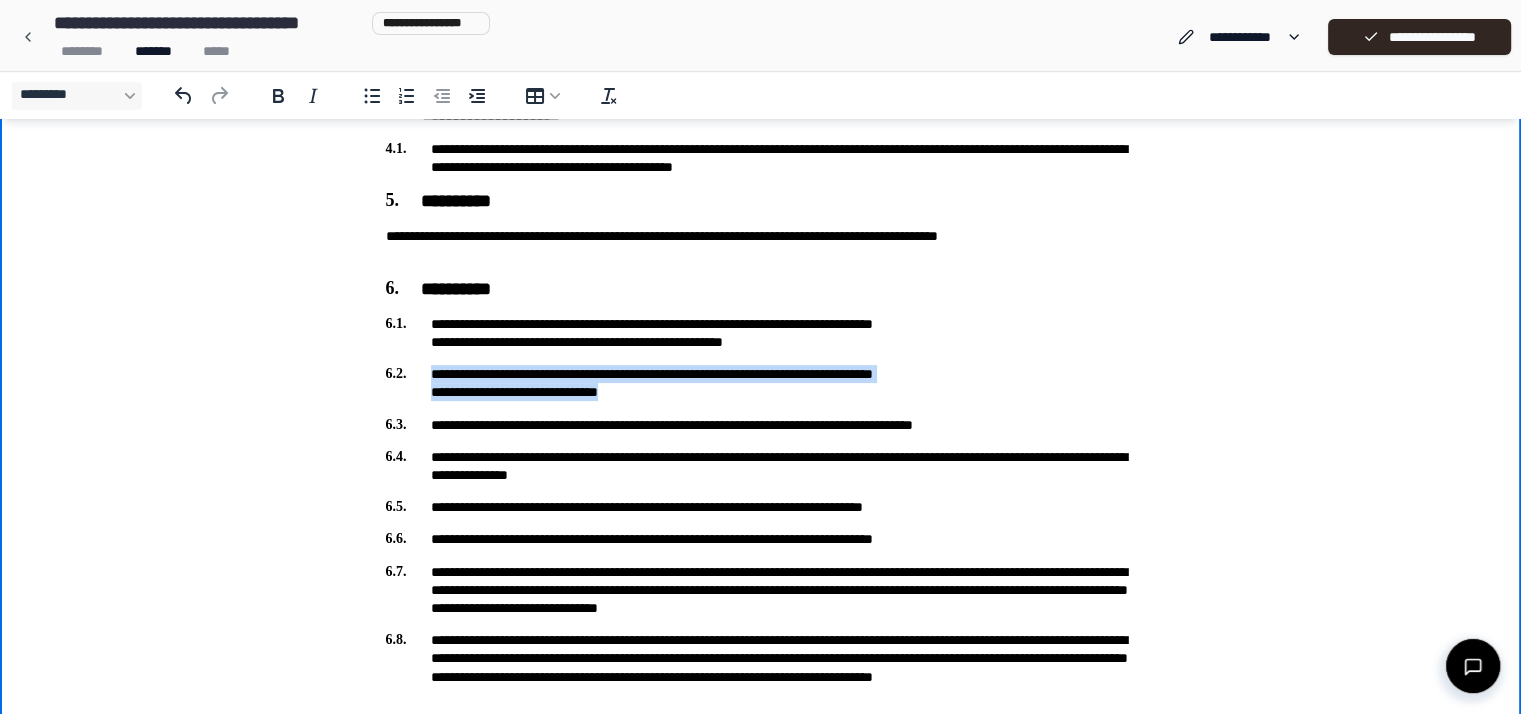 drag, startPoint x: 433, startPoint y: 378, endPoint x: 663, endPoint y: 392, distance: 230.42569 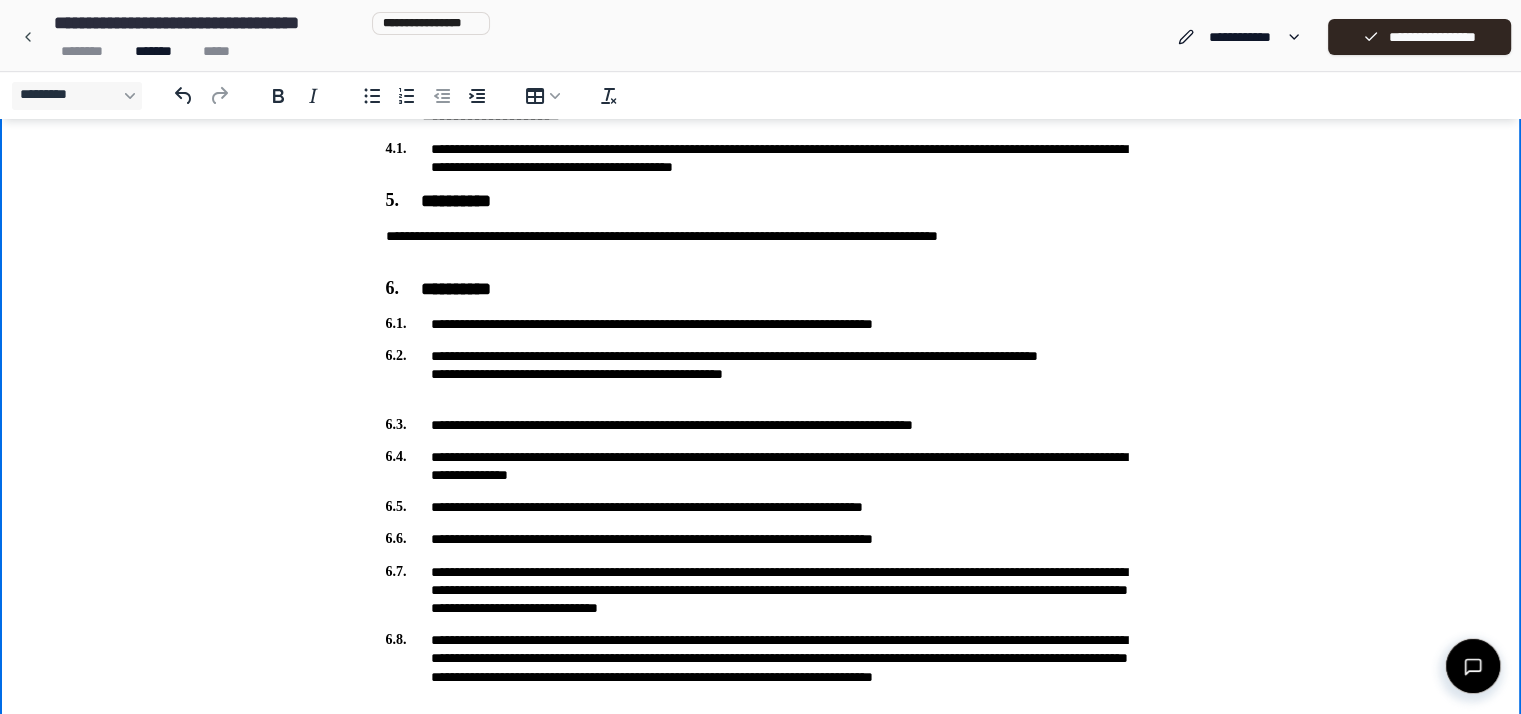click on "**********" at bounding box center [761, 374] 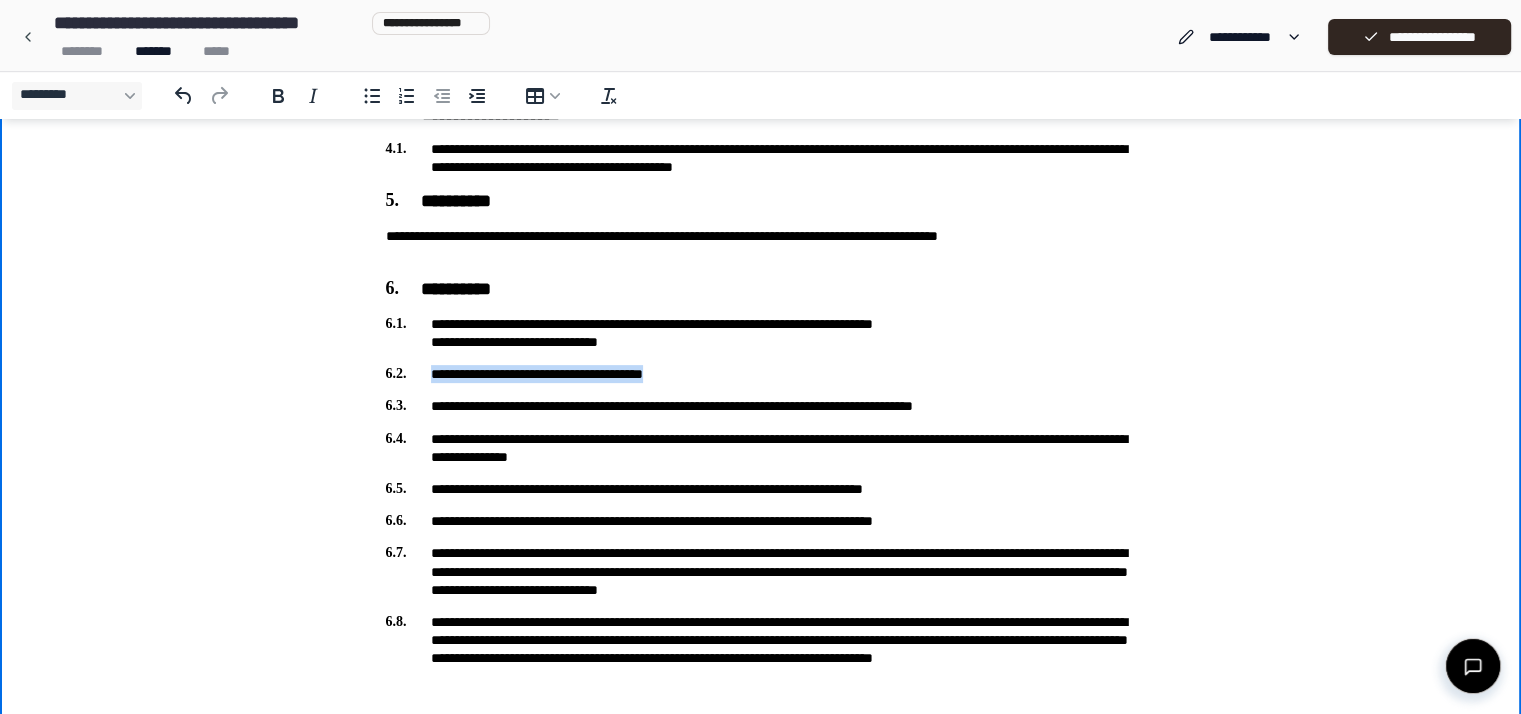 drag, startPoint x: 714, startPoint y: 376, endPoint x: 432, endPoint y: 379, distance: 282.01596 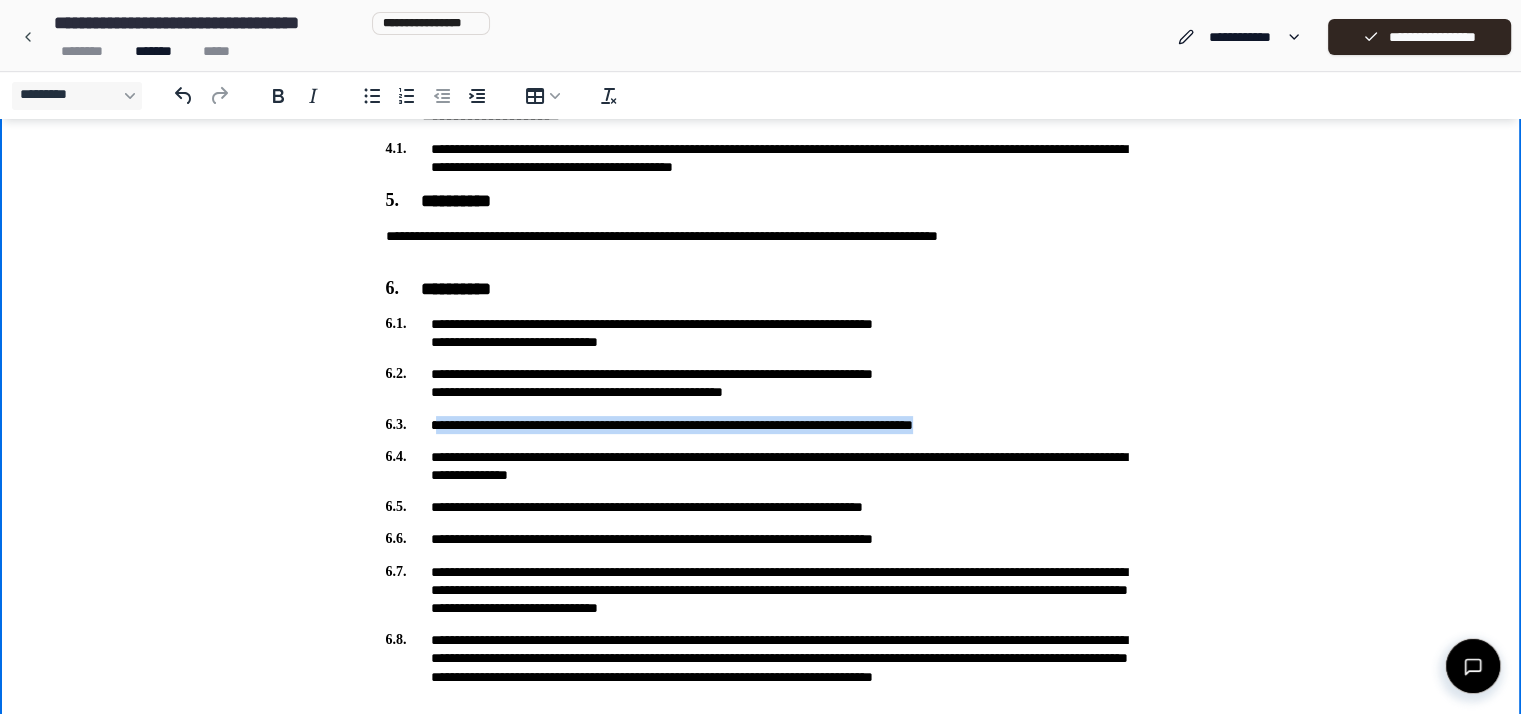 drag, startPoint x: 438, startPoint y: 422, endPoint x: 1070, endPoint y: 412, distance: 632.0791 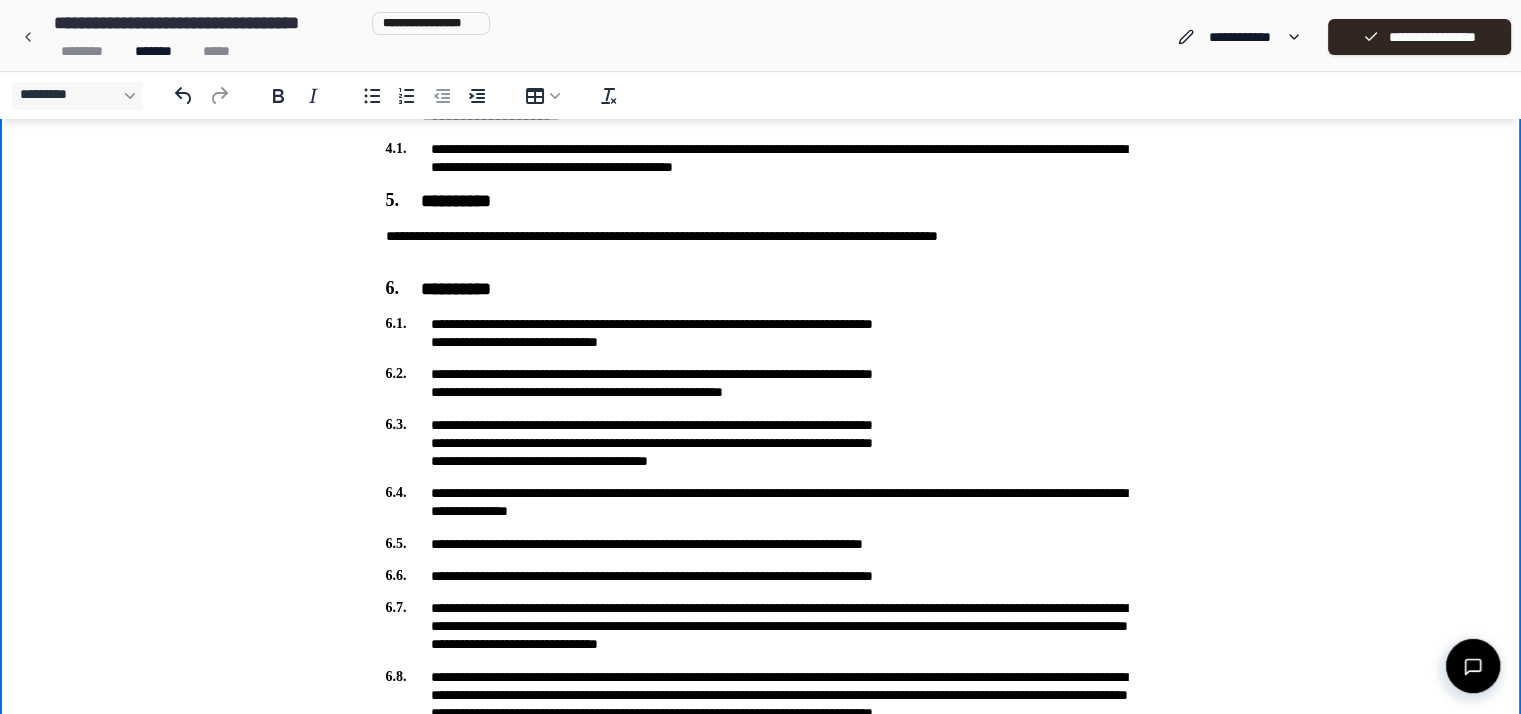 click on "**********" at bounding box center [761, 443] 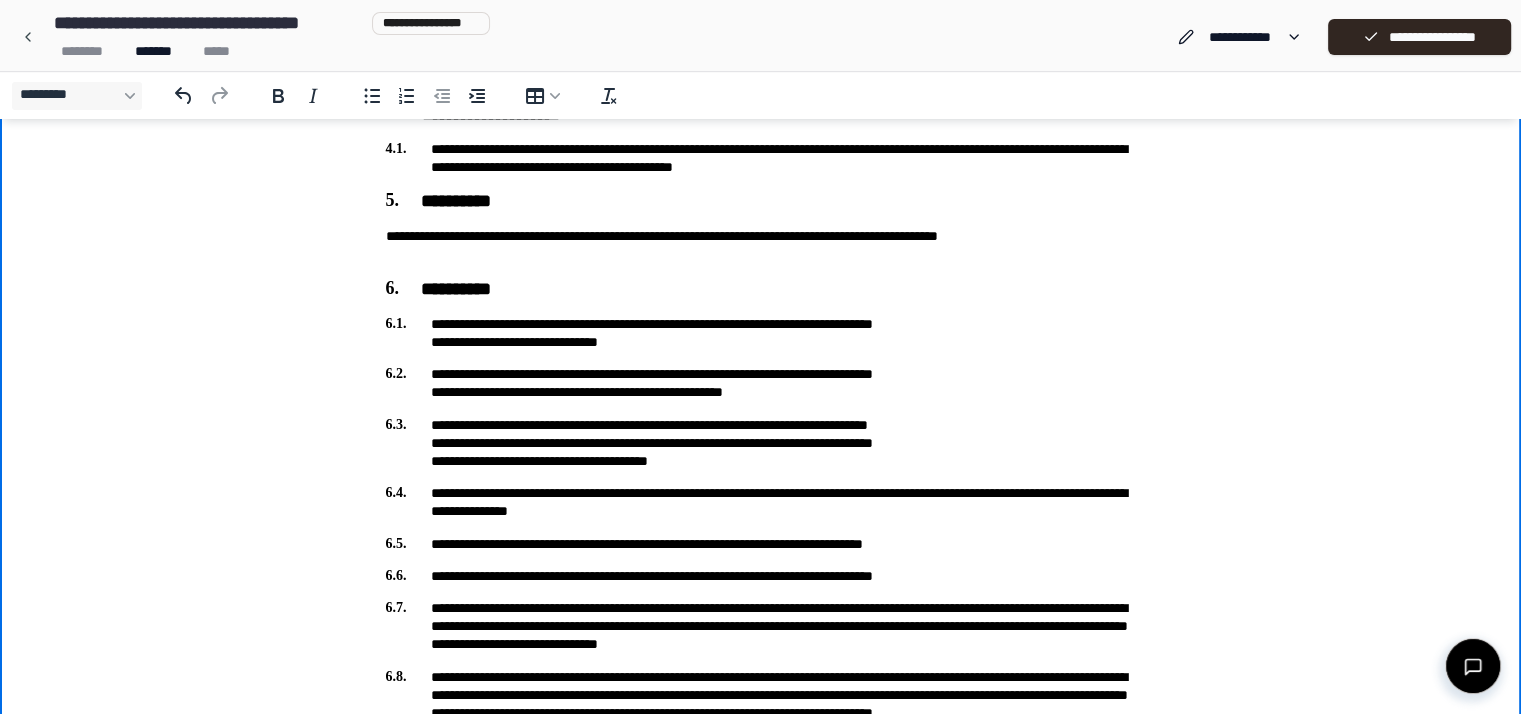 click on "**********" at bounding box center [761, 502] 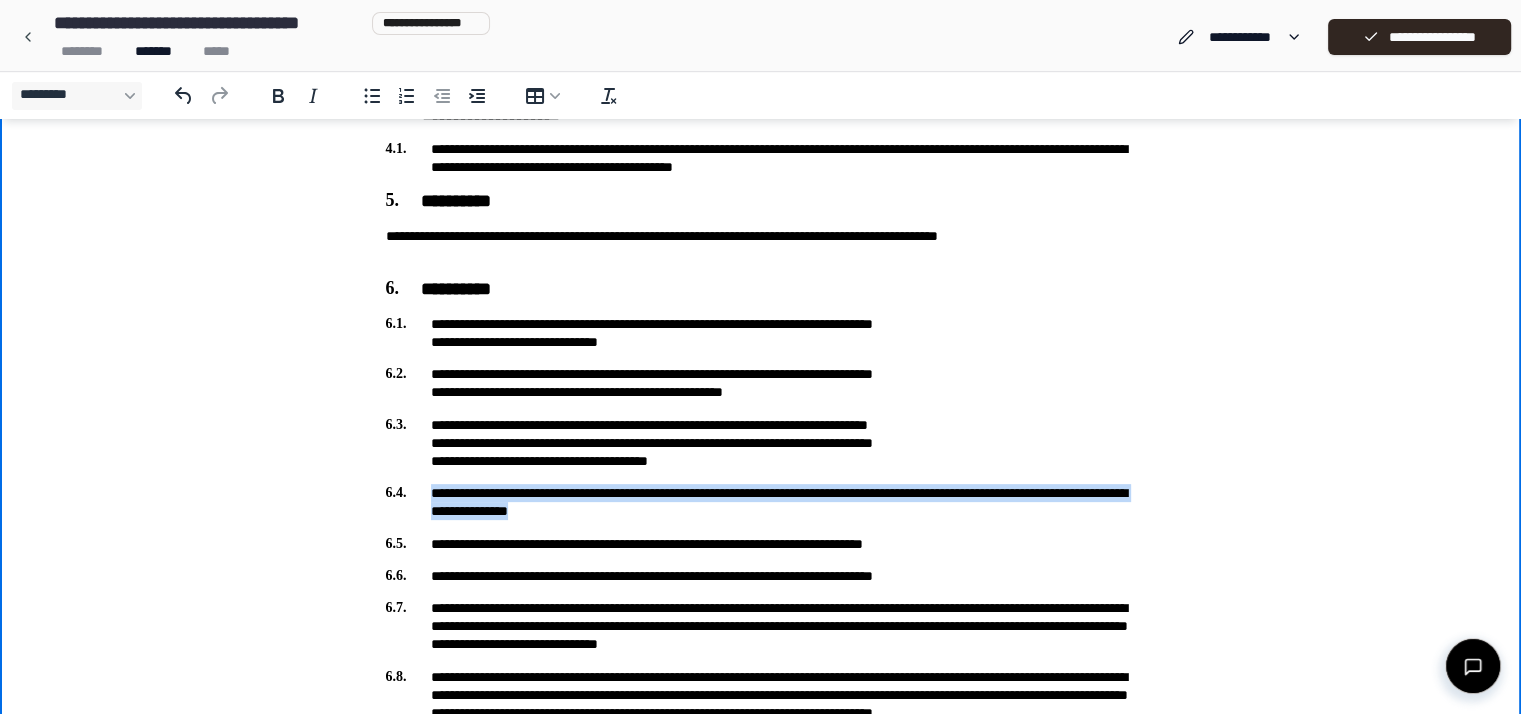 drag, startPoint x: 431, startPoint y: 491, endPoint x: 741, endPoint y: 513, distance: 310.77966 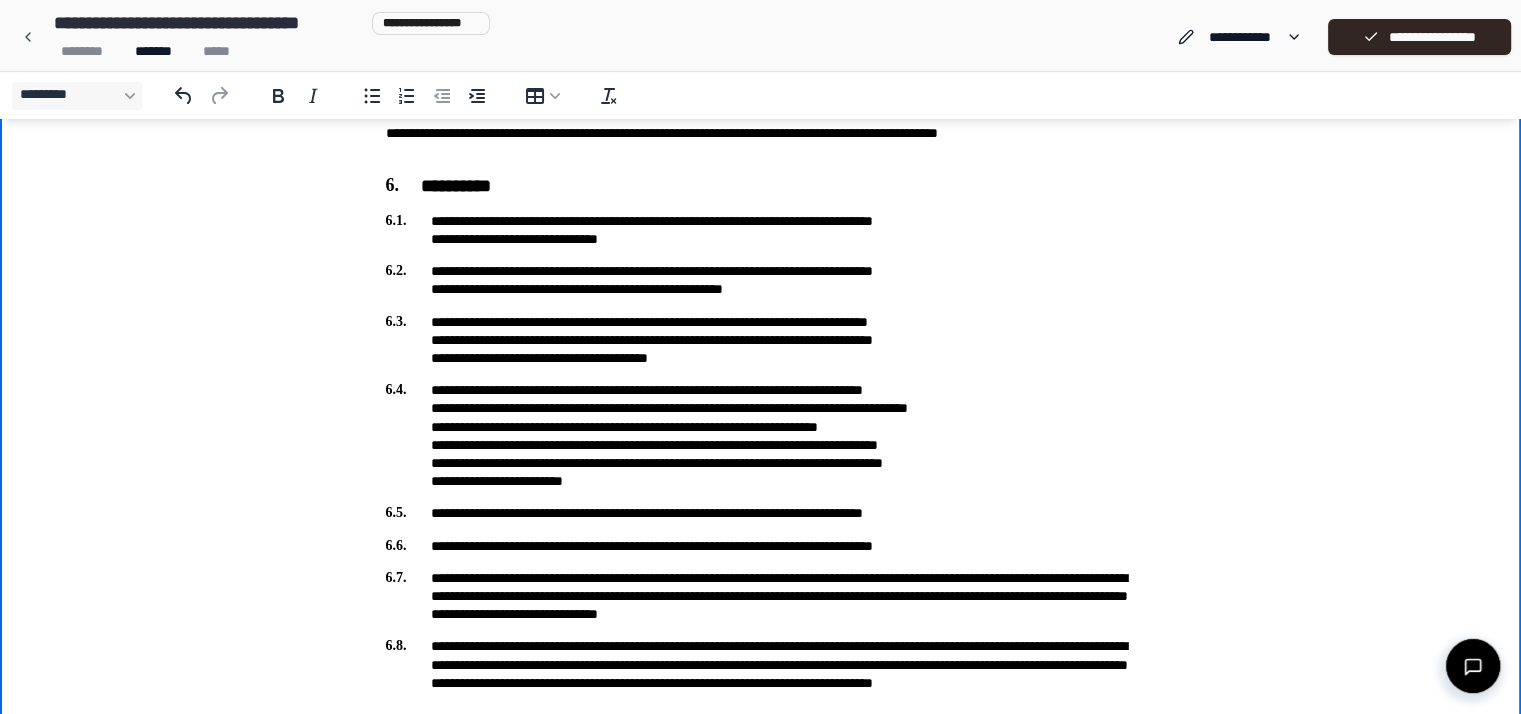 scroll, scrollTop: 659, scrollLeft: 0, axis: vertical 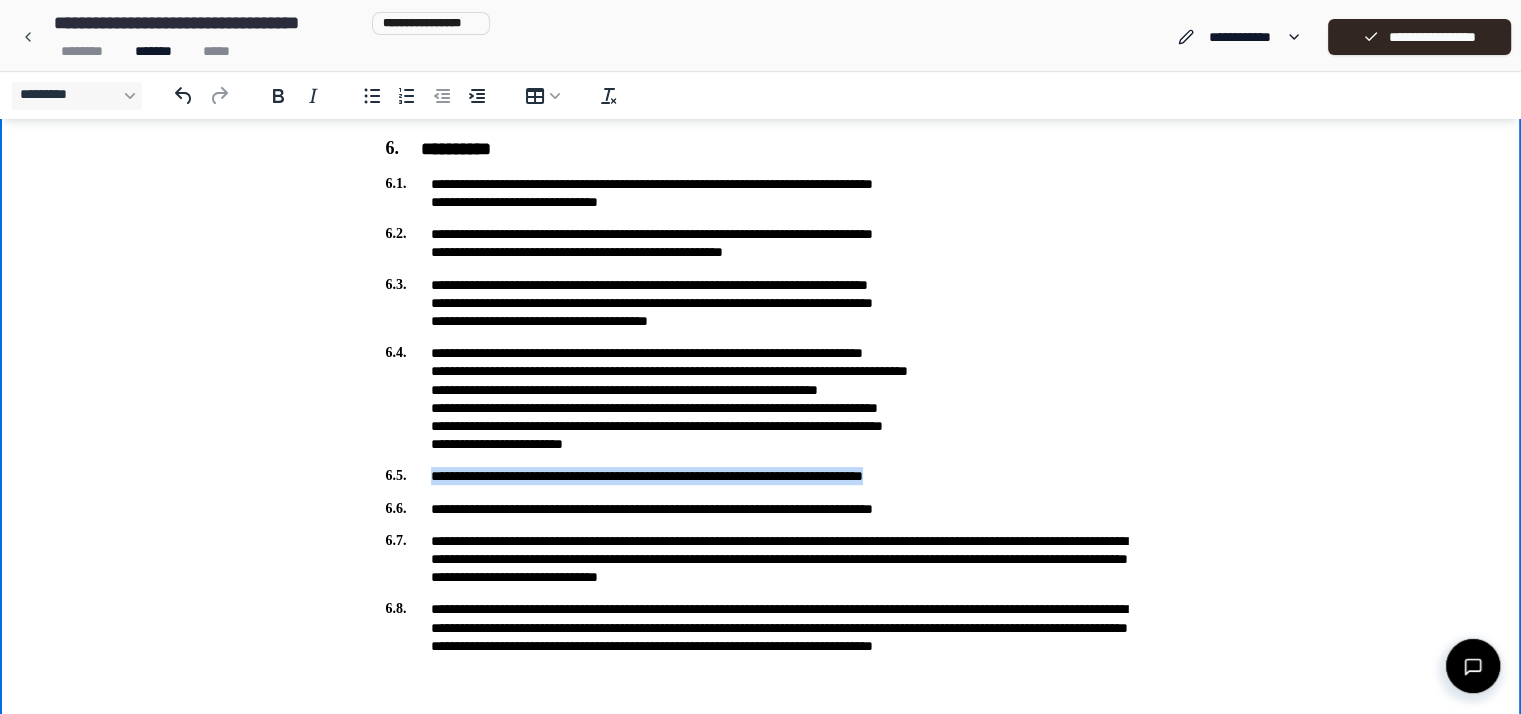 drag, startPoint x: 429, startPoint y: 476, endPoint x: 1008, endPoint y: 478, distance: 579.0035 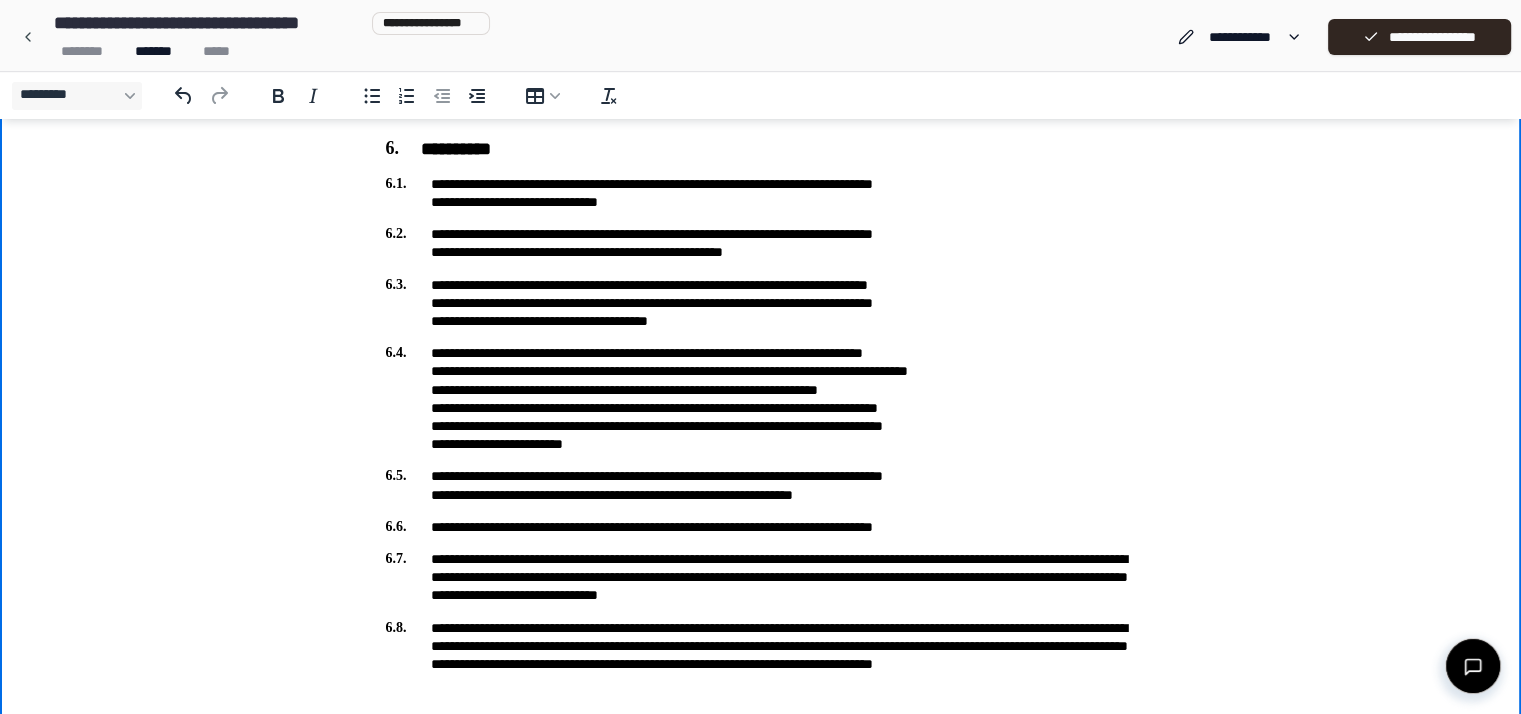 scroll, scrollTop: 718, scrollLeft: 0, axis: vertical 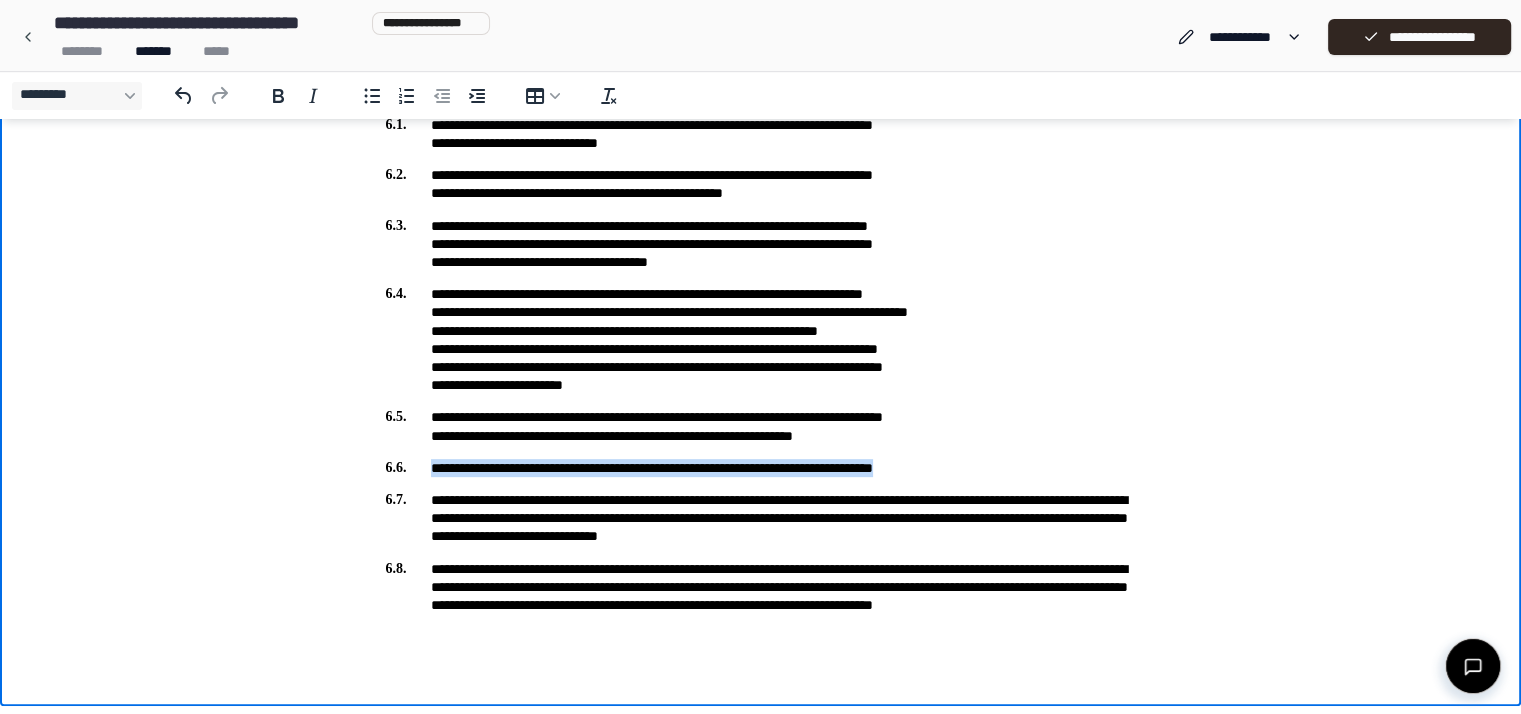 drag, startPoint x: 1004, startPoint y: 458, endPoint x: 430, endPoint y: 473, distance: 574.196 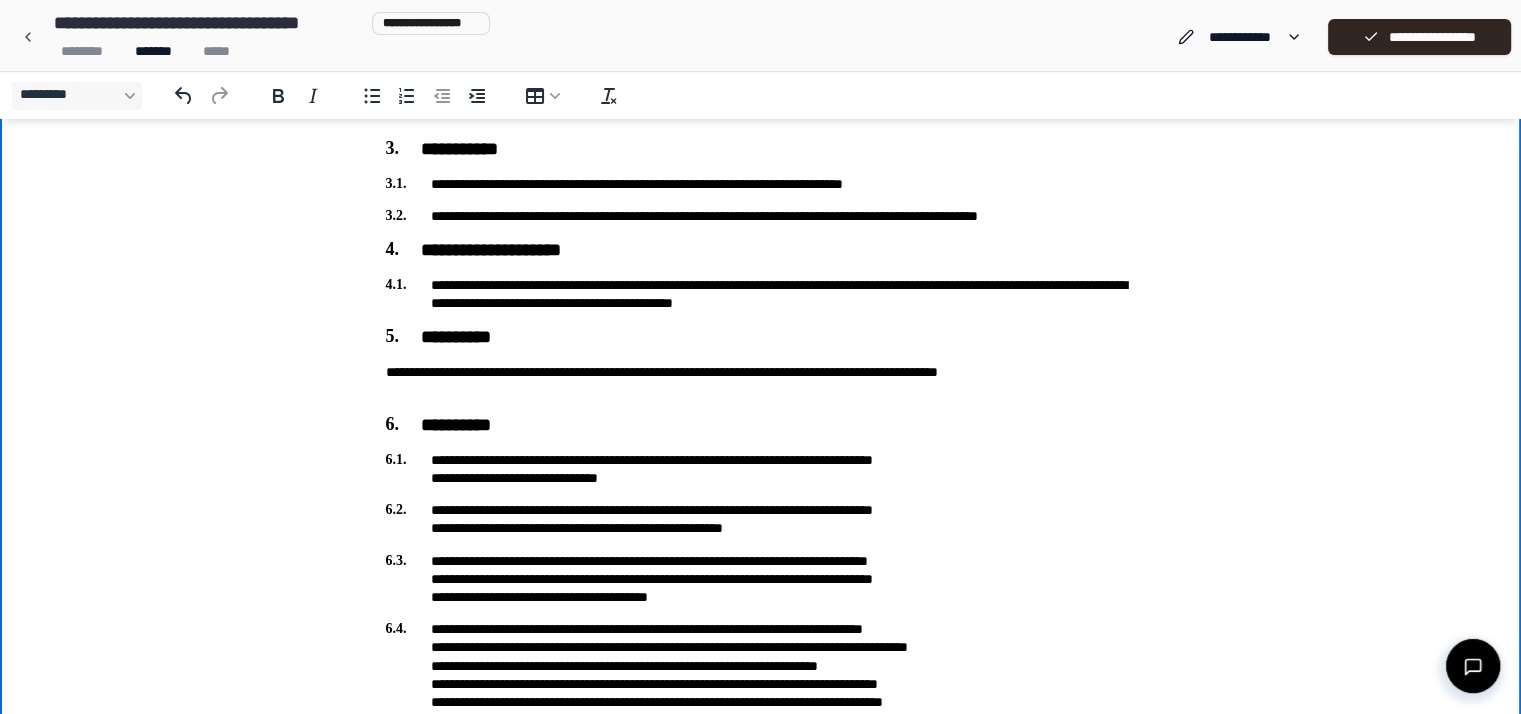 scroll, scrollTop: 382, scrollLeft: 0, axis: vertical 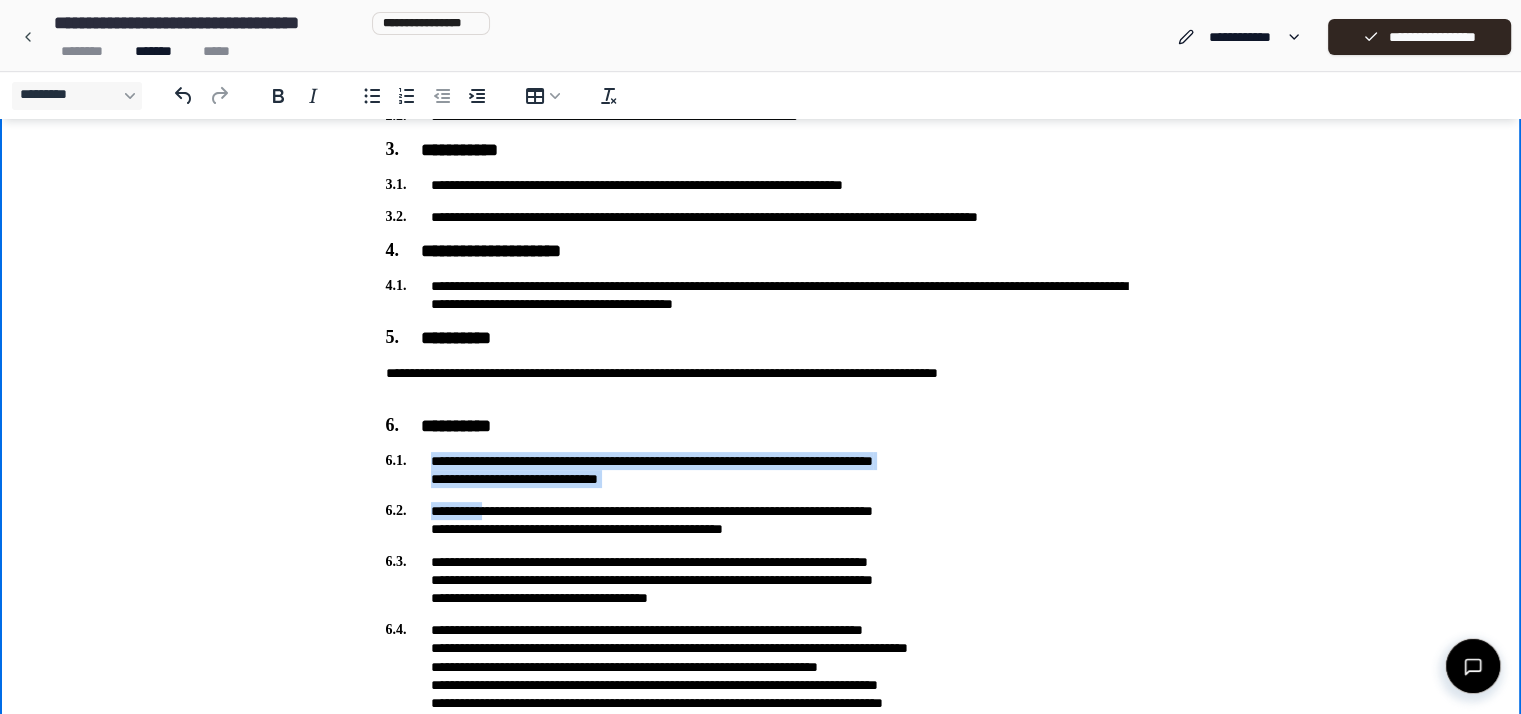 click on "**********" at bounding box center (761, 470) 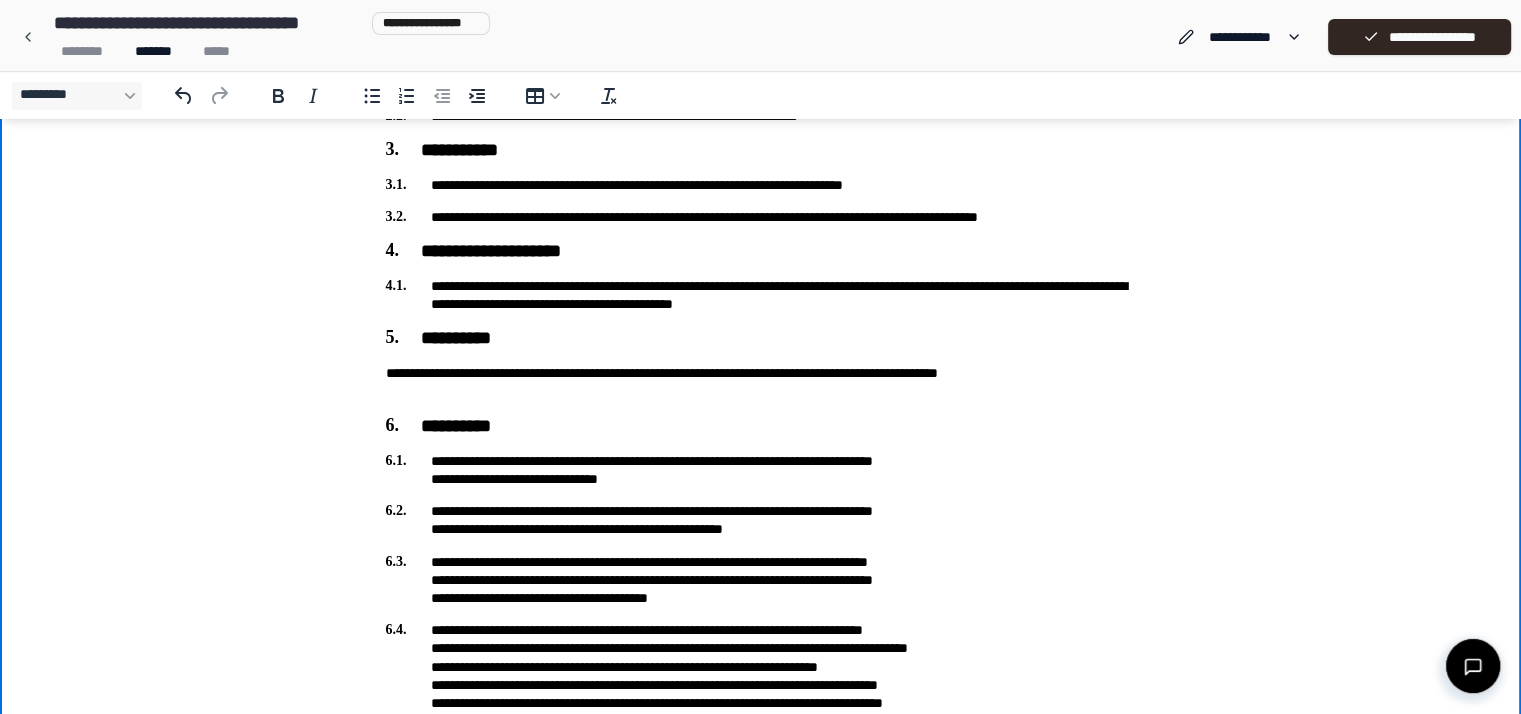 drag, startPoint x: 362, startPoint y: 451, endPoint x: 459, endPoint y: 473, distance: 99.46356 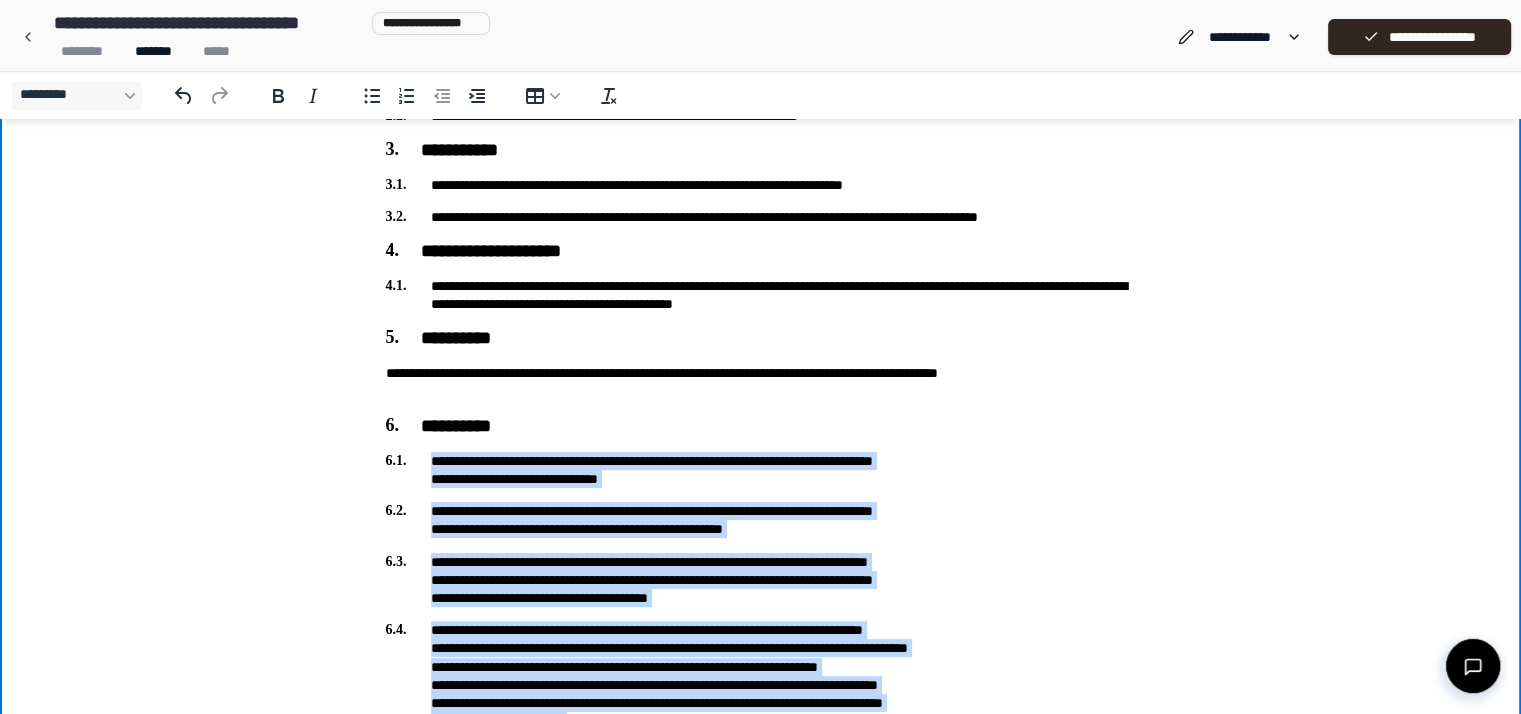 scroll, scrollTop: 790, scrollLeft: 0, axis: vertical 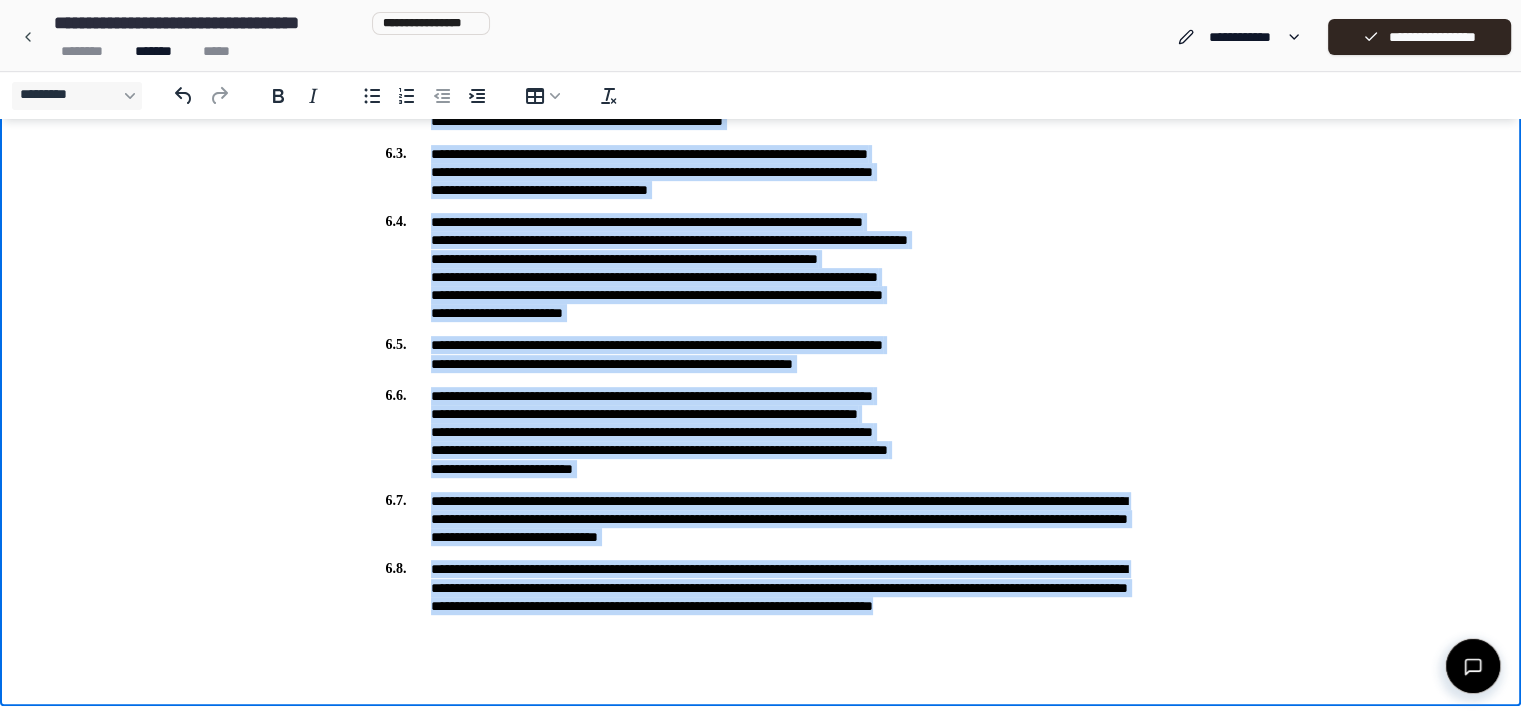 drag, startPoint x: 417, startPoint y: 57, endPoint x: 805, endPoint y: 674, distance: 728.8573 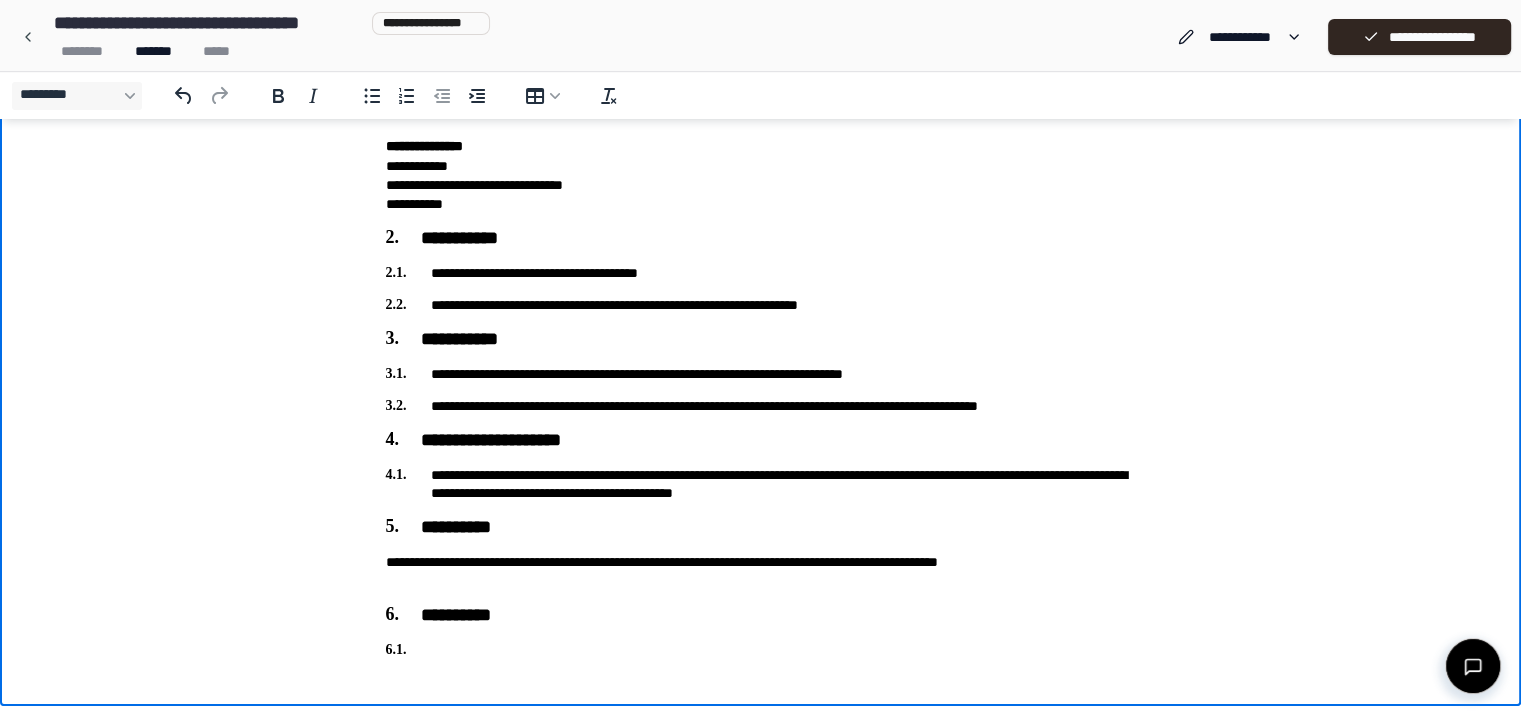 scroll, scrollTop: 193, scrollLeft: 0, axis: vertical 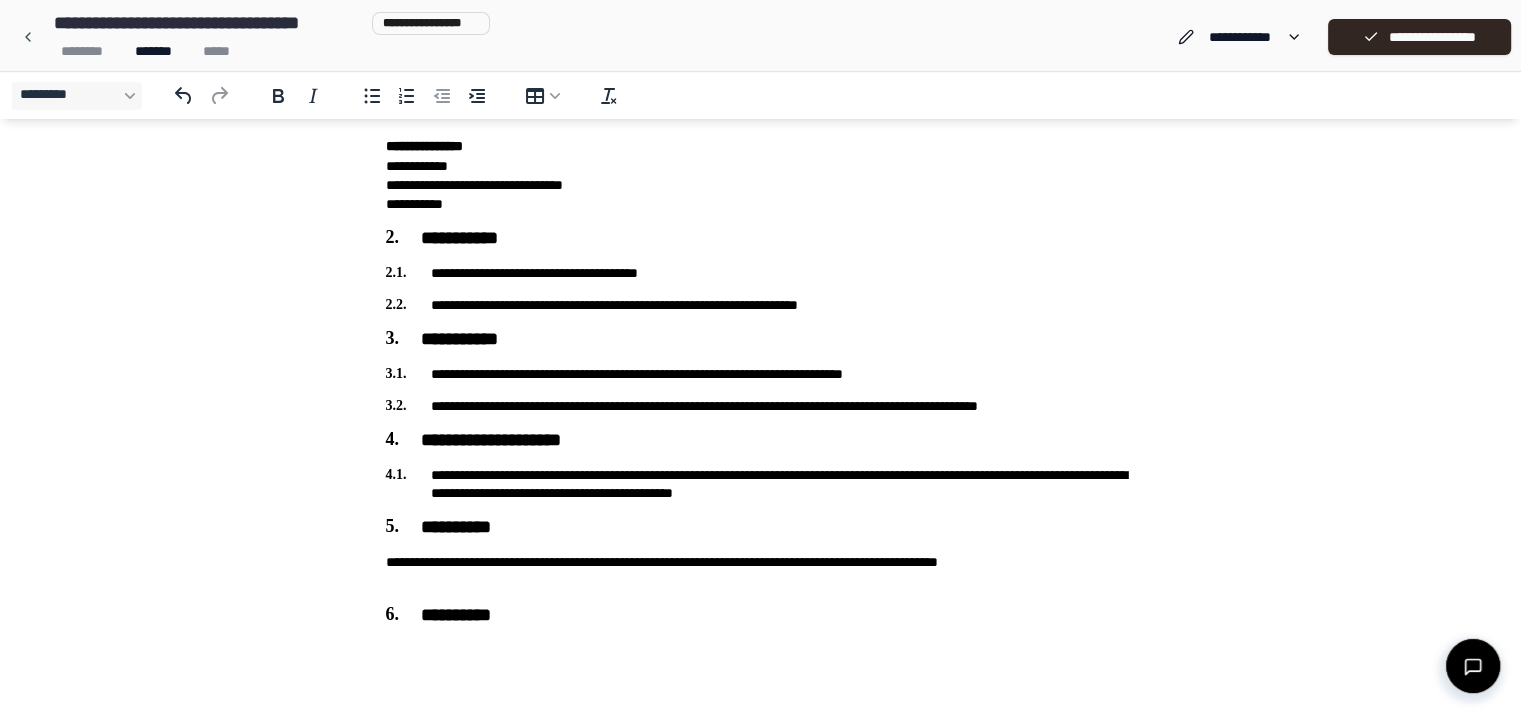 type 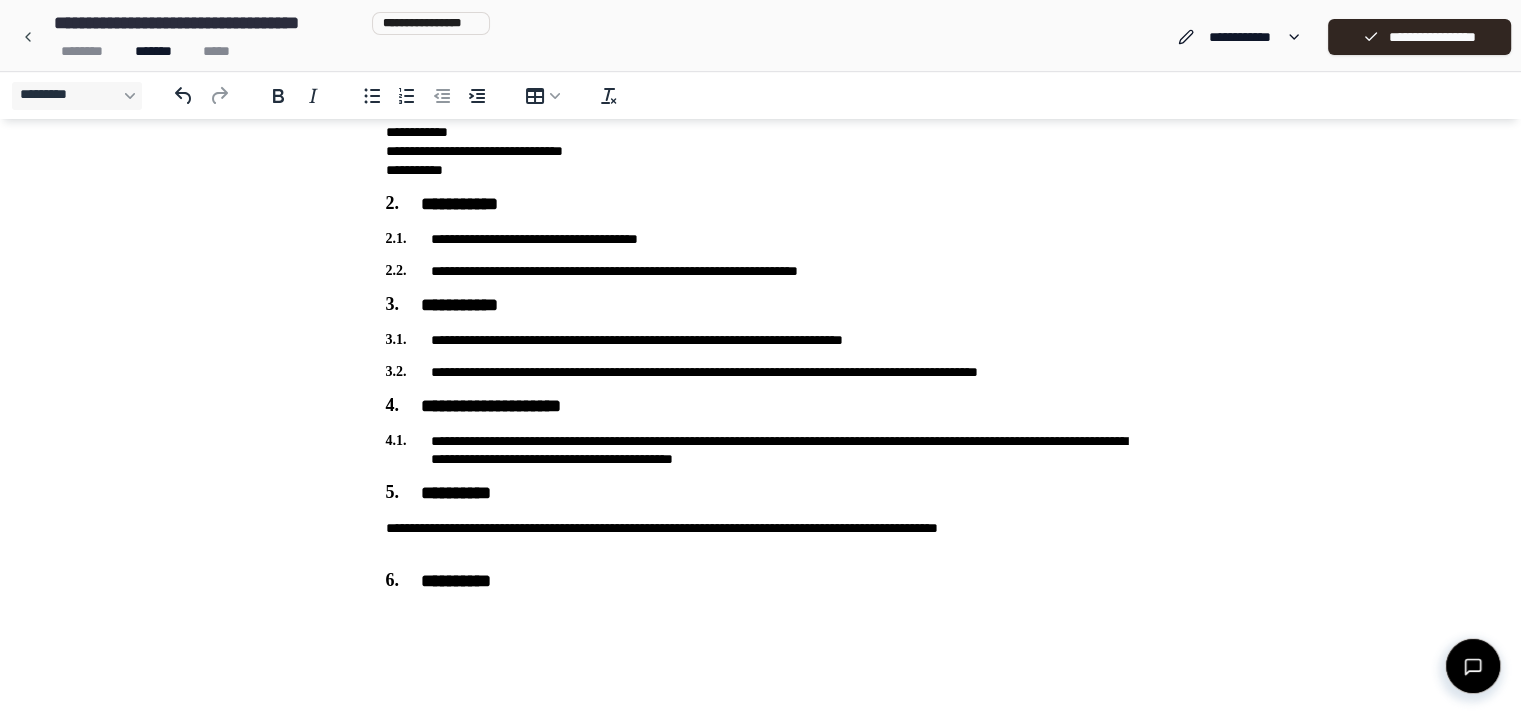 click on "**********" at bounding box center [761, 274] 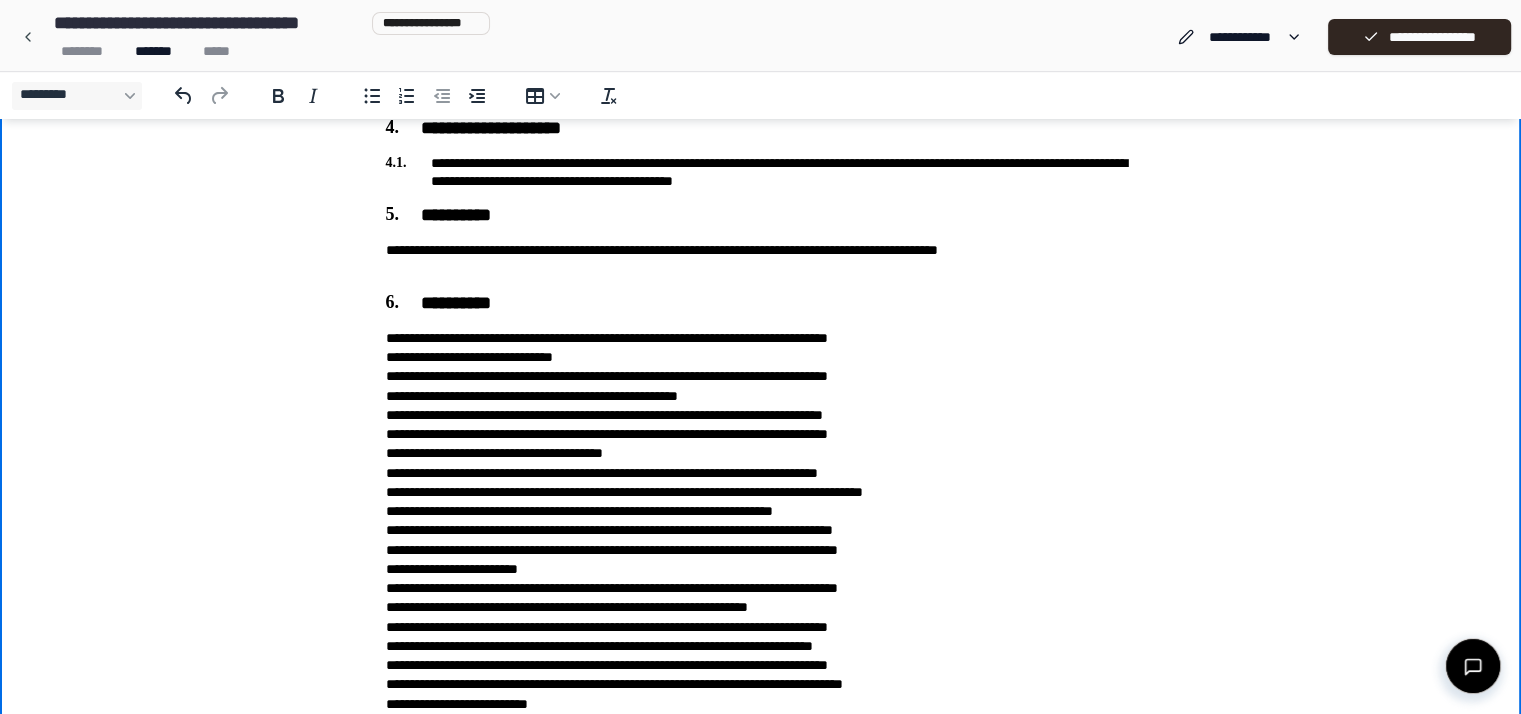 scroll, scrollTop: 227, scrollLeft: 0, axis: vertical 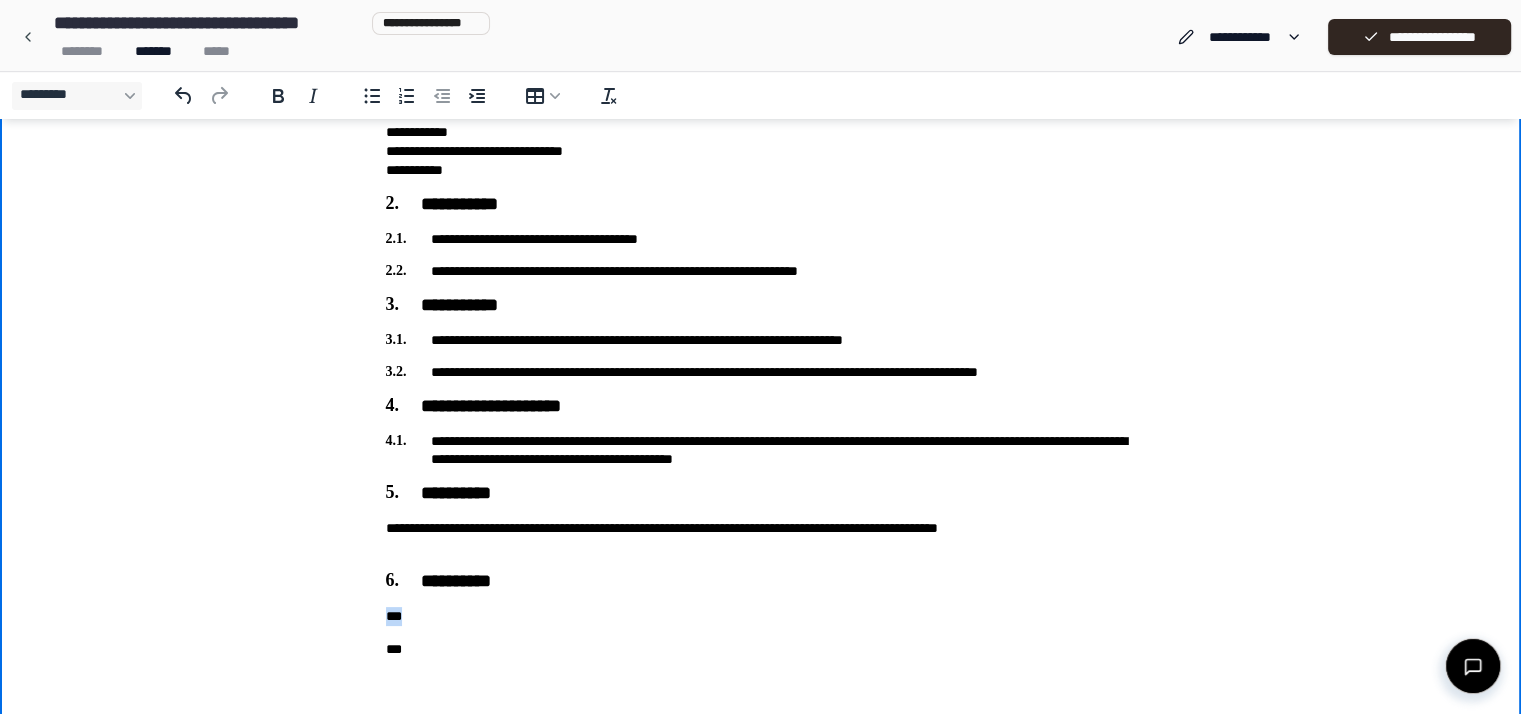 drag, startPoint x: 377, startPoint y: 626, endPoint x: 417, endPoint y: 624, distance: 40.04997 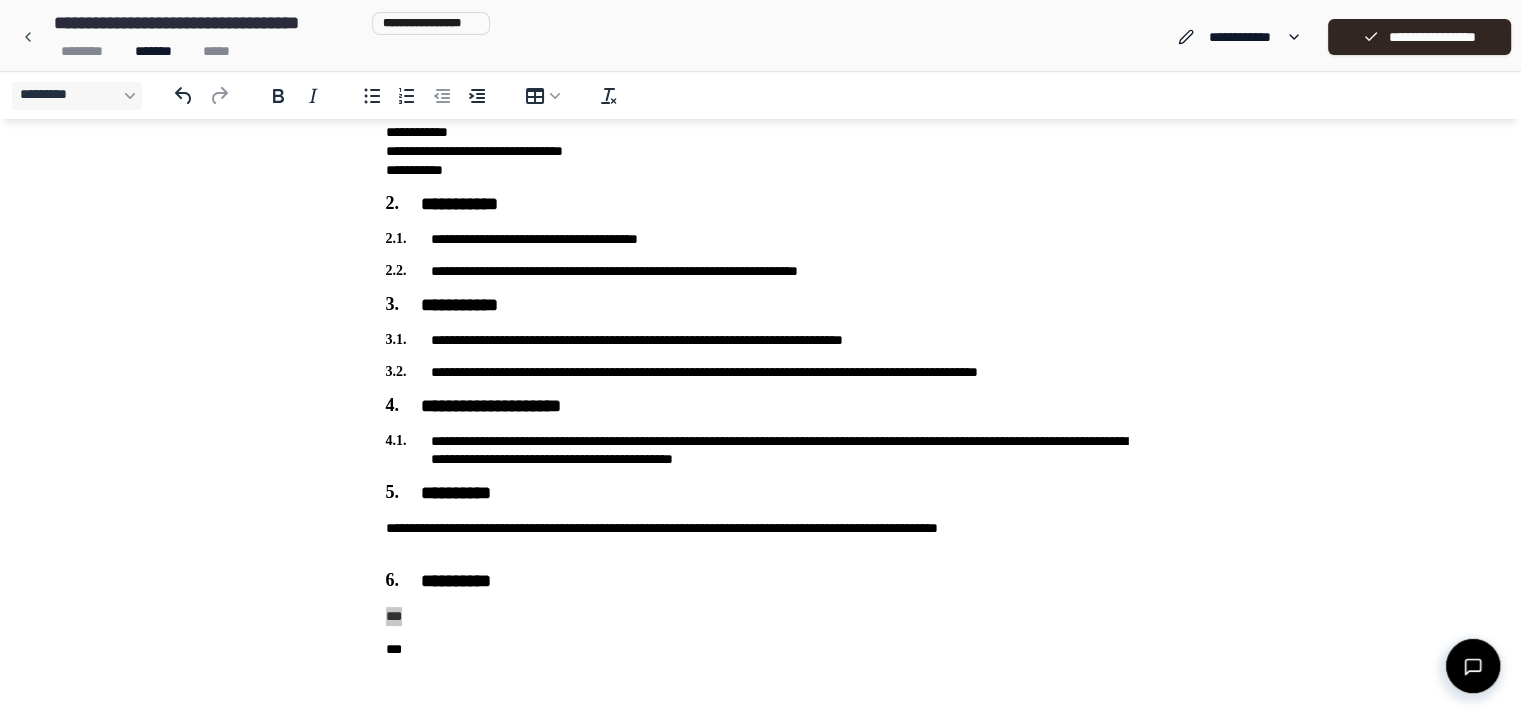 click at bounding box center [296, 95] 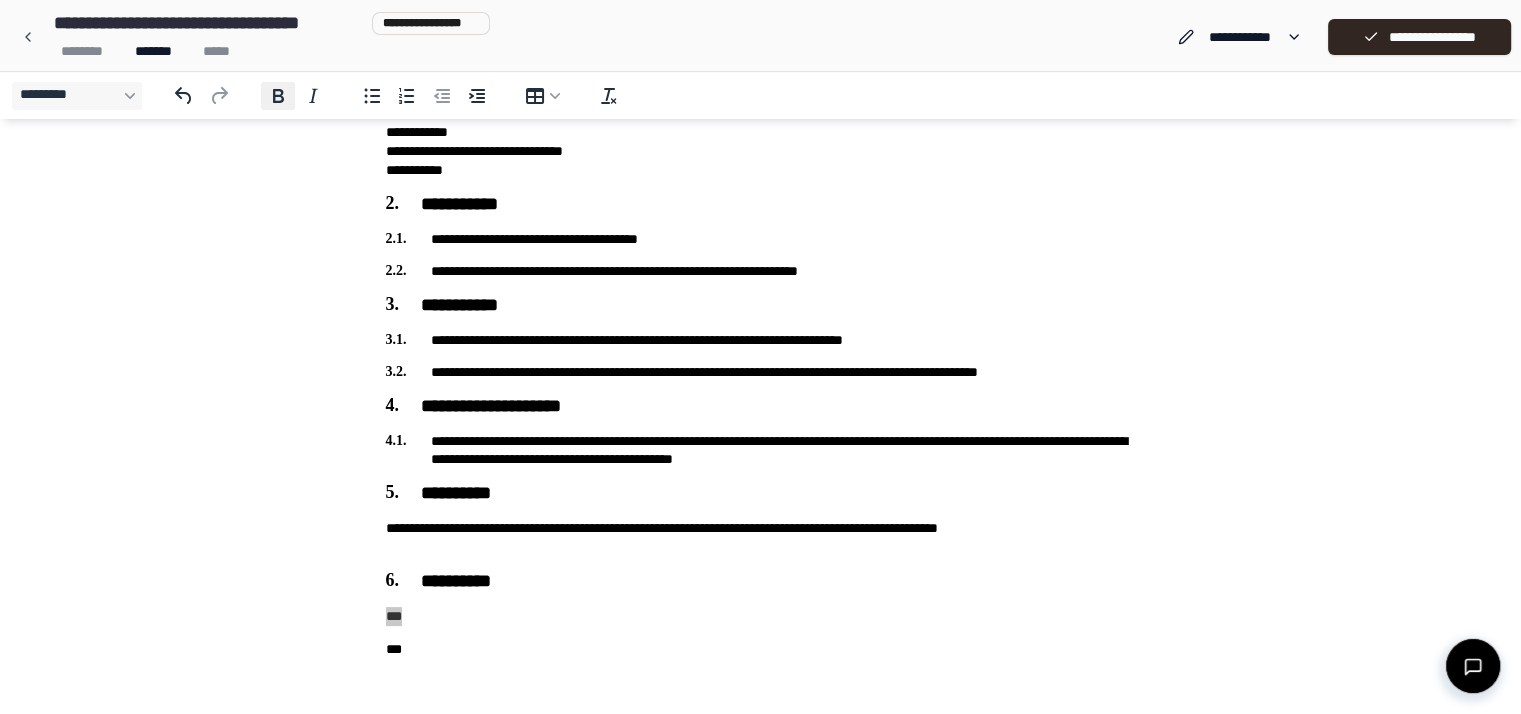 click 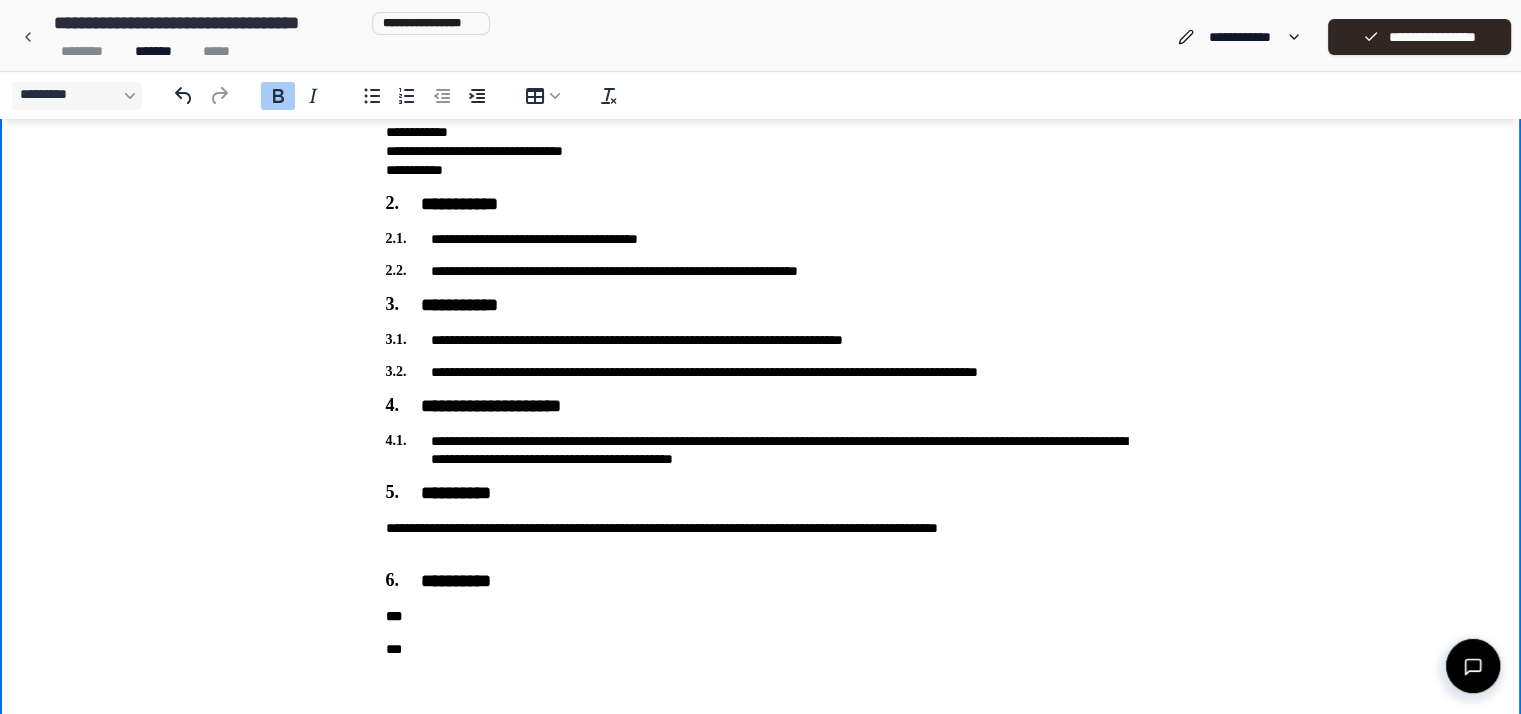 click on "**********" at bounding box center [761, 290] 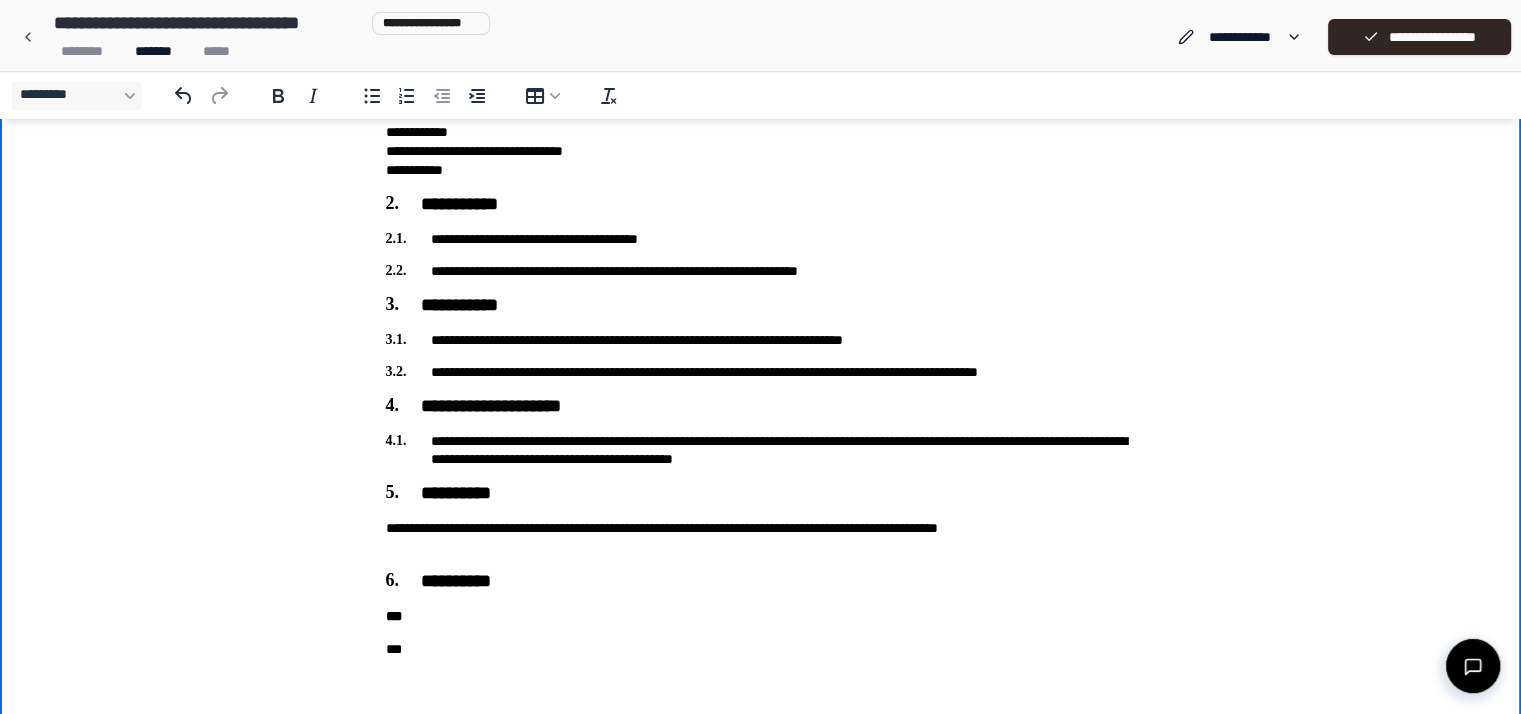 click on "***" at bounding box center [761, 616] 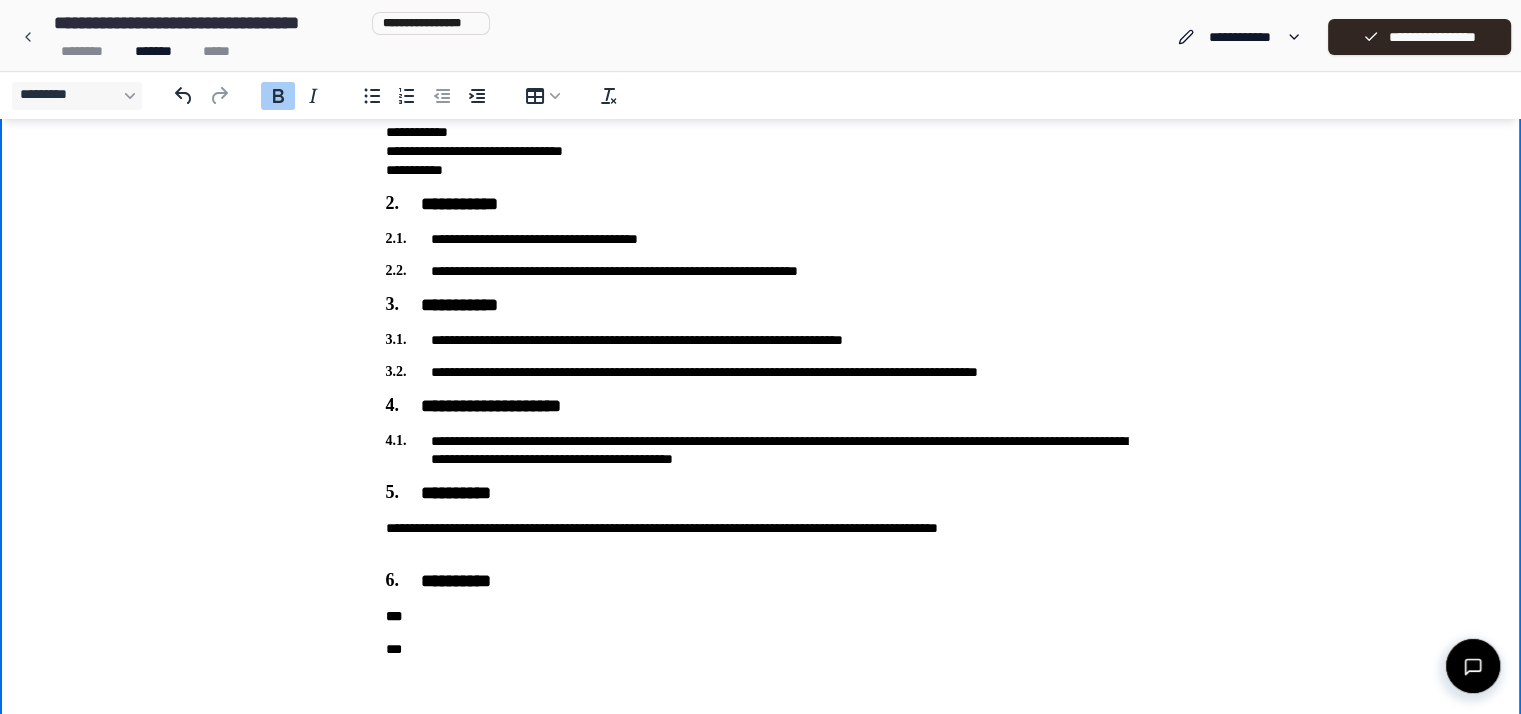click on "***" at bounding box center (761, 616) 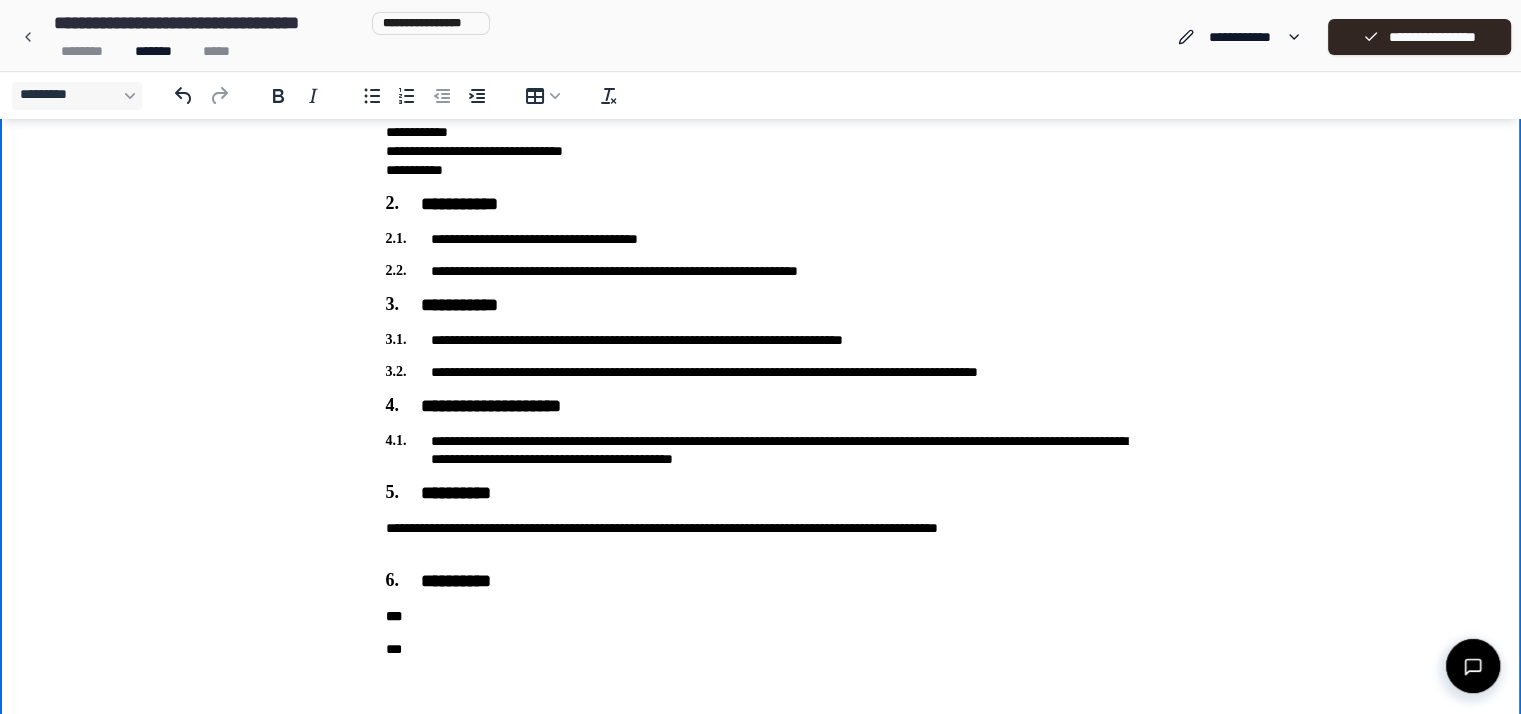 click on "**********" at bounding box center (761, 290) 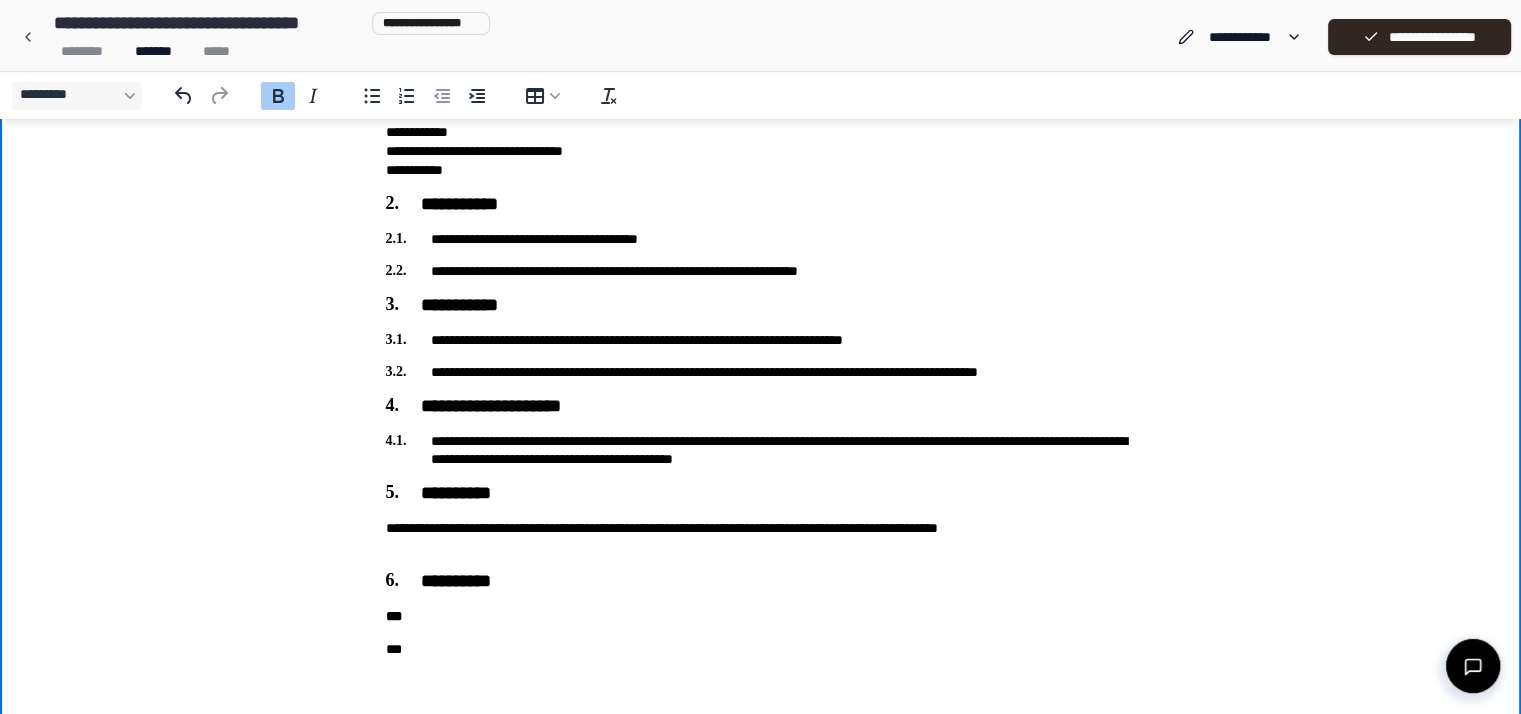 click on "***" at bounding box center [761, 616] 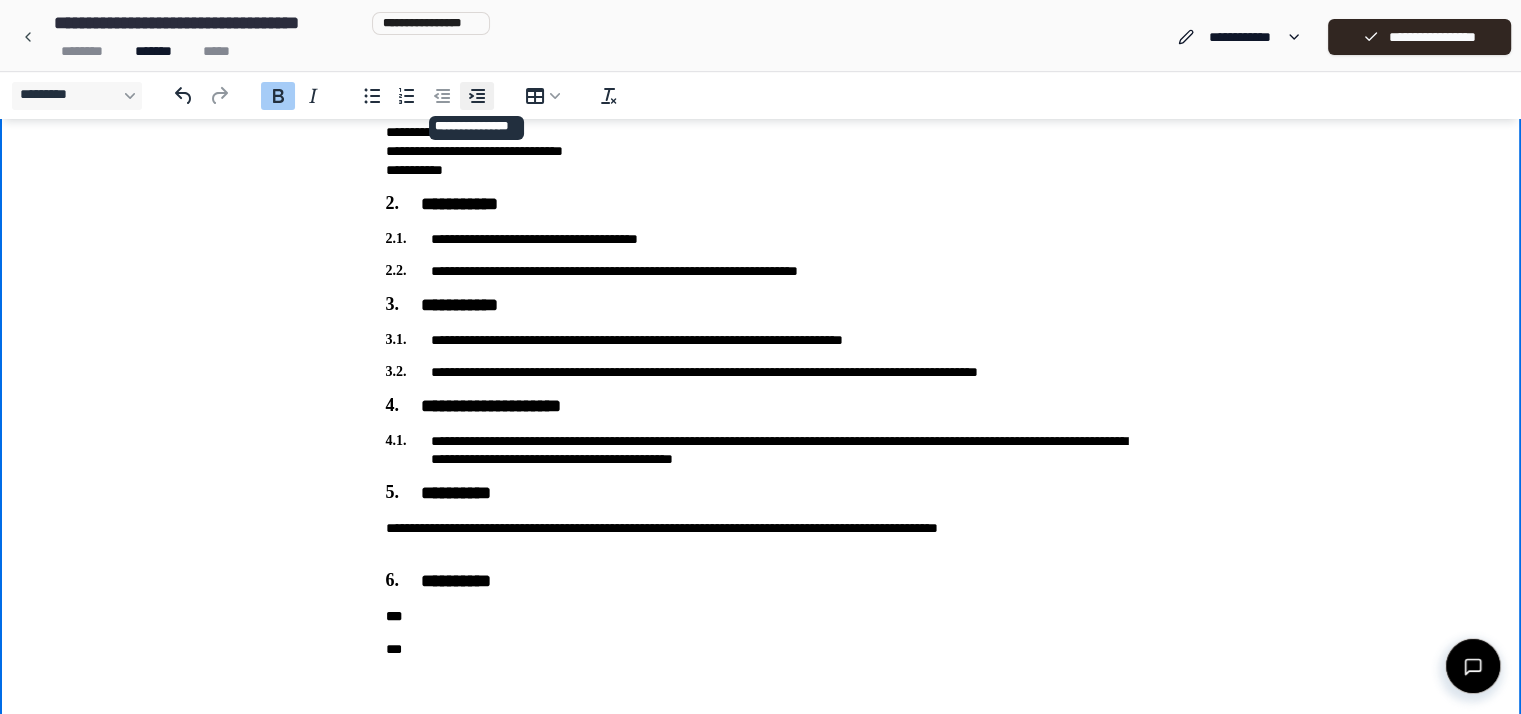 click 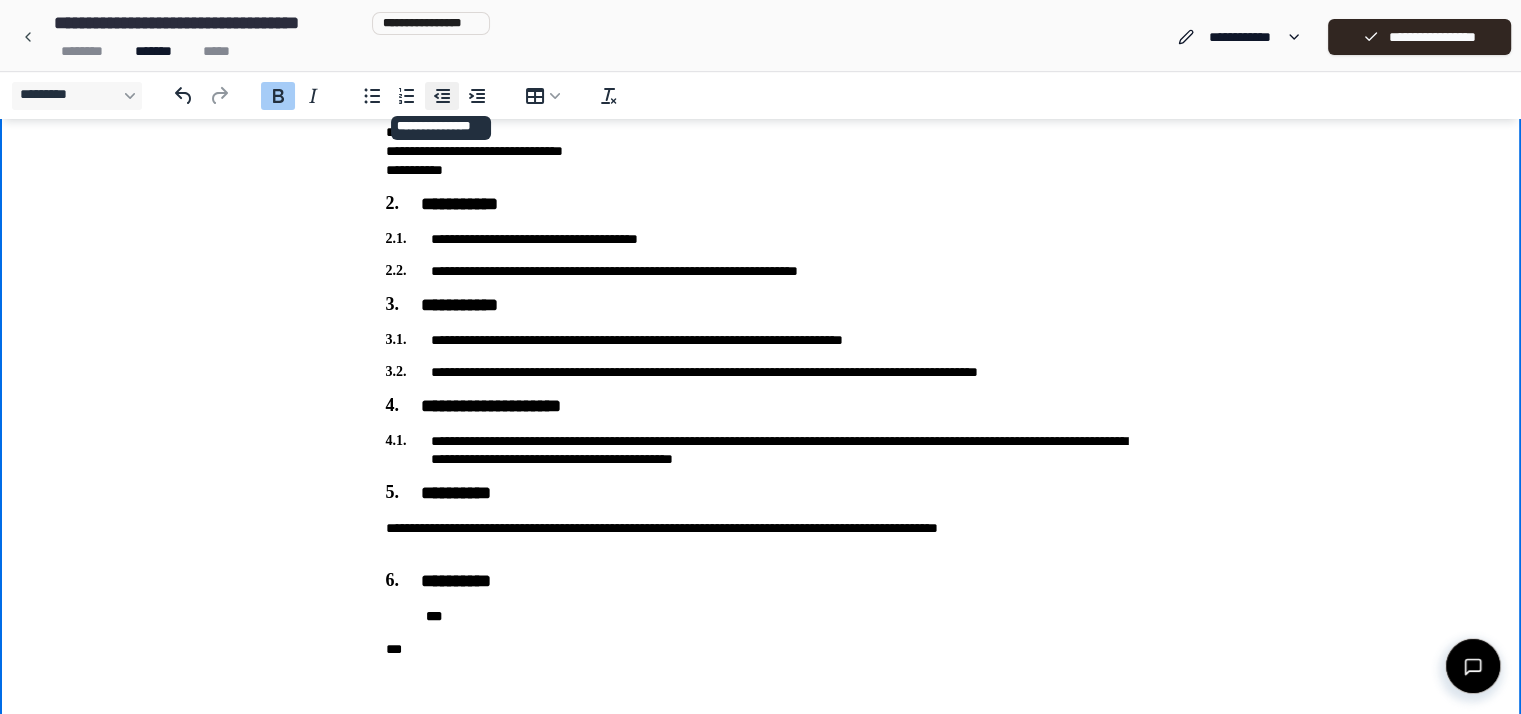 click 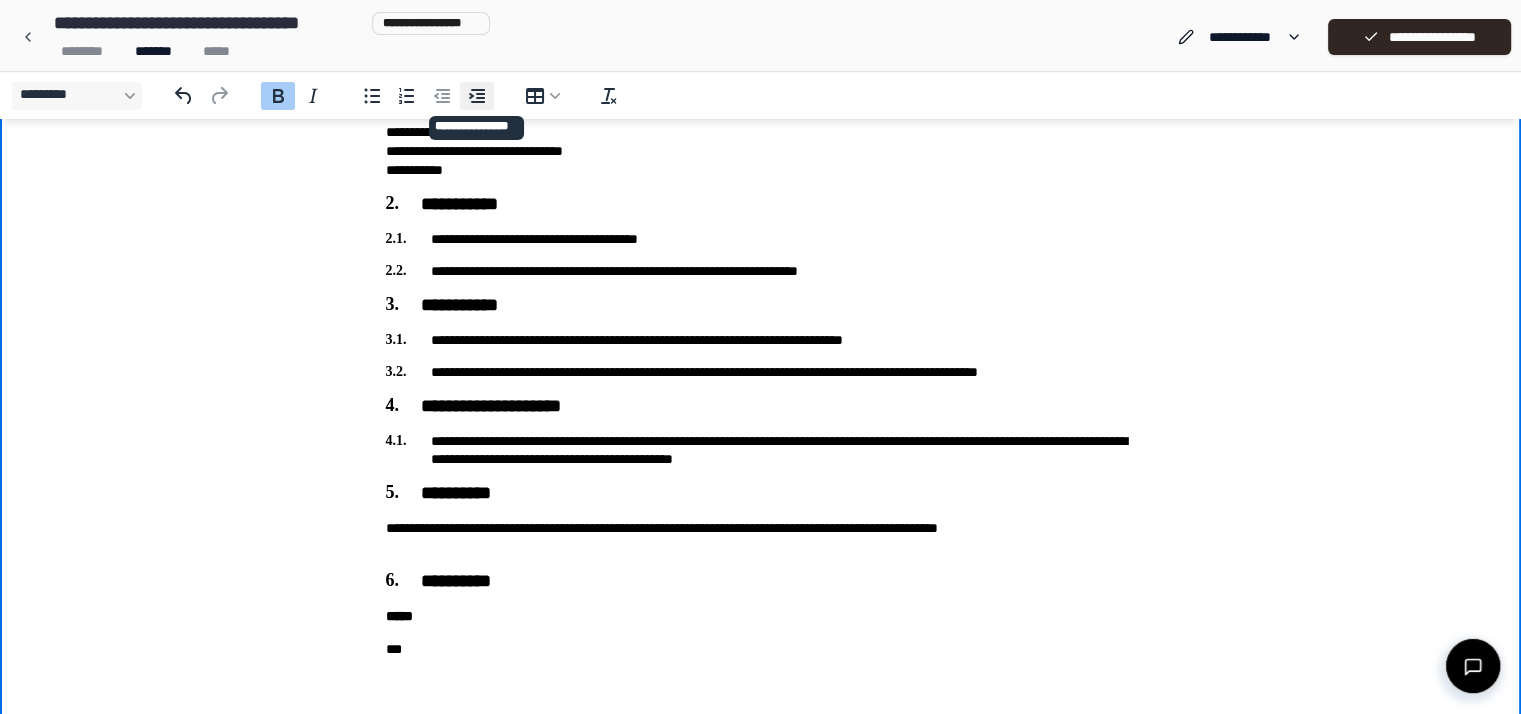 click 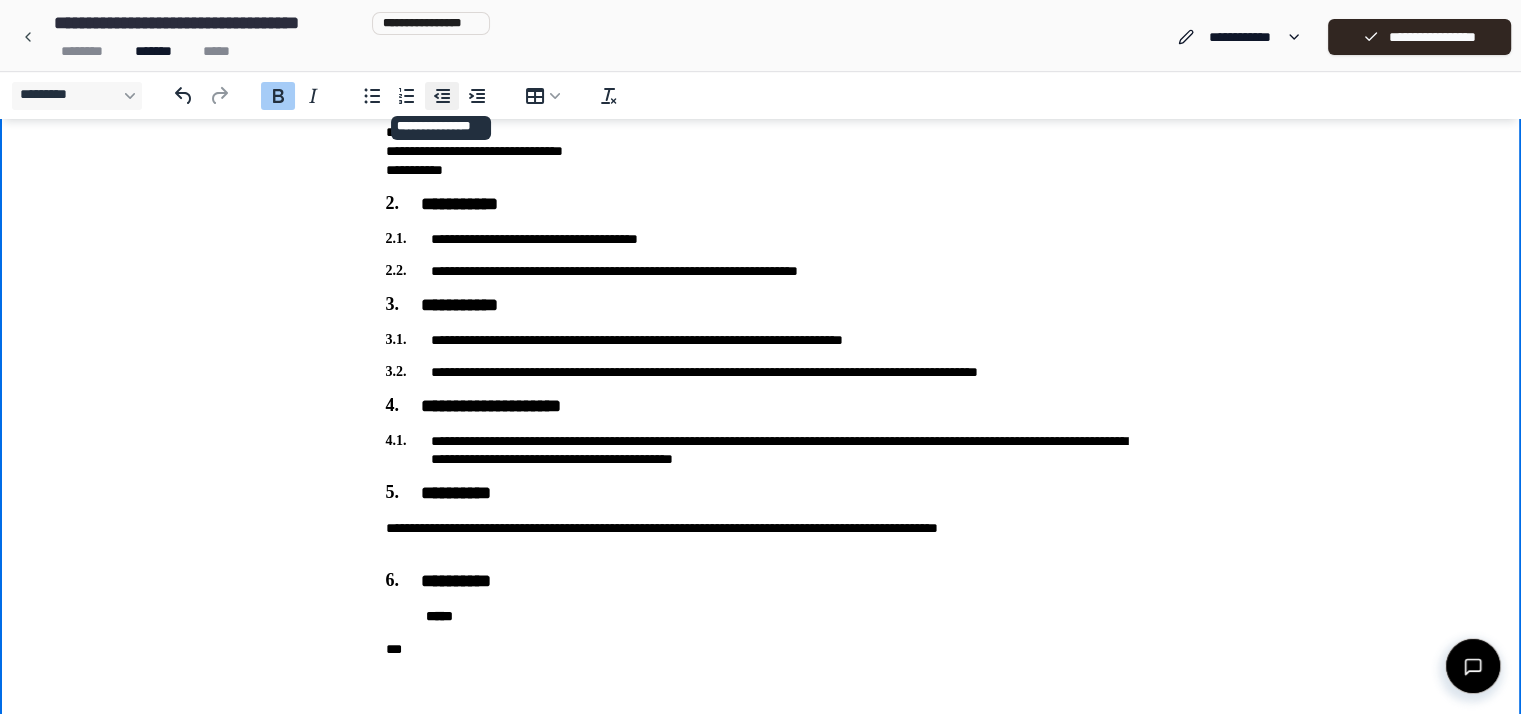 click 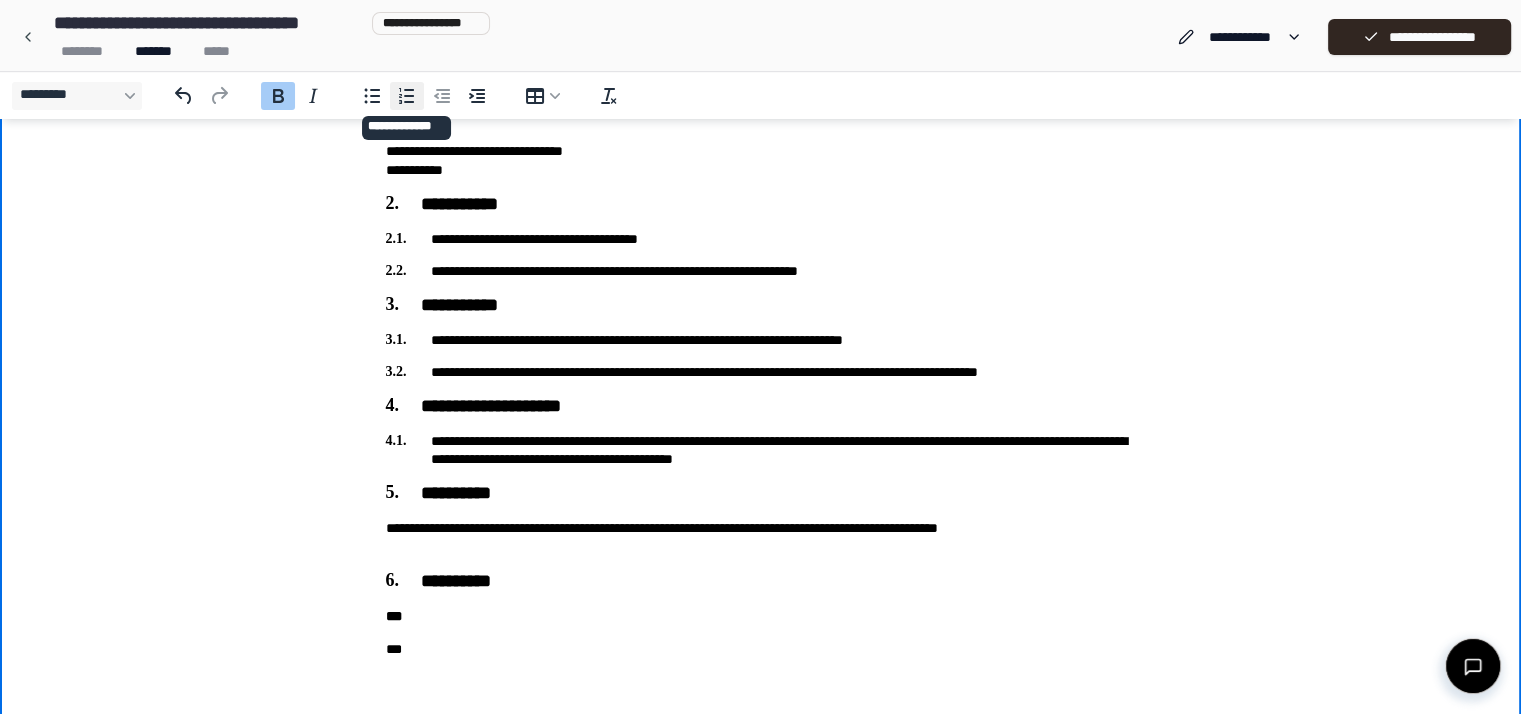 click 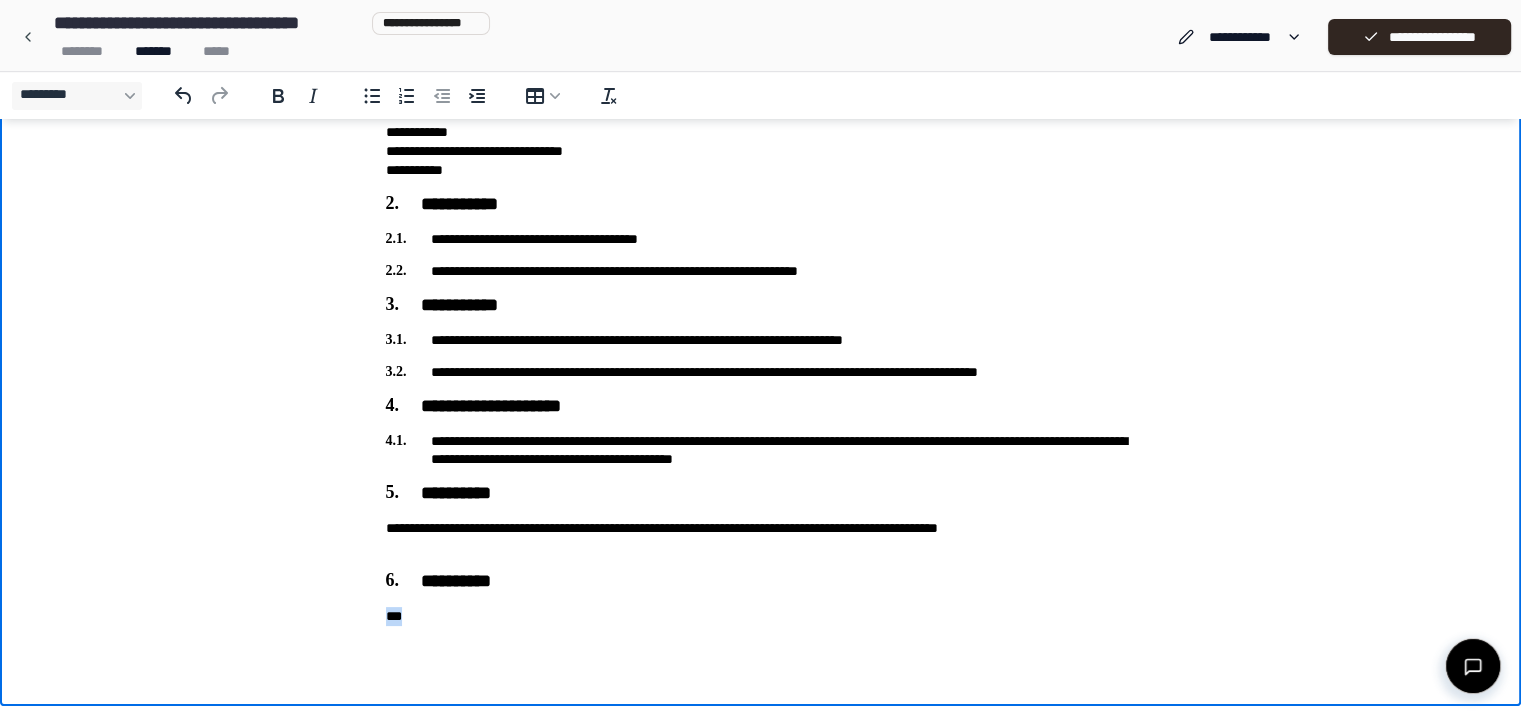 drag, startPoint x: 436, startPoint y: 634, endPoint x: 368, endPoint y: 616, distance: 70.34202 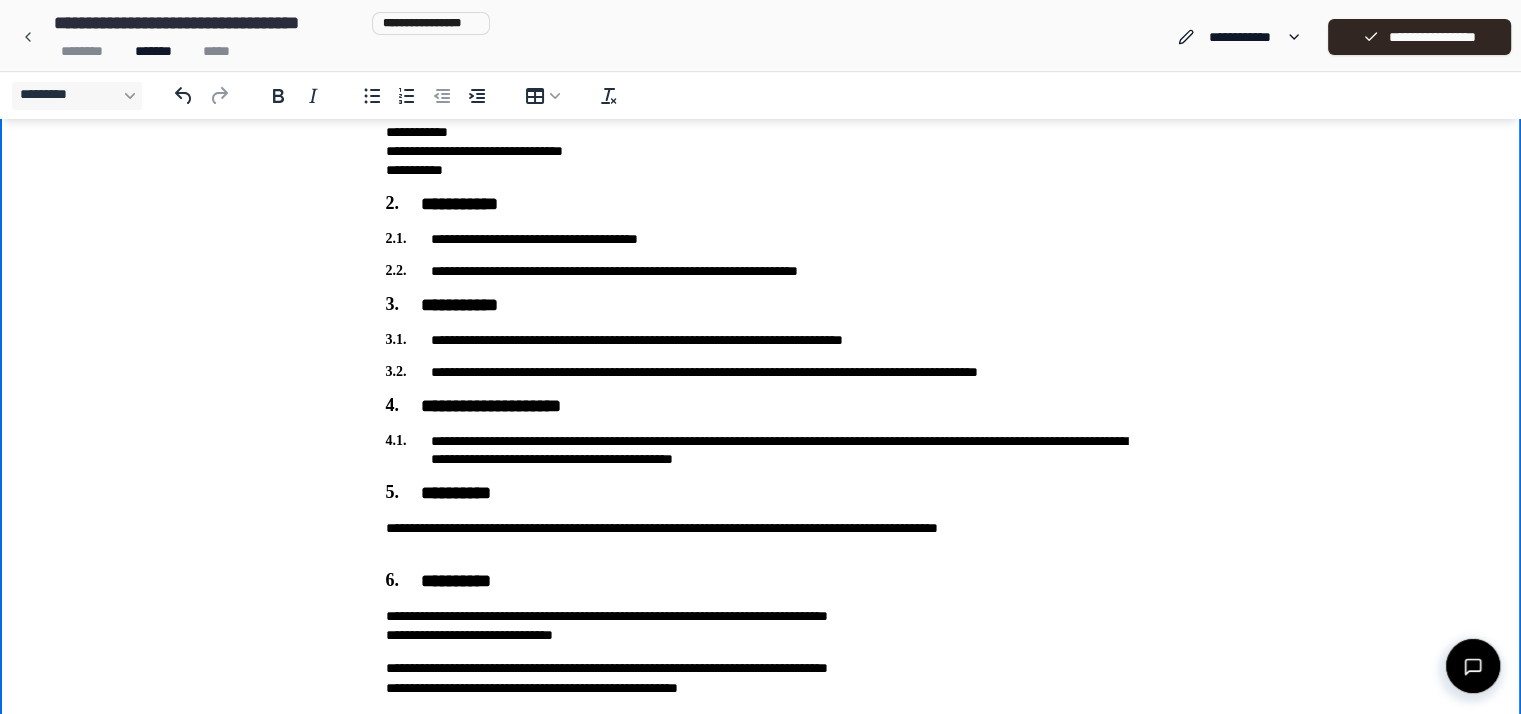 scroll, scrollTop: 299, scrollLeft: 0, axis: vertical 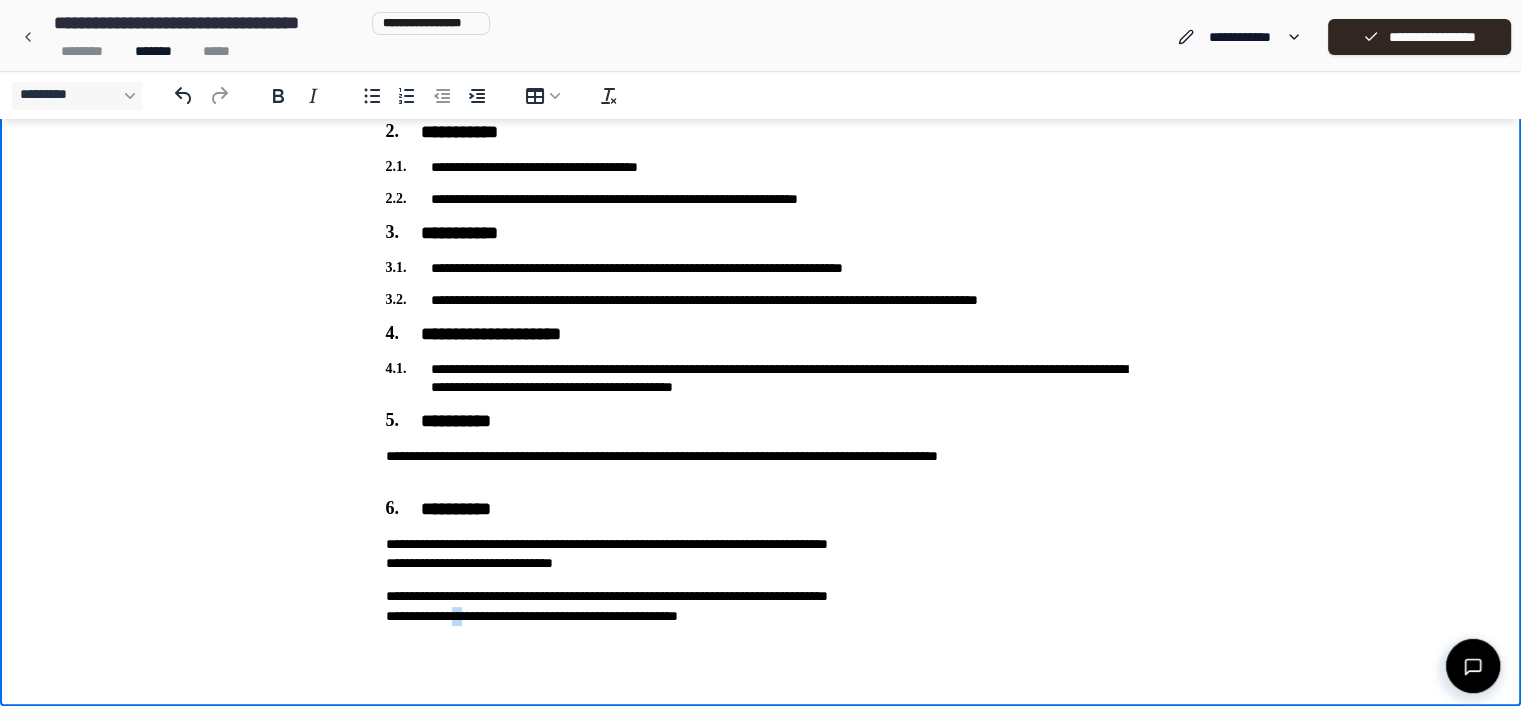 drag, startPoint x: 483, startPoint y: 630, endPoint x: 460, endPoint y: 641, distance: 25.495098 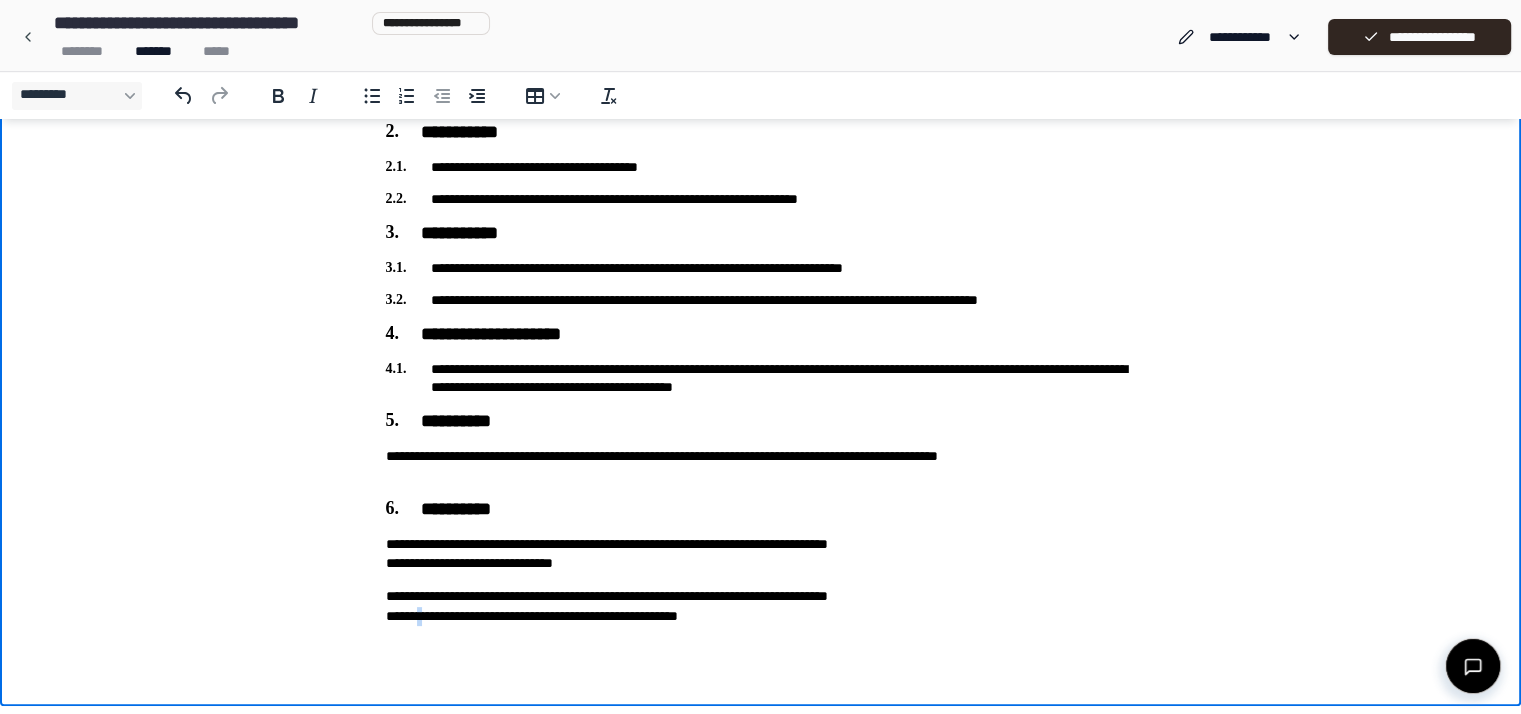 click on "**********" at bounding box center [761, 238] 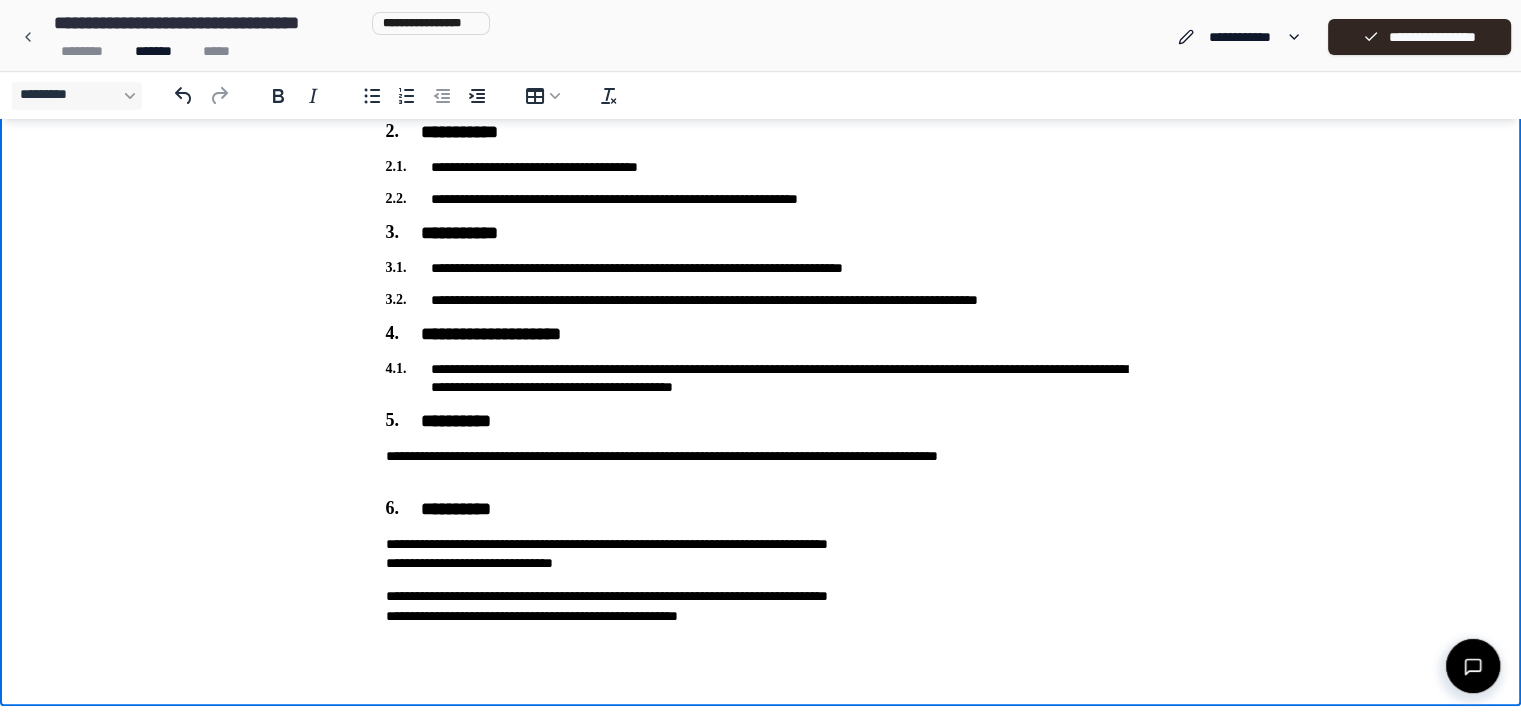 click on "**********" at bounding box center [761, 606] 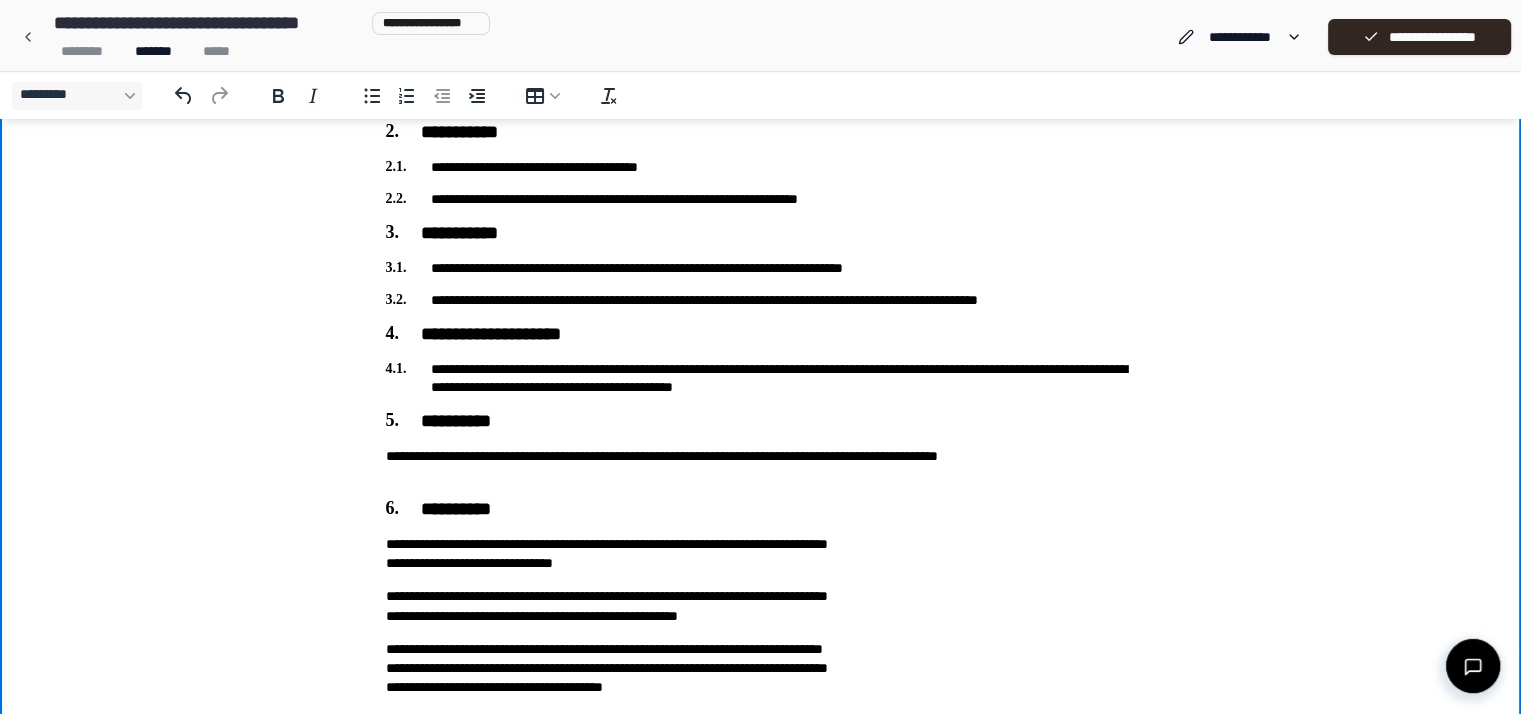 scroll, scrollTop: 371, scrollLeft: 0, axis: vertical 